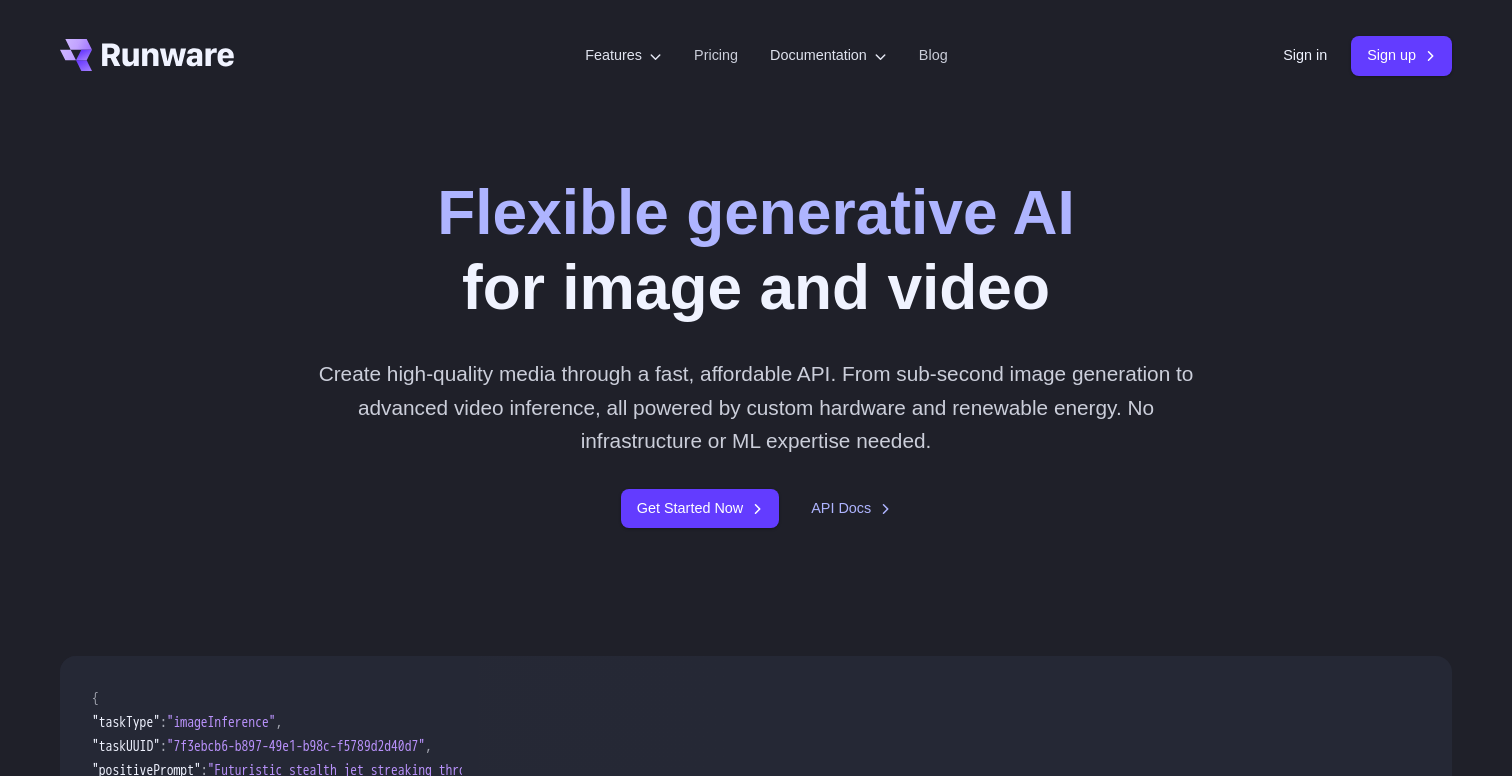scroll, scrollTop: 0, scrollLeft: 0, axis: both 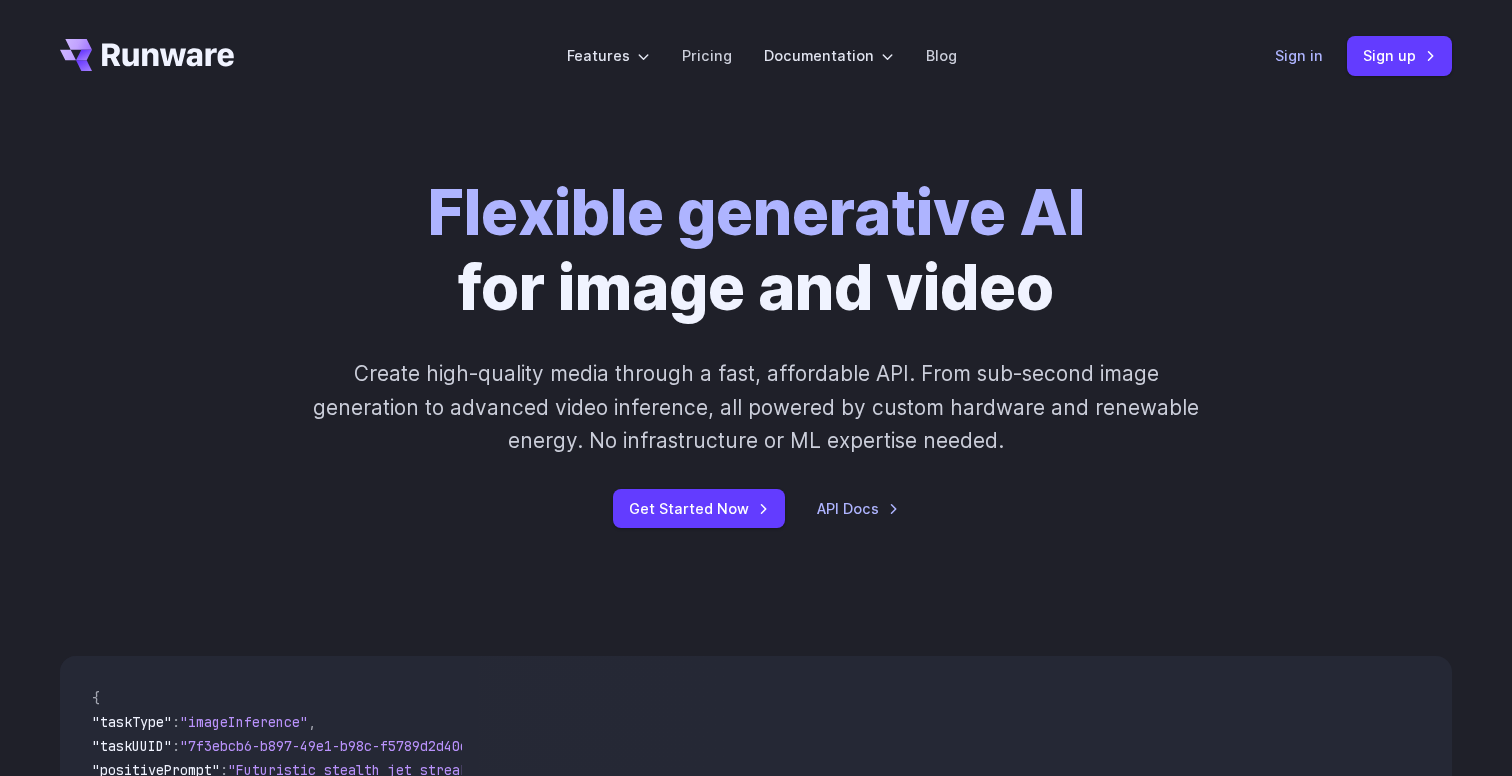 click on "Sign in" at bounding box center [1299, 55] 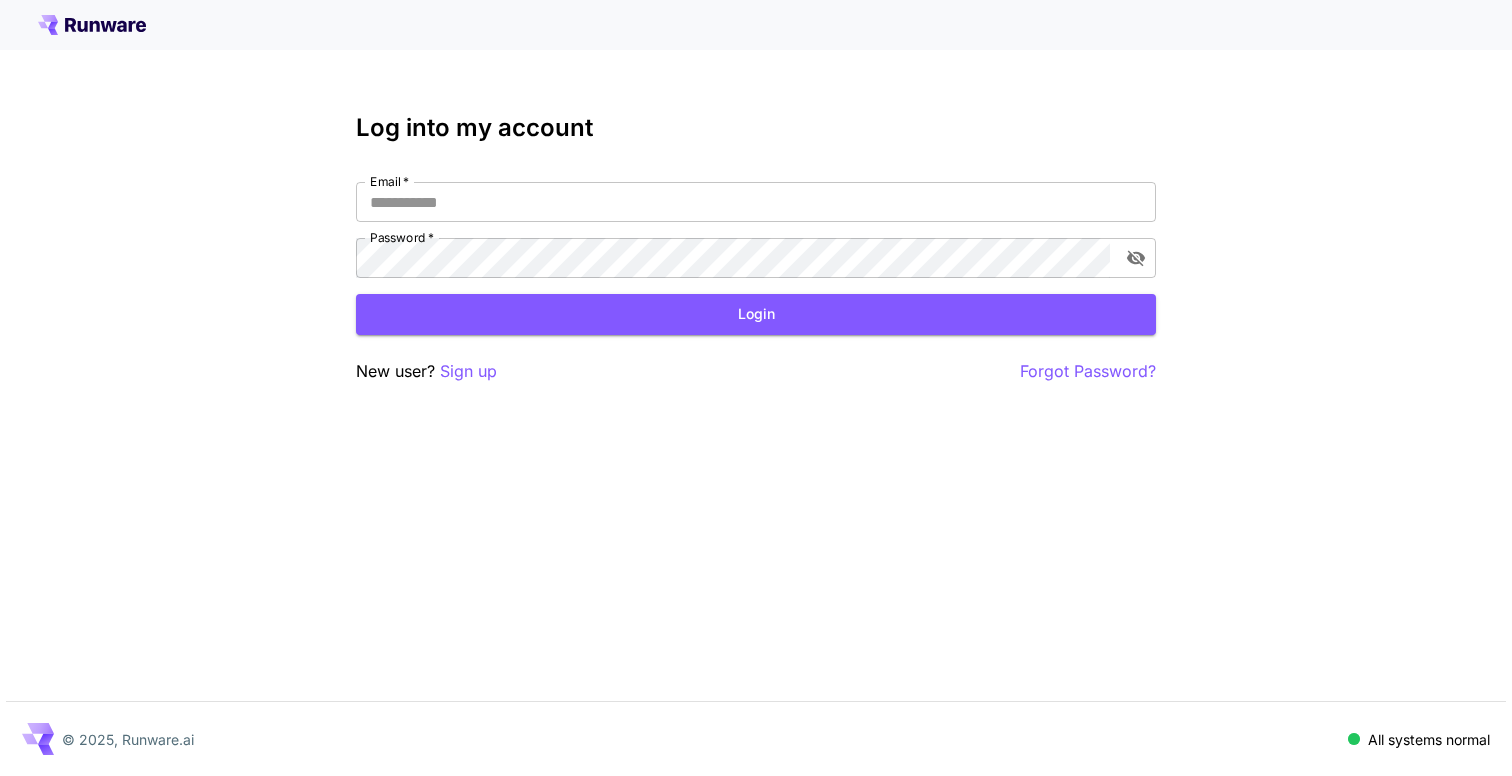 scroll, scrollTop: 0, scrollLeft: 0, axis: both 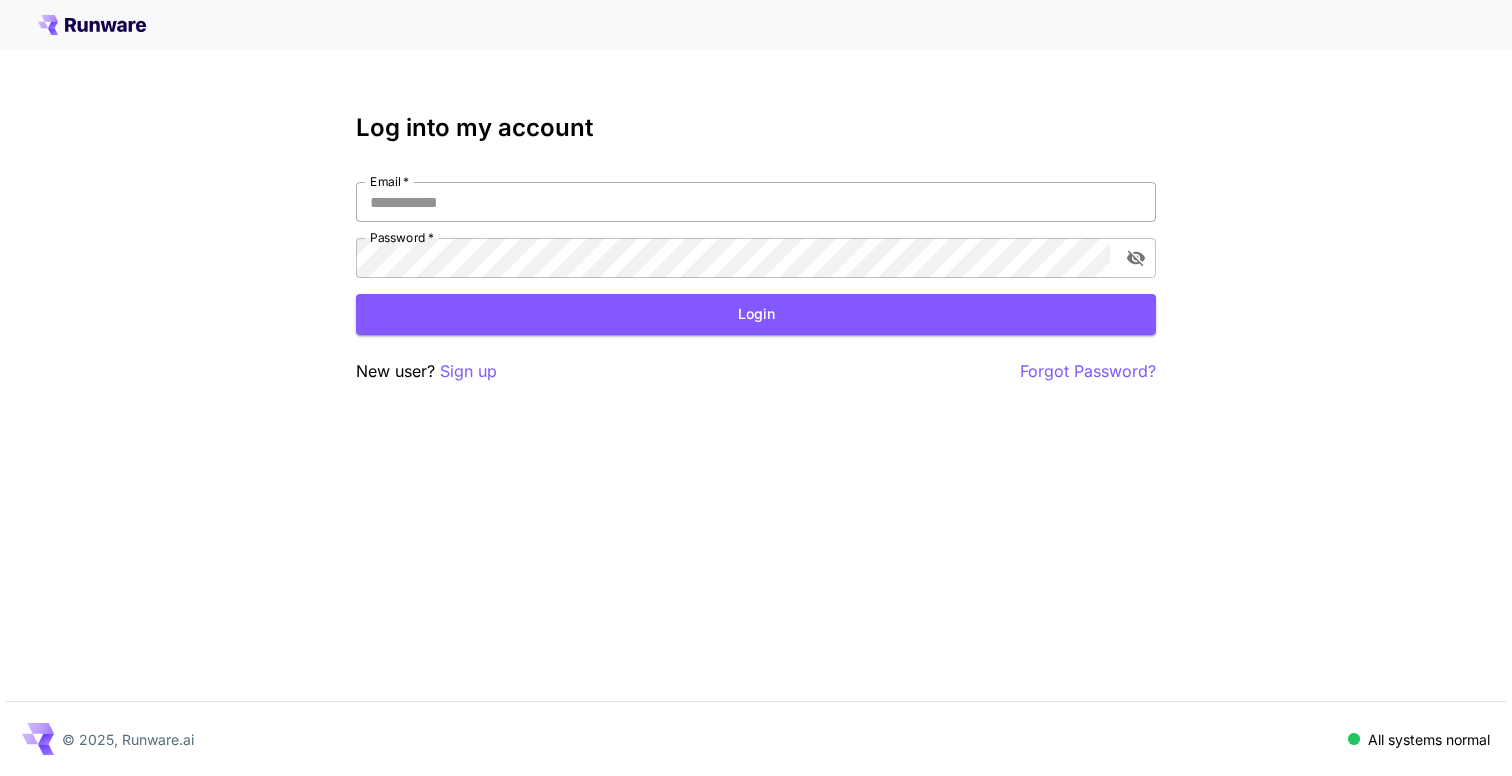 type on "**********" 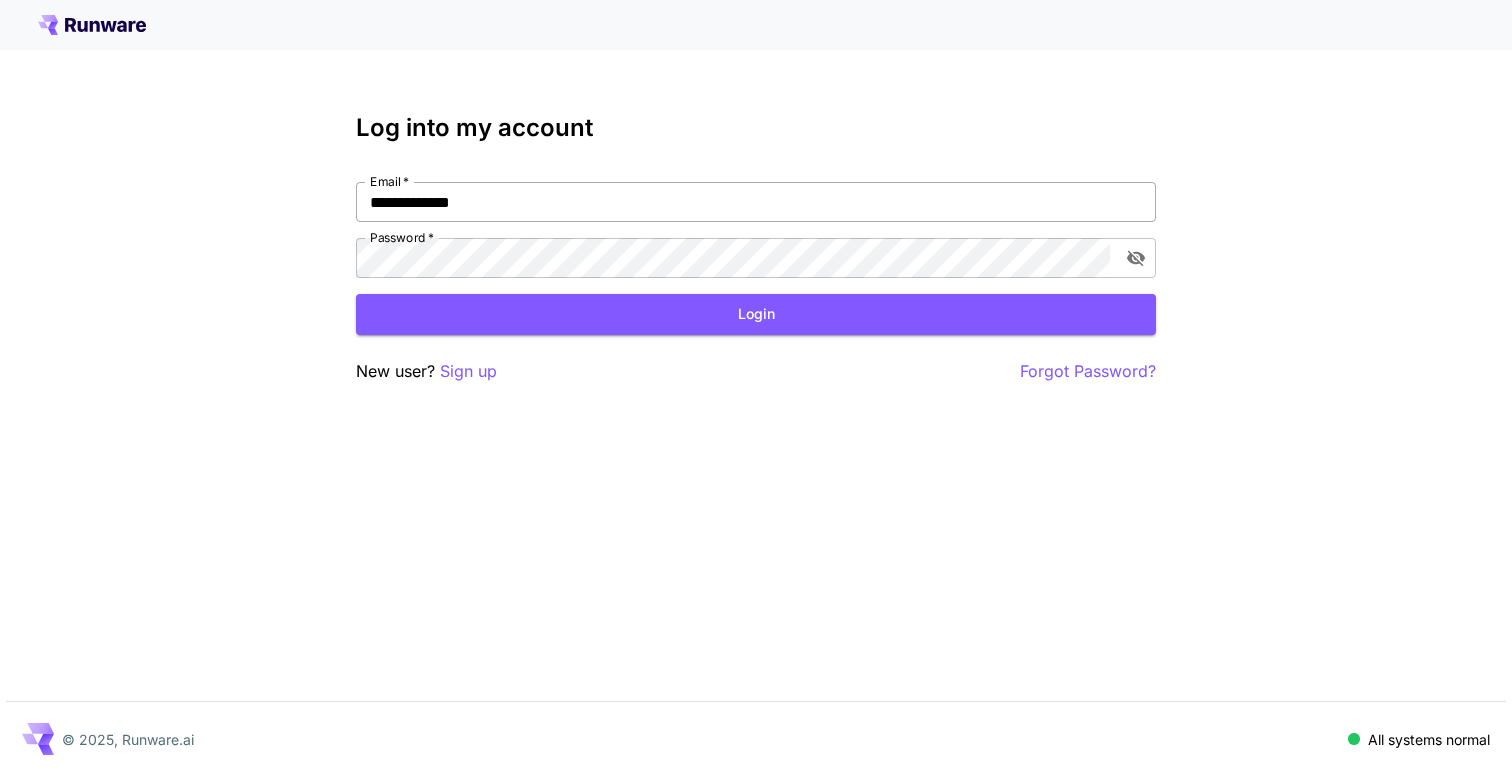 click on "**********" at bounding box center [756, 202] 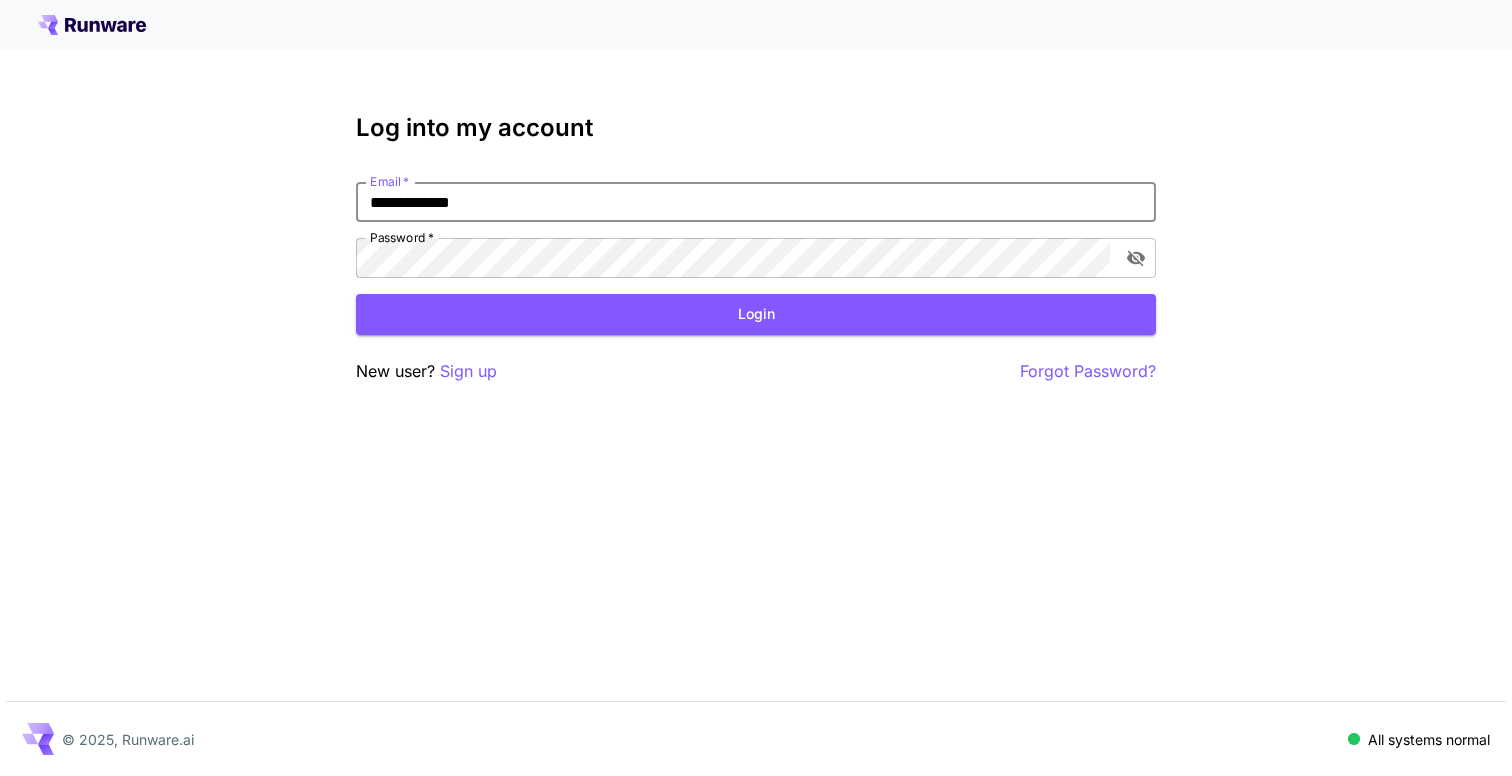 click on "**********" at bounding box center [756, 388] 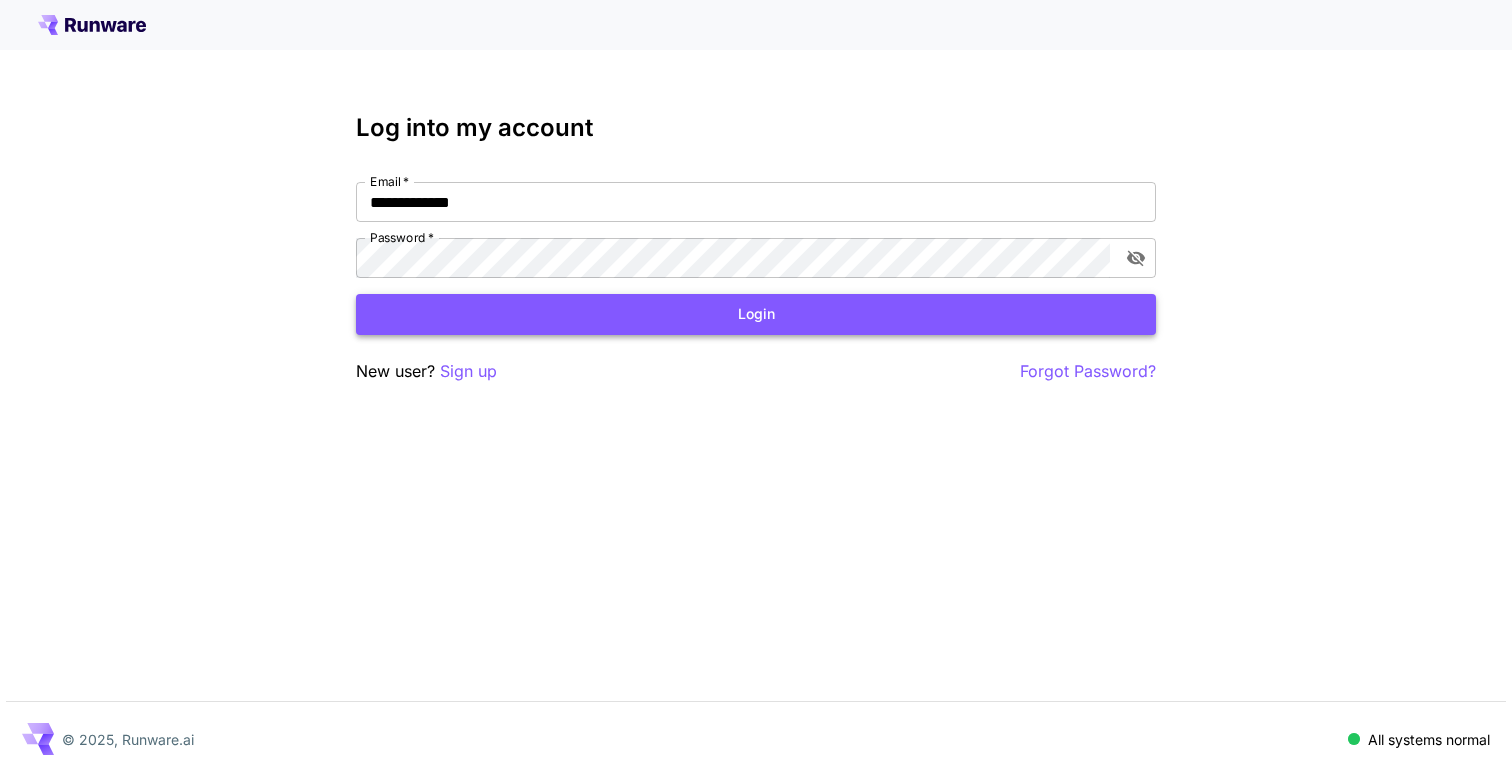click on "Login" at bounding box center [756, 314] 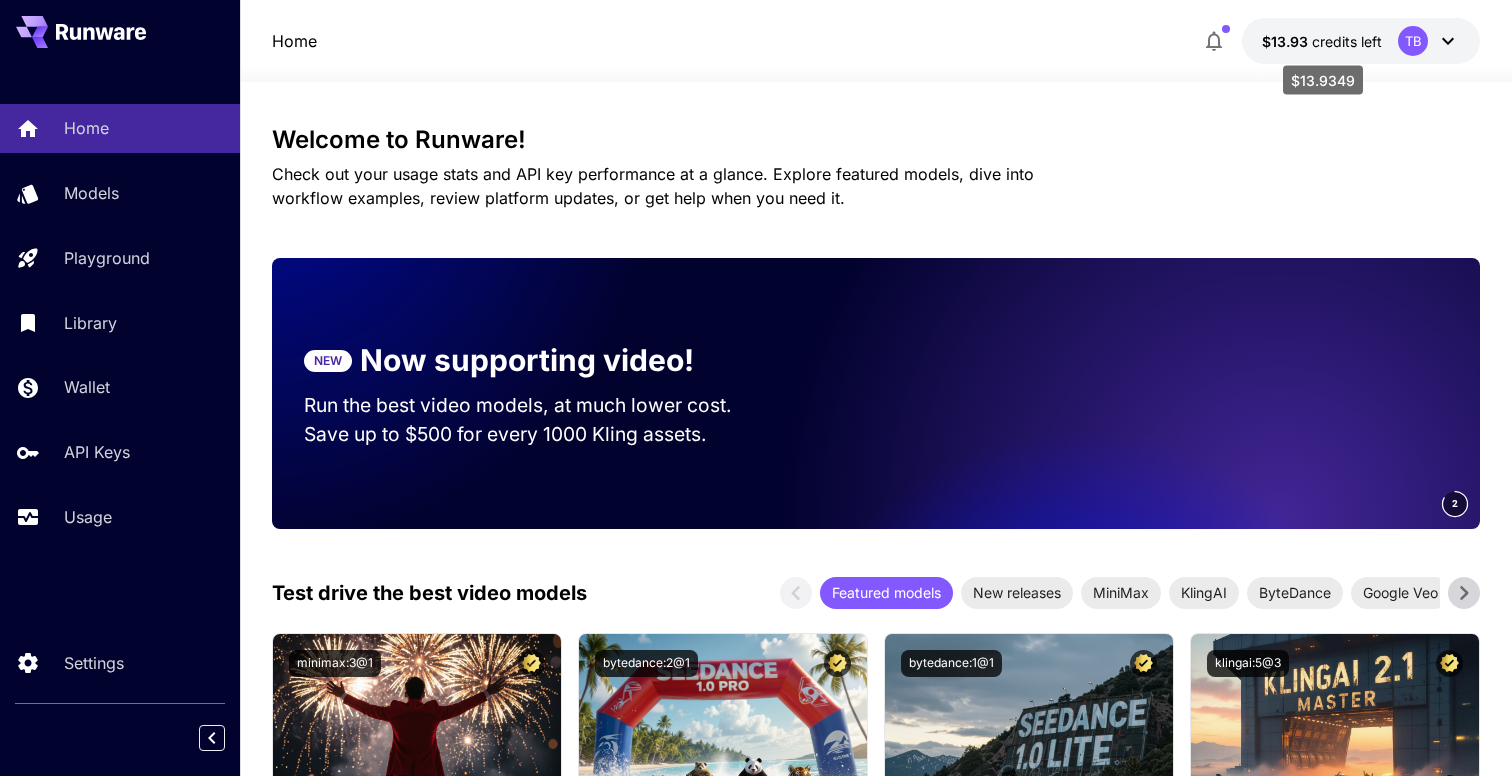 click on "credits left" at bounding box center (1347, 41) 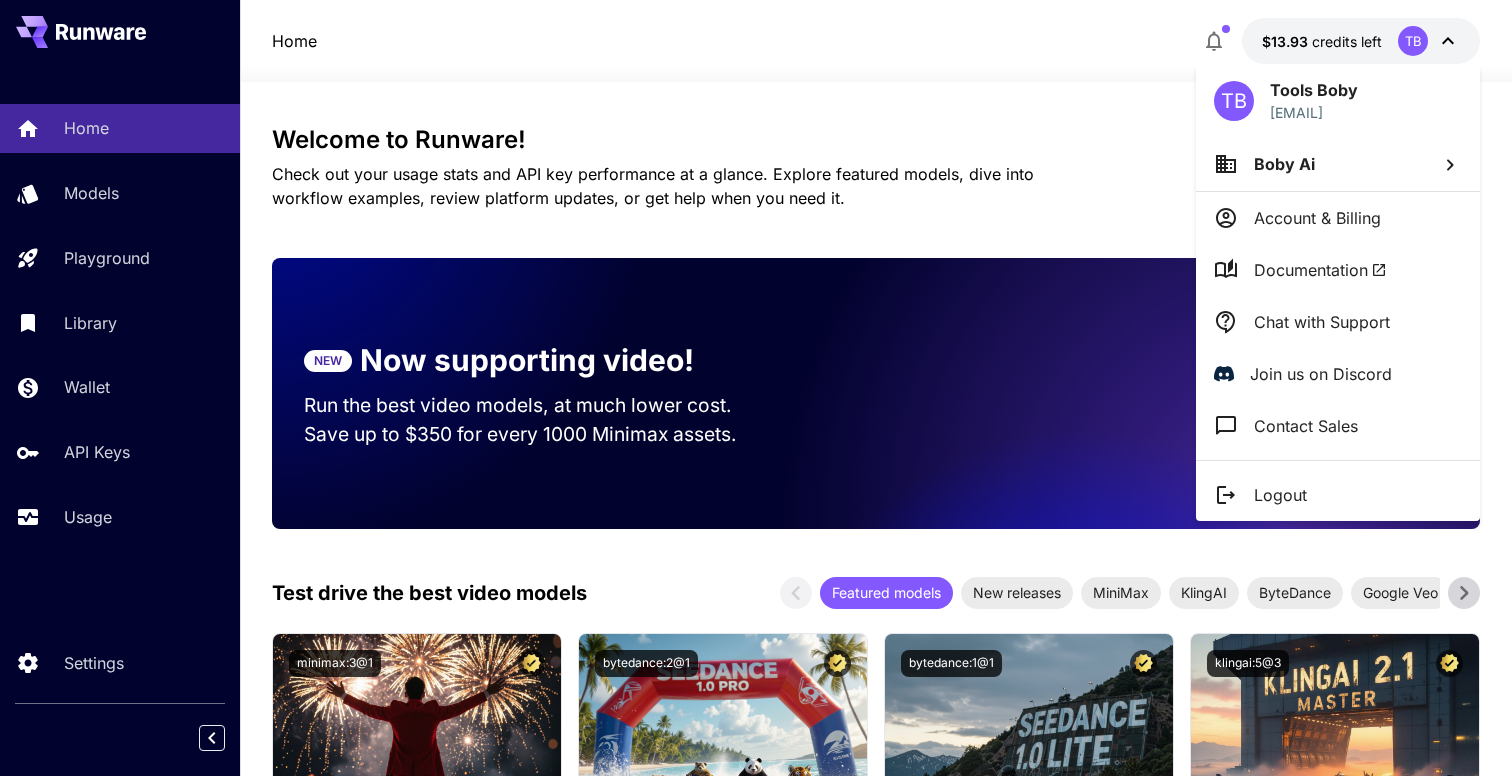 click on "Boby Ai" at bounding box center (1338, 164) 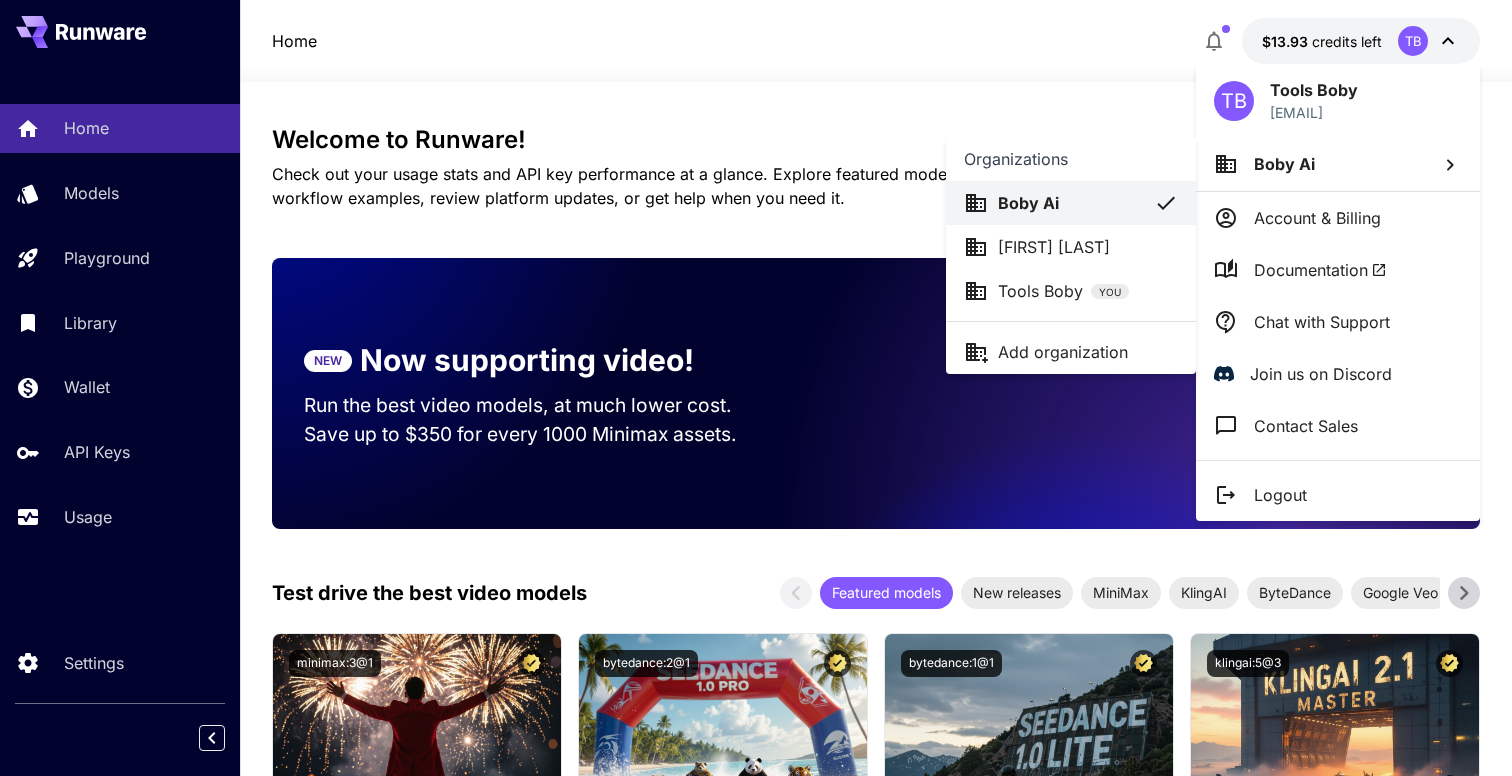 click at bounding box center [756, 388] 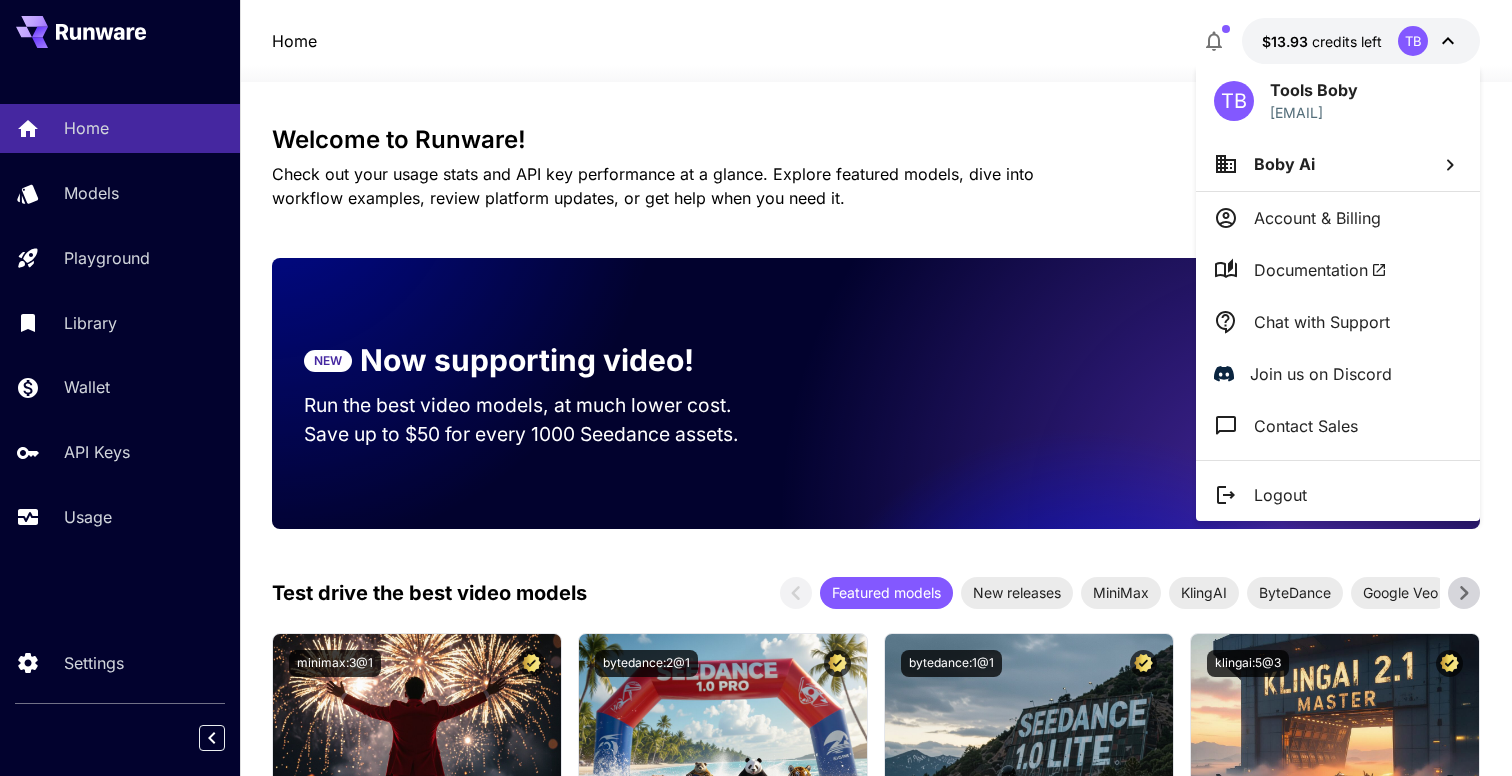 click at bounding box center (756, 388) 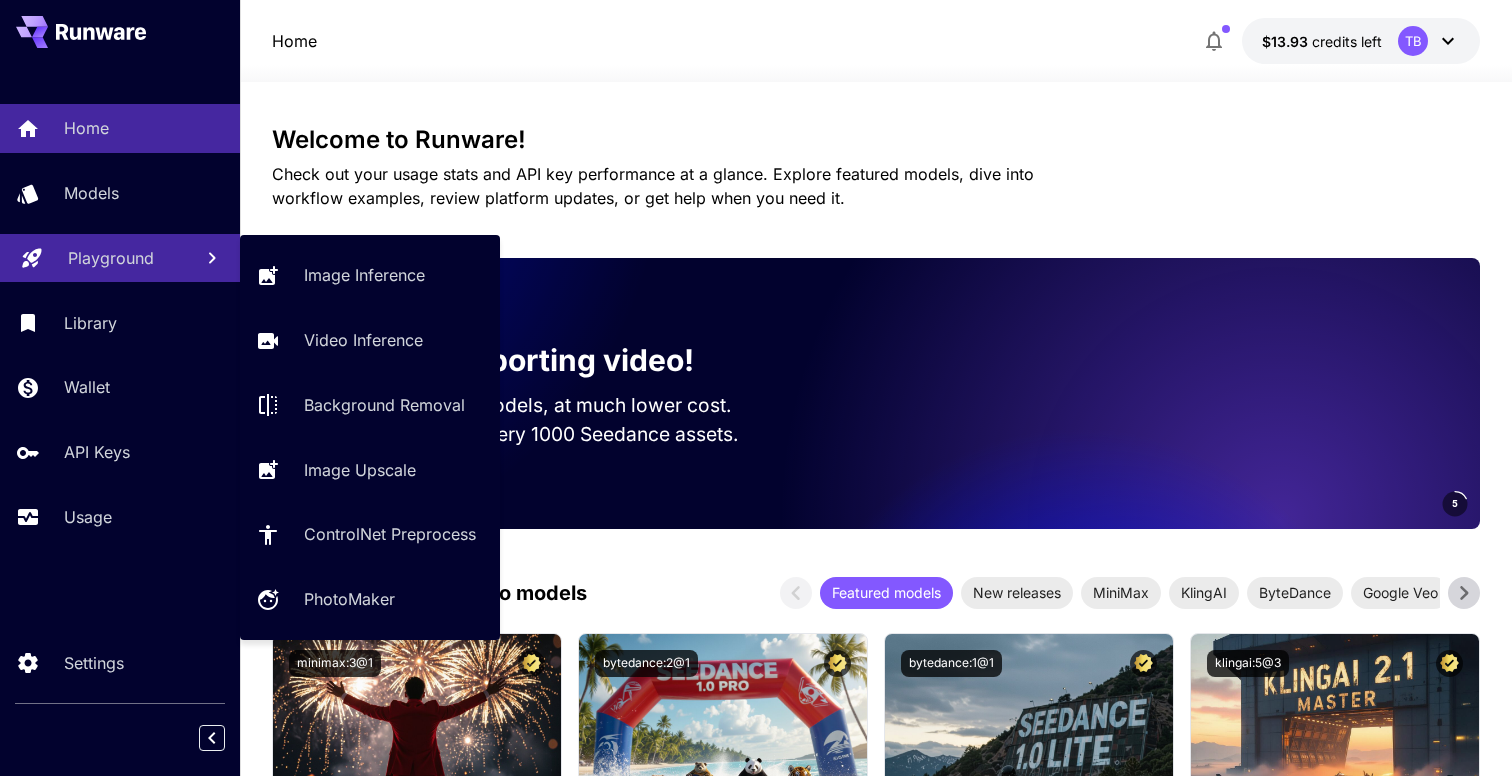 click on "Playground" at bounding box center [111, 258] 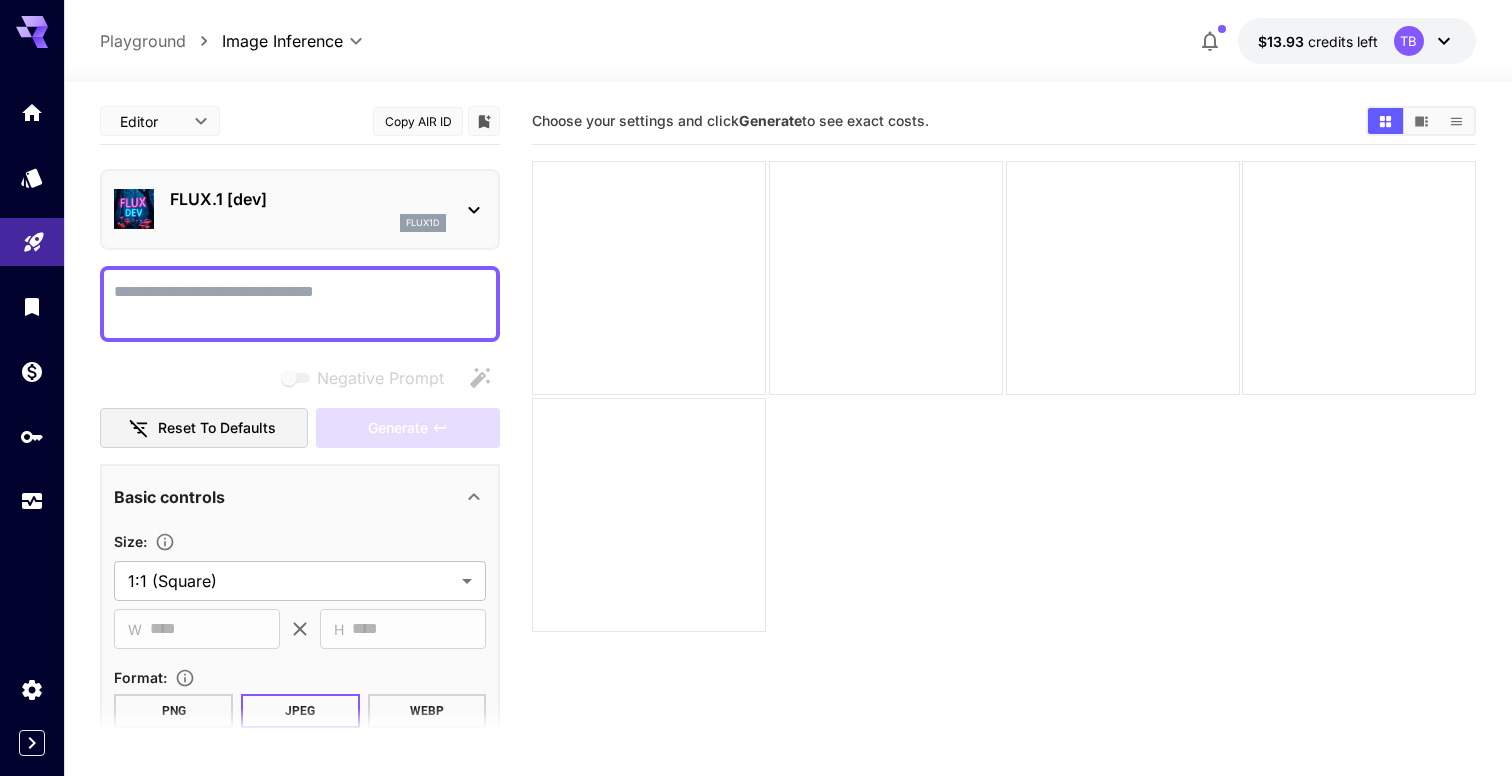 click on "FLUX.1 [dev] flux1d" at bounding box center [300, 209] 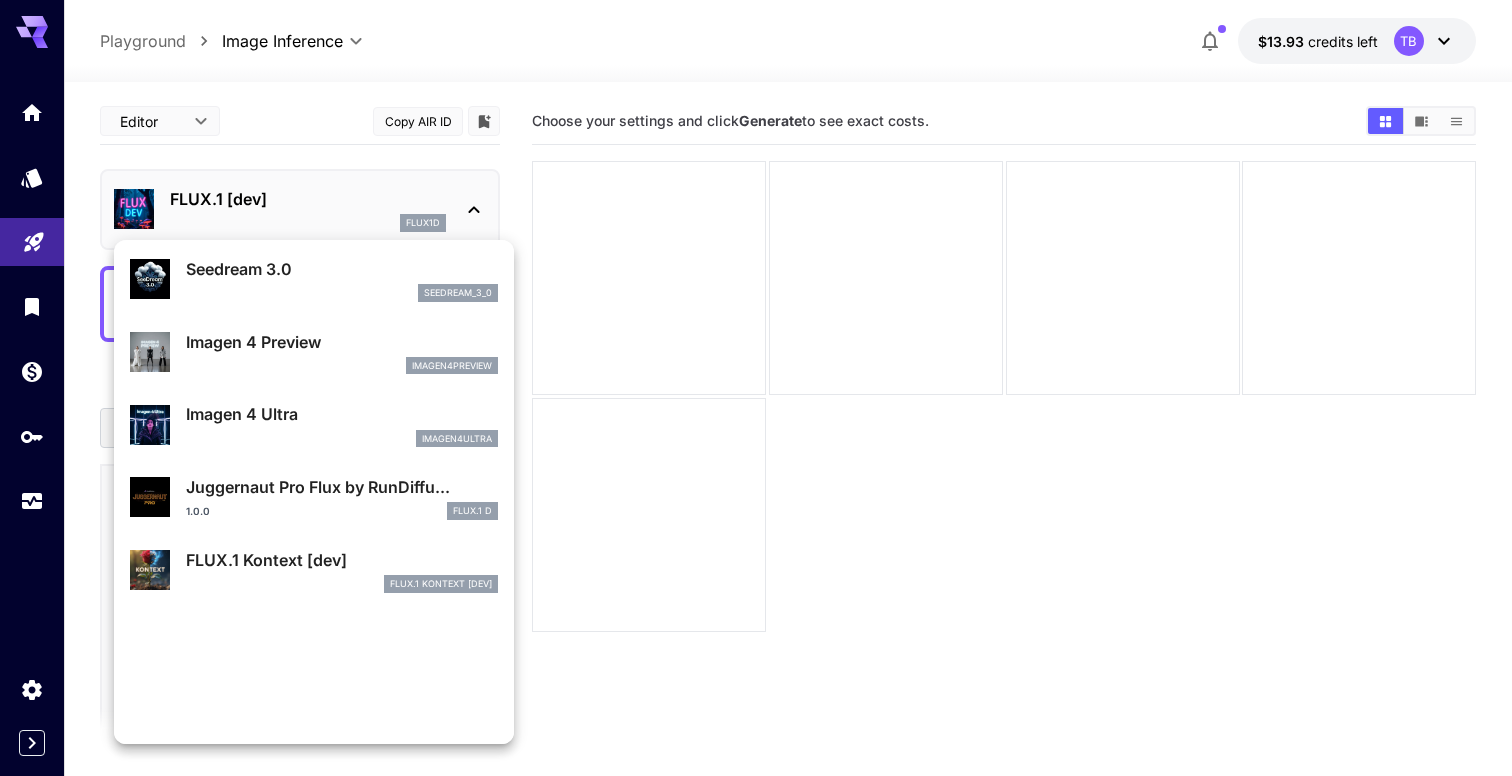 scroll, scrollTop: 340, scrollLeft: 0, axis: vertical 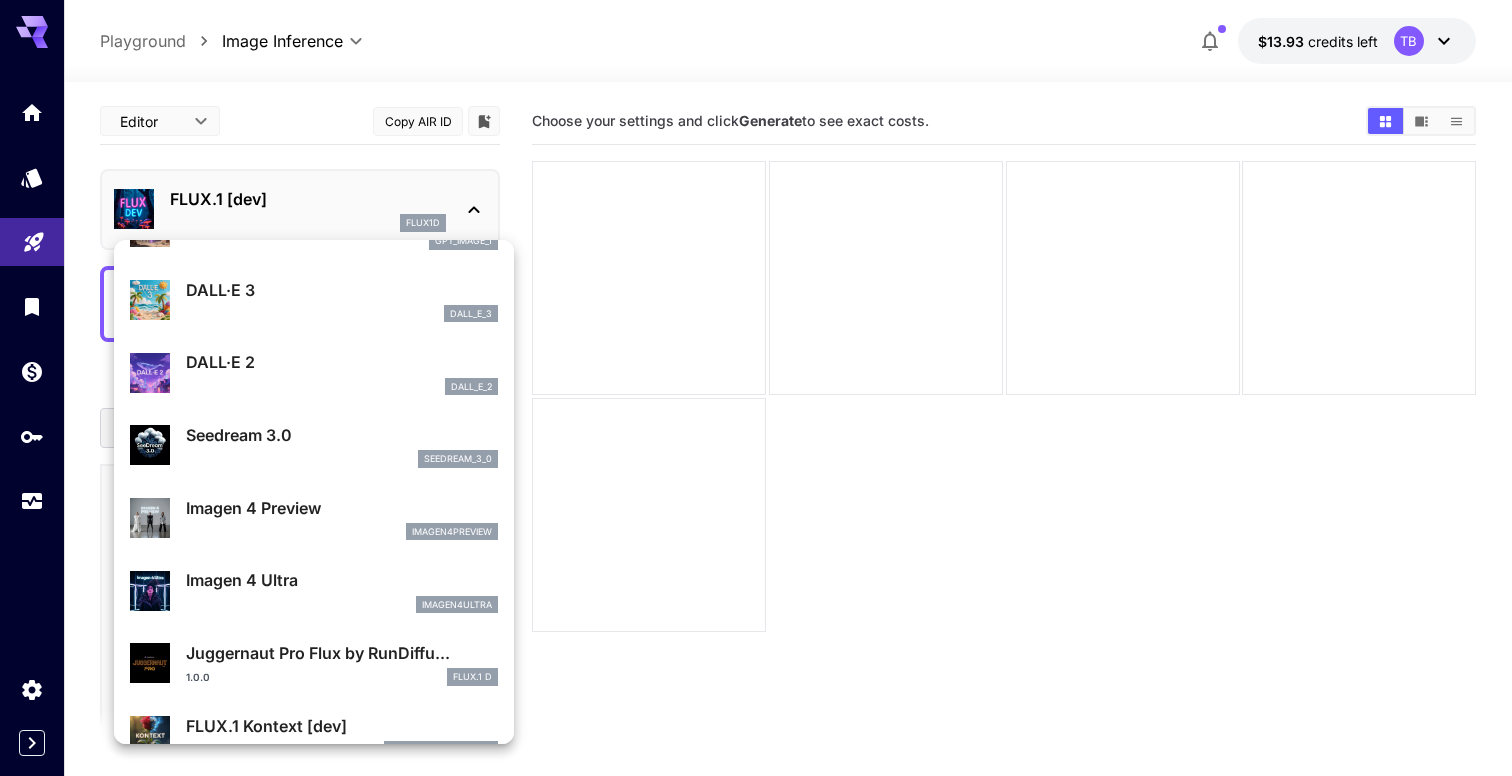 click at bounding box center [756, 388] 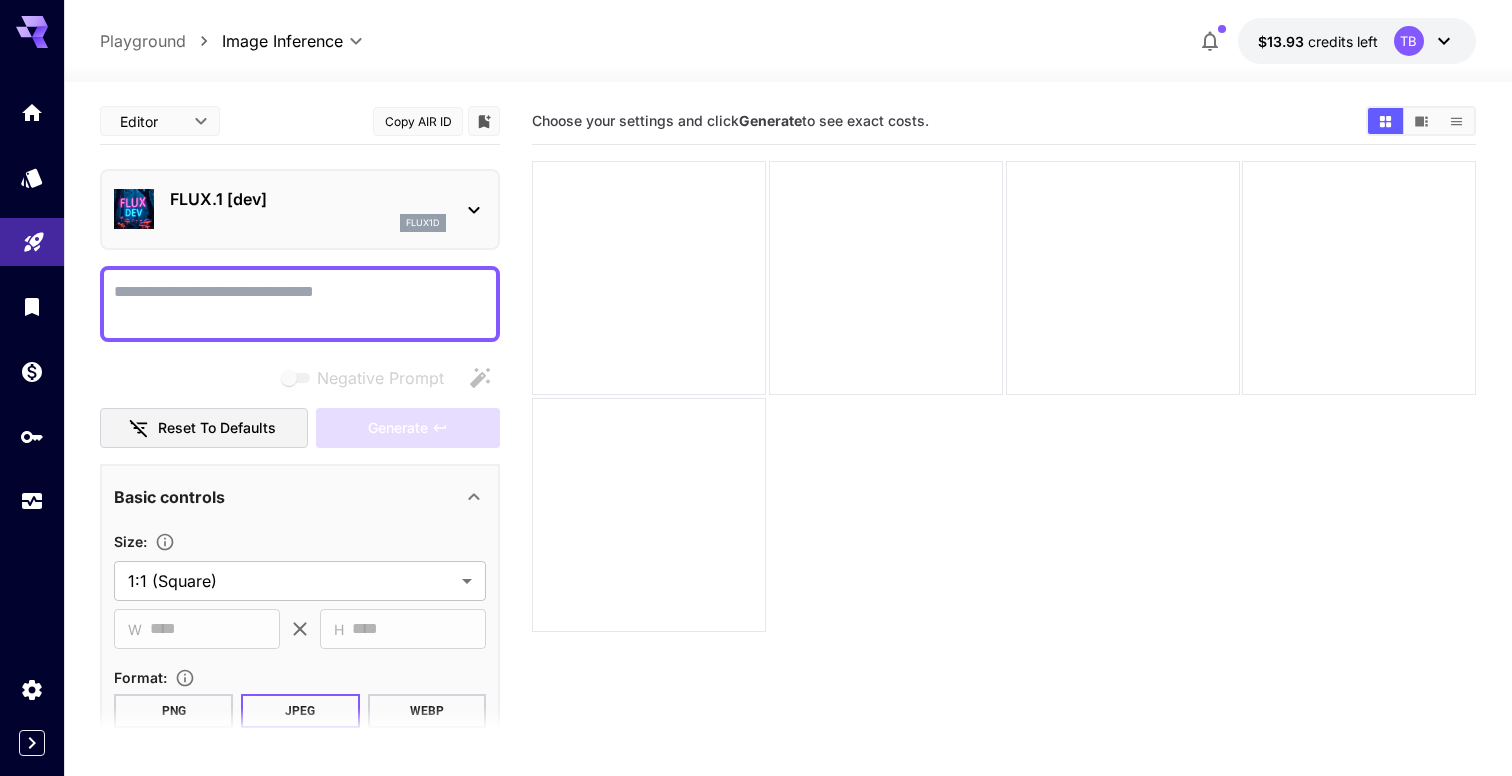 click on "Negative Prompt" at bounding box center (300, 304) 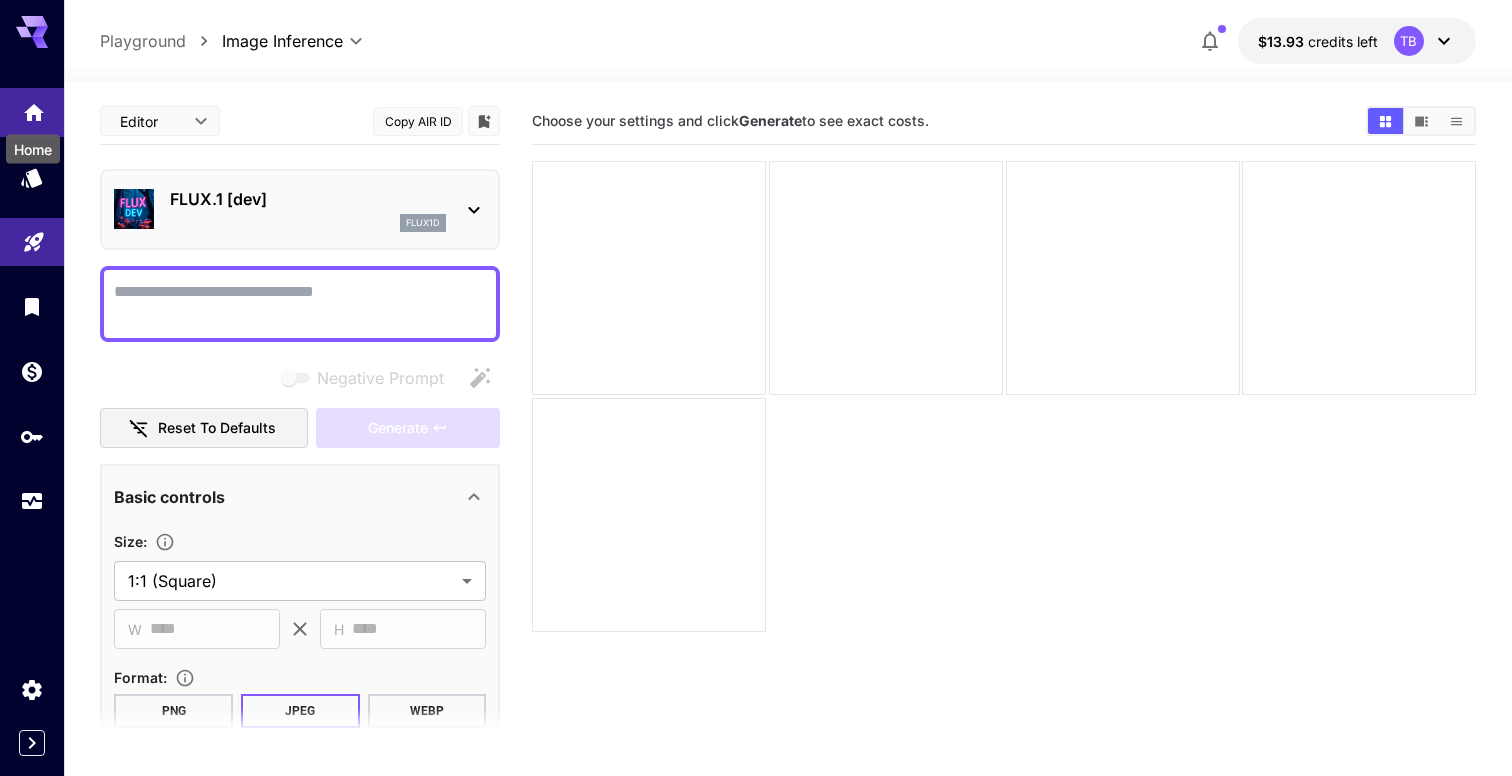 click 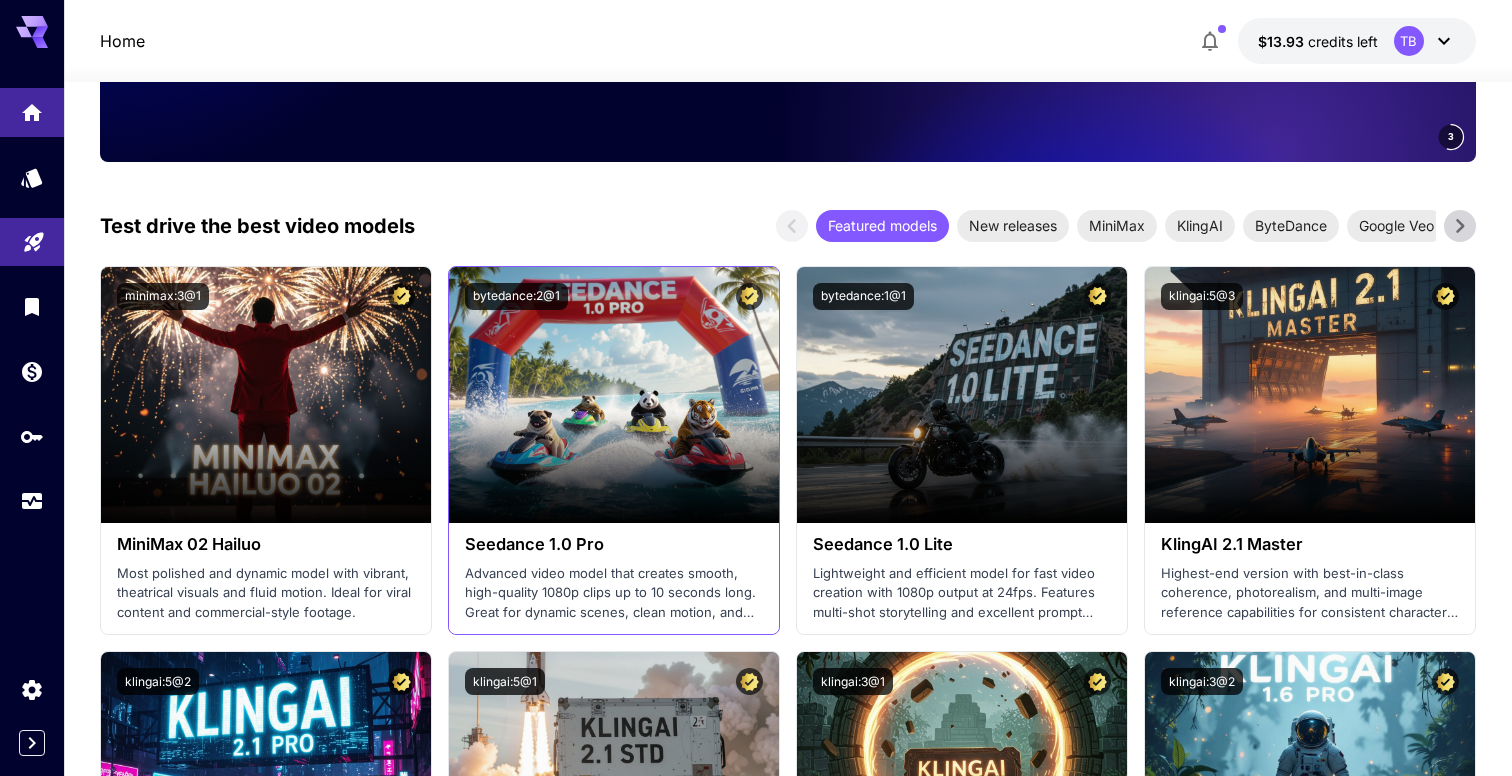 scroll, scrollTop: 360, scrollLeft: 0, axis: vertical 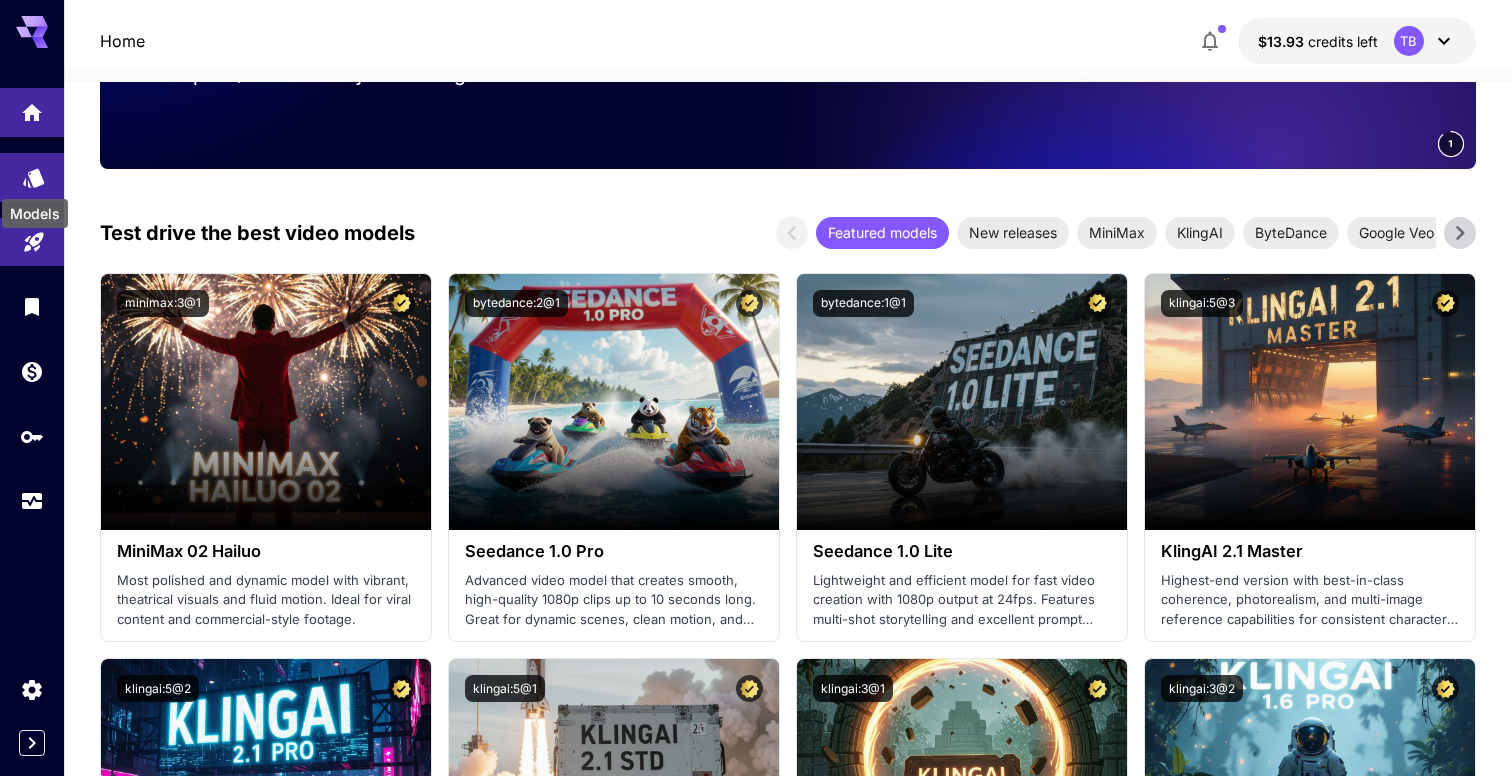 click 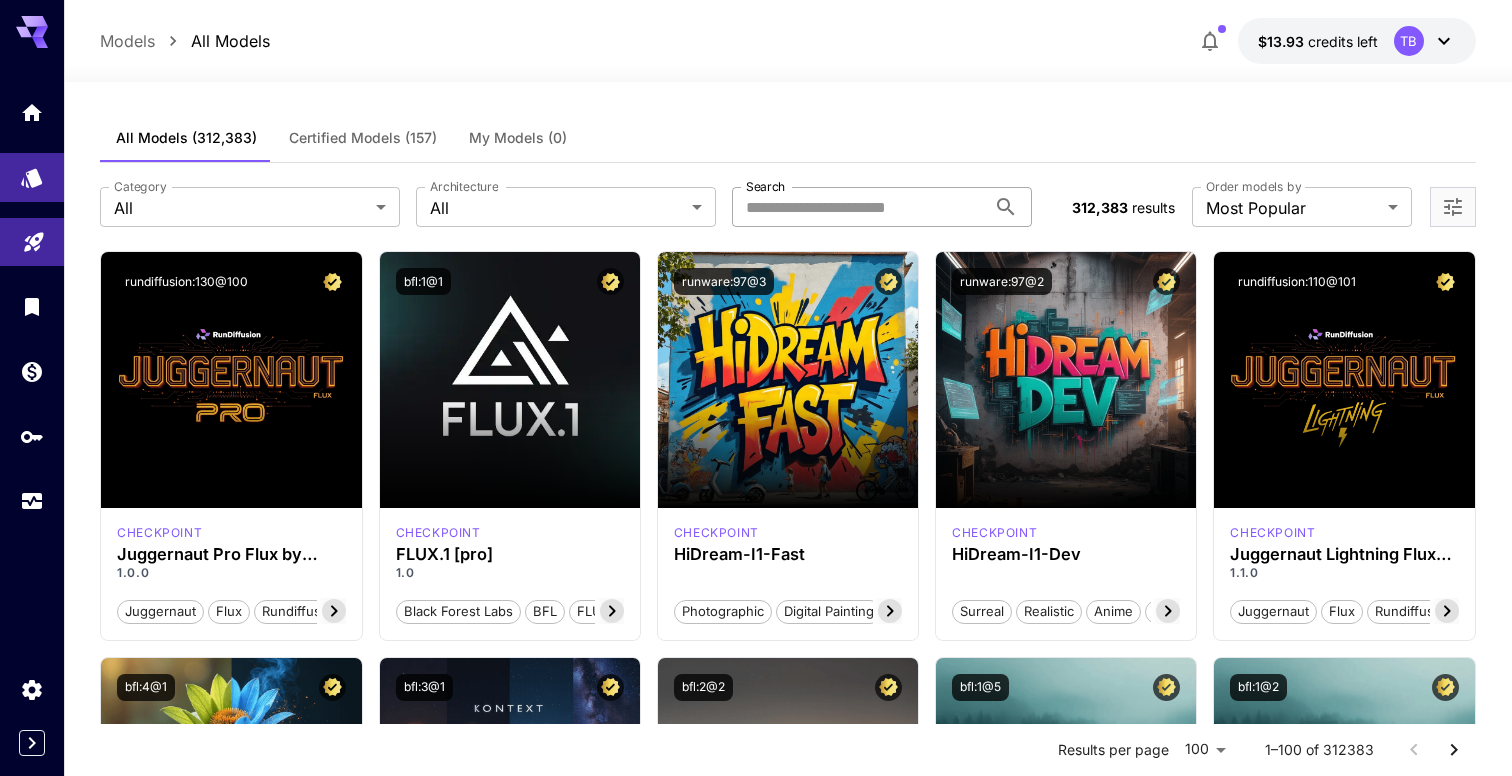 click on "Search" at bounding box center (859, 207) 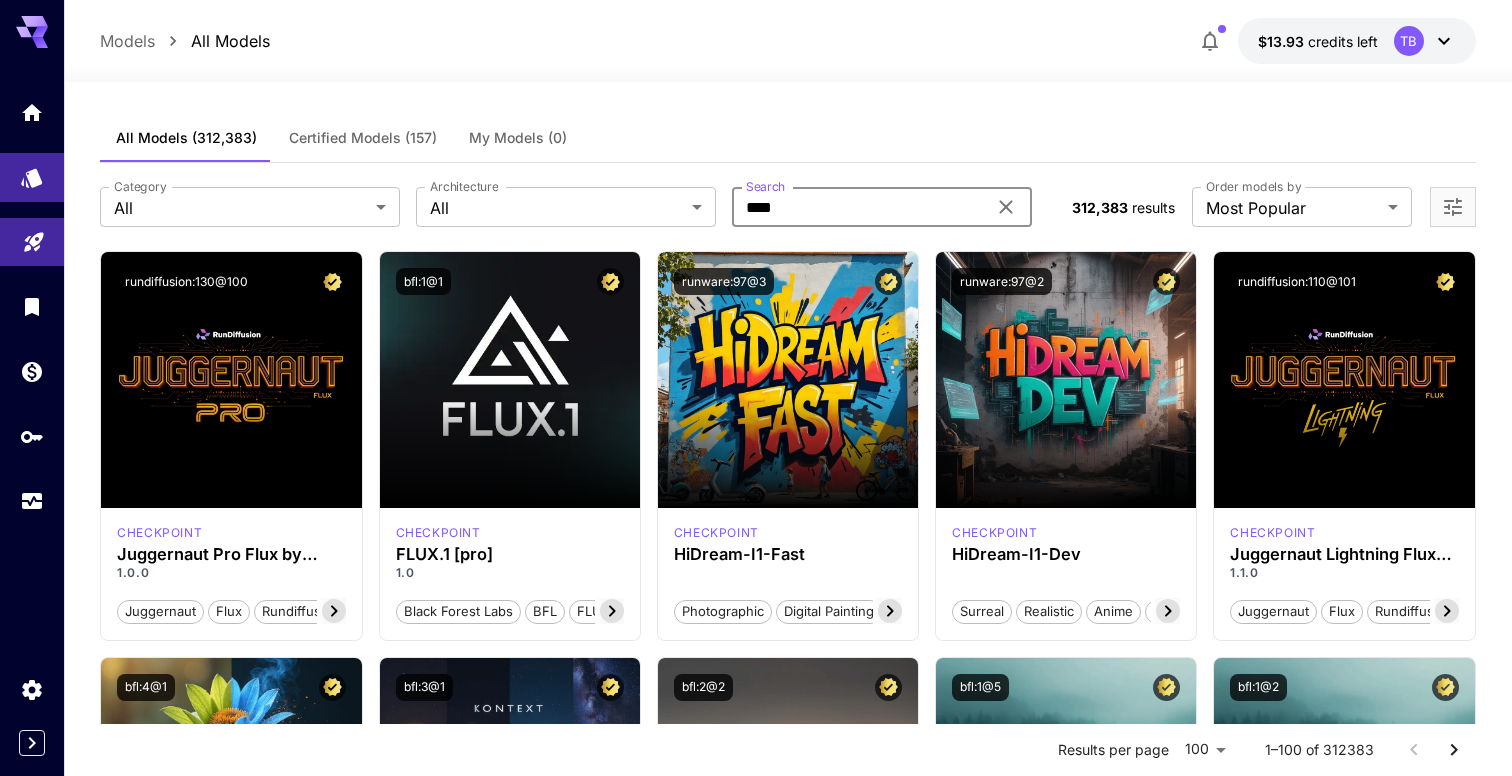 type on "****" 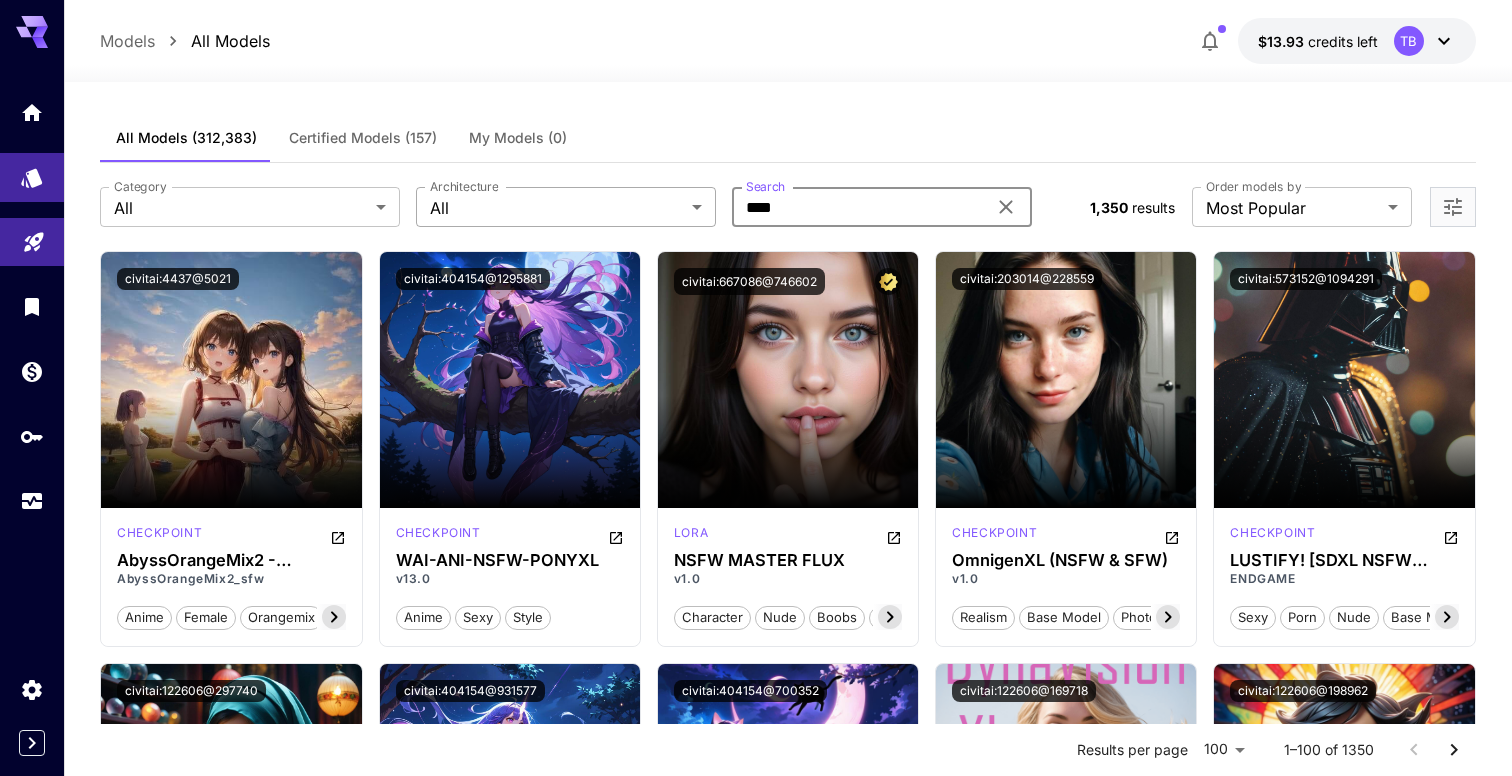click on "**********" at bounding box center [756, 7525] 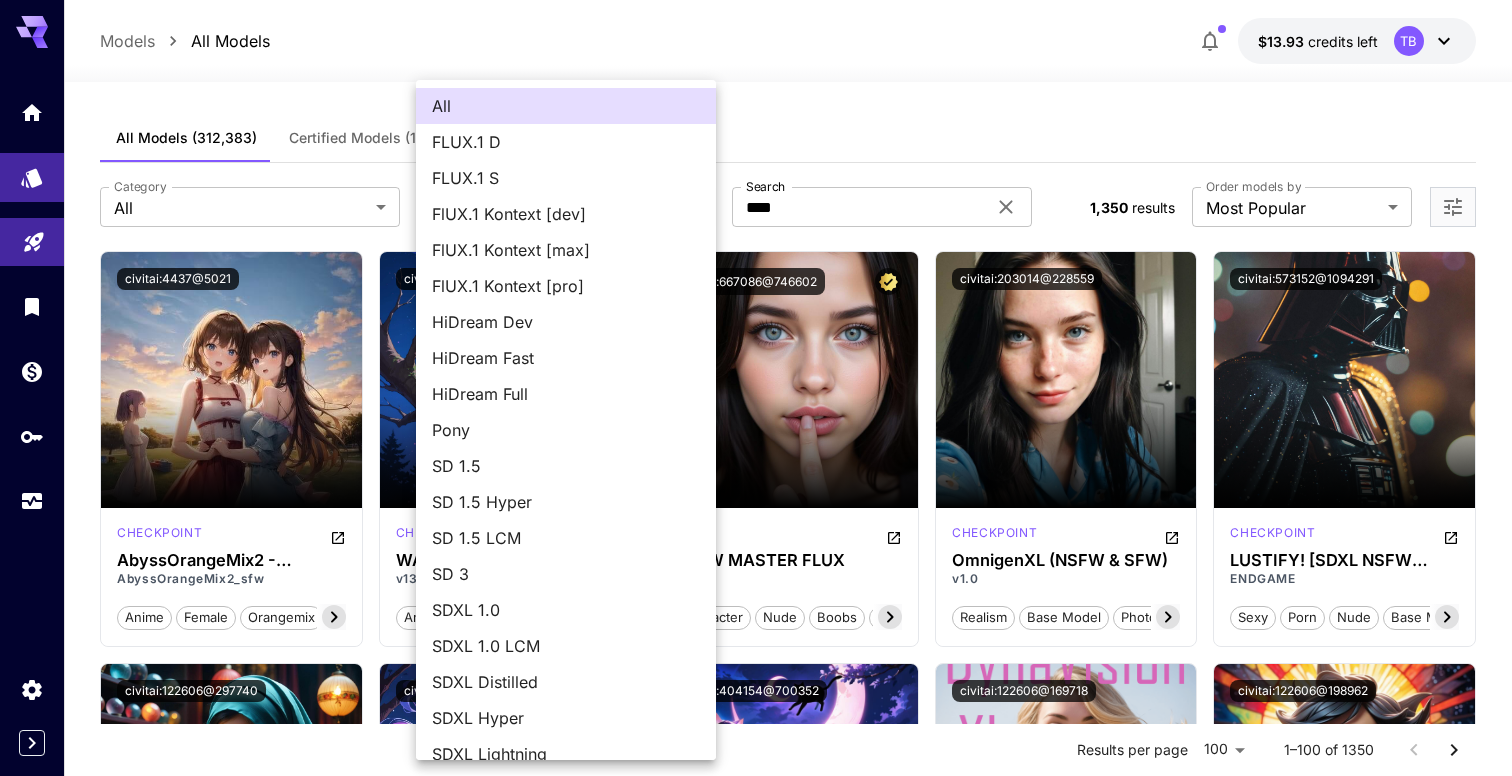 click on "FLUX.1 D" at bounding box center (566, 142) 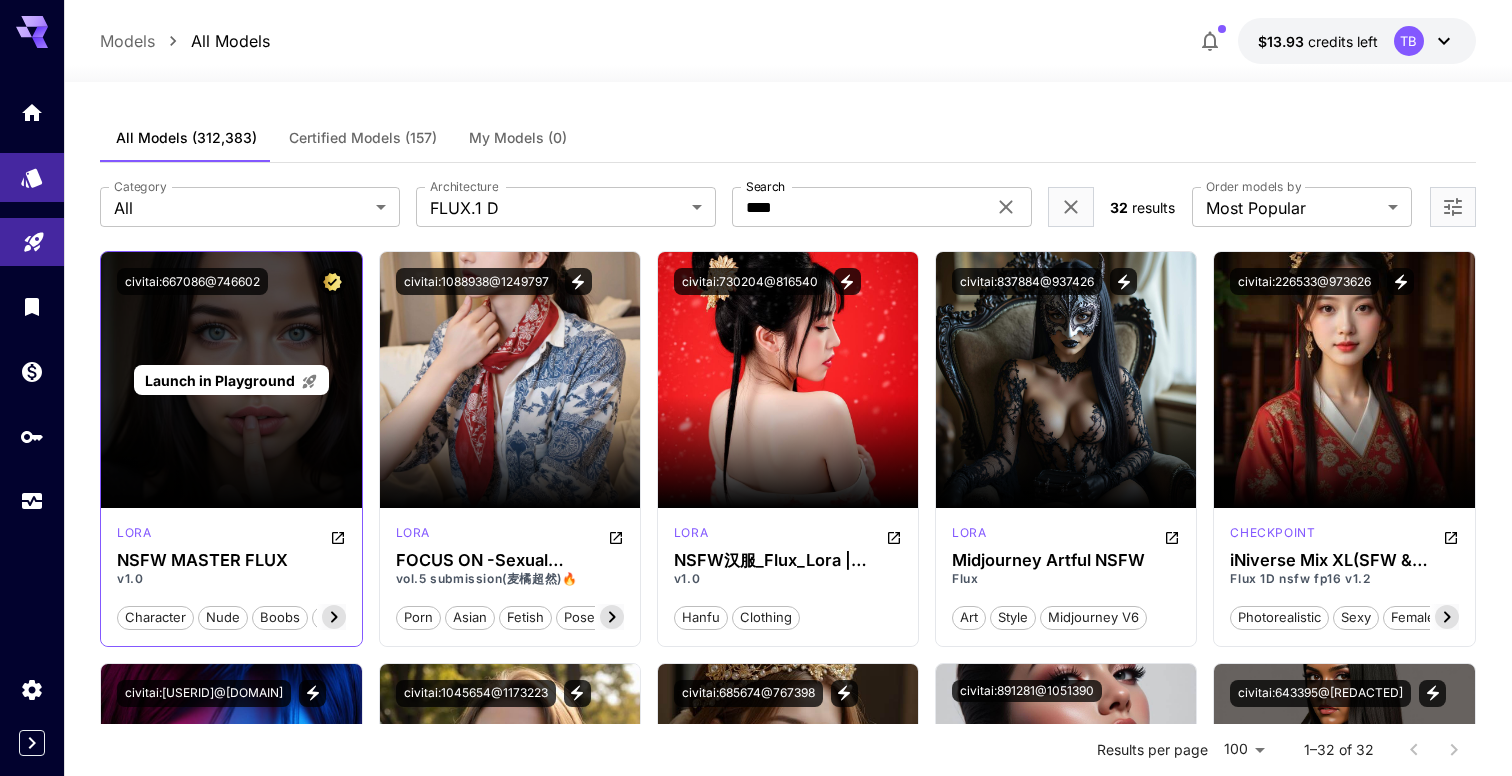 click on "Launch in Playground" at bounding box center (231, 380) 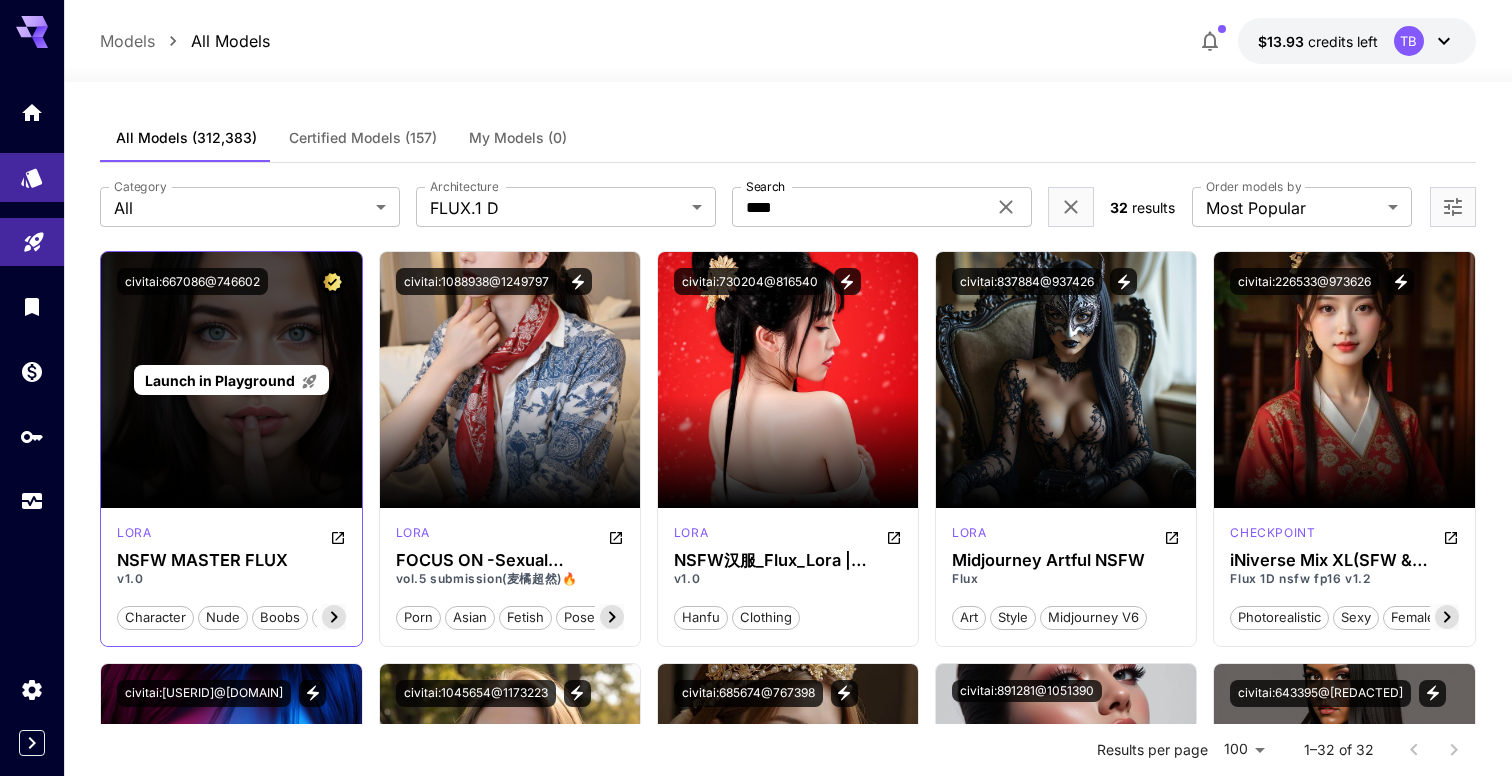 click on "Launch in Playground" at bounding box center (220, 380) 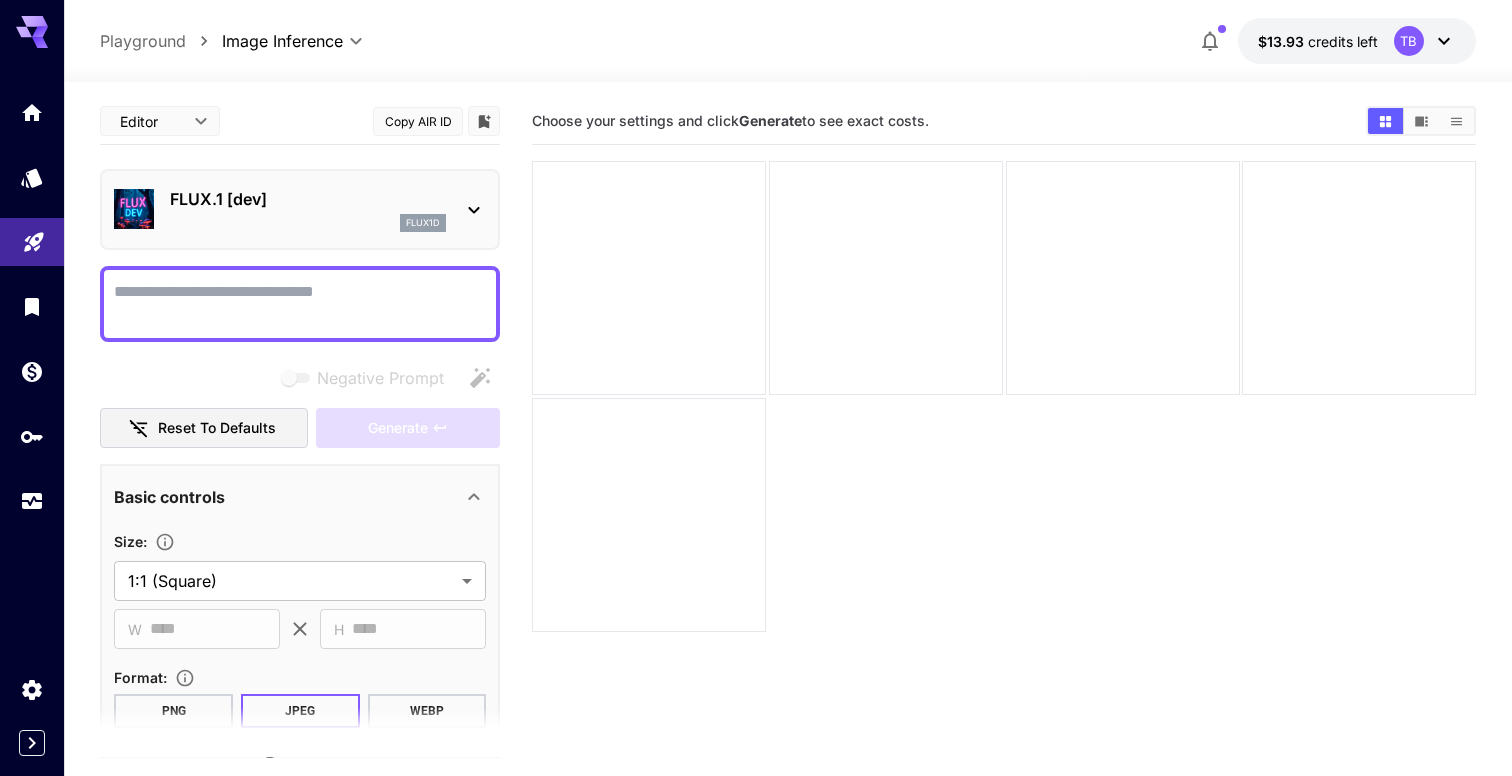 click on "Negative Prompt" at bounding box center [300, 304] 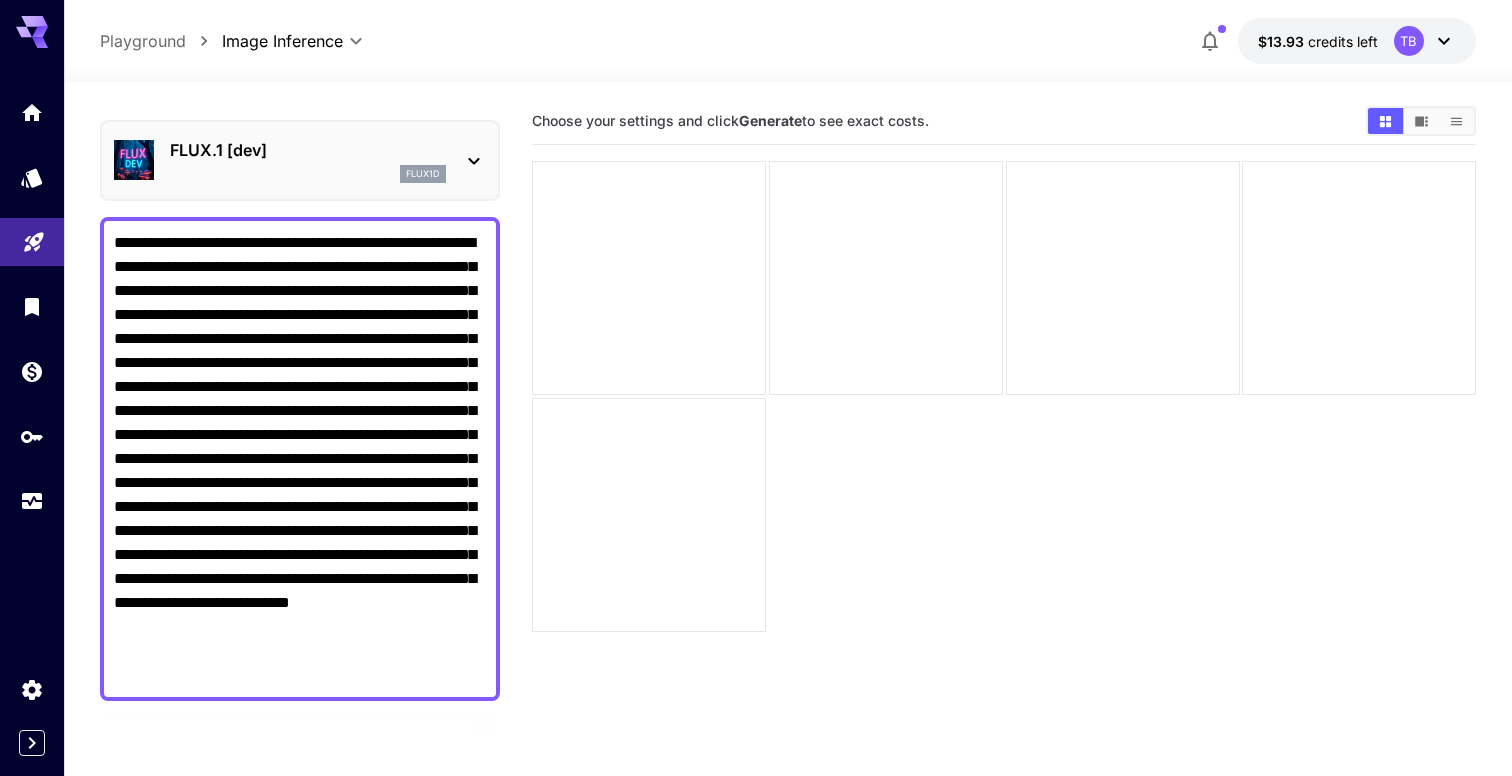 scroll, scrollTop: 48, scrollLeft: 0, axis: vertical 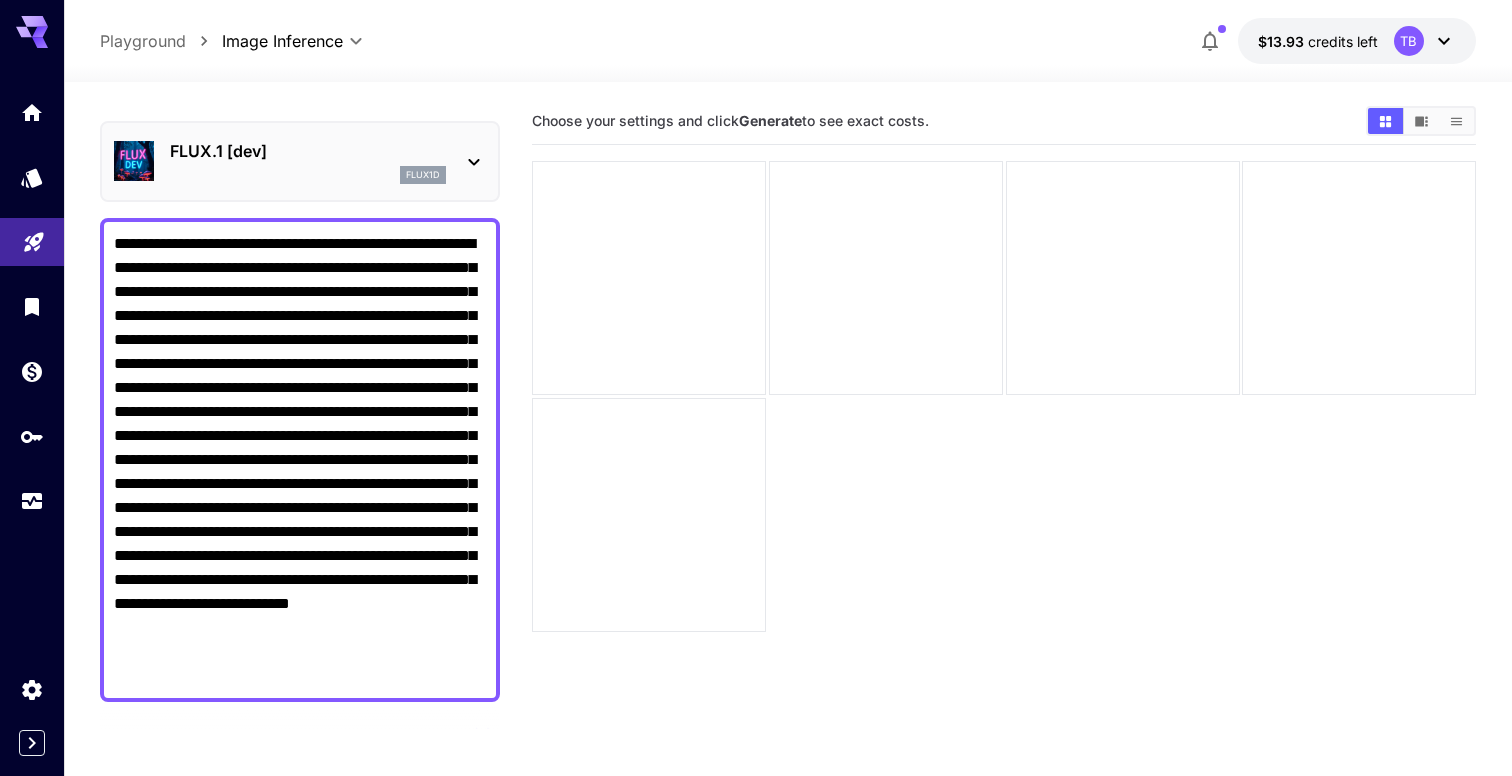 click on "**********" at bounding box center [300, 460] 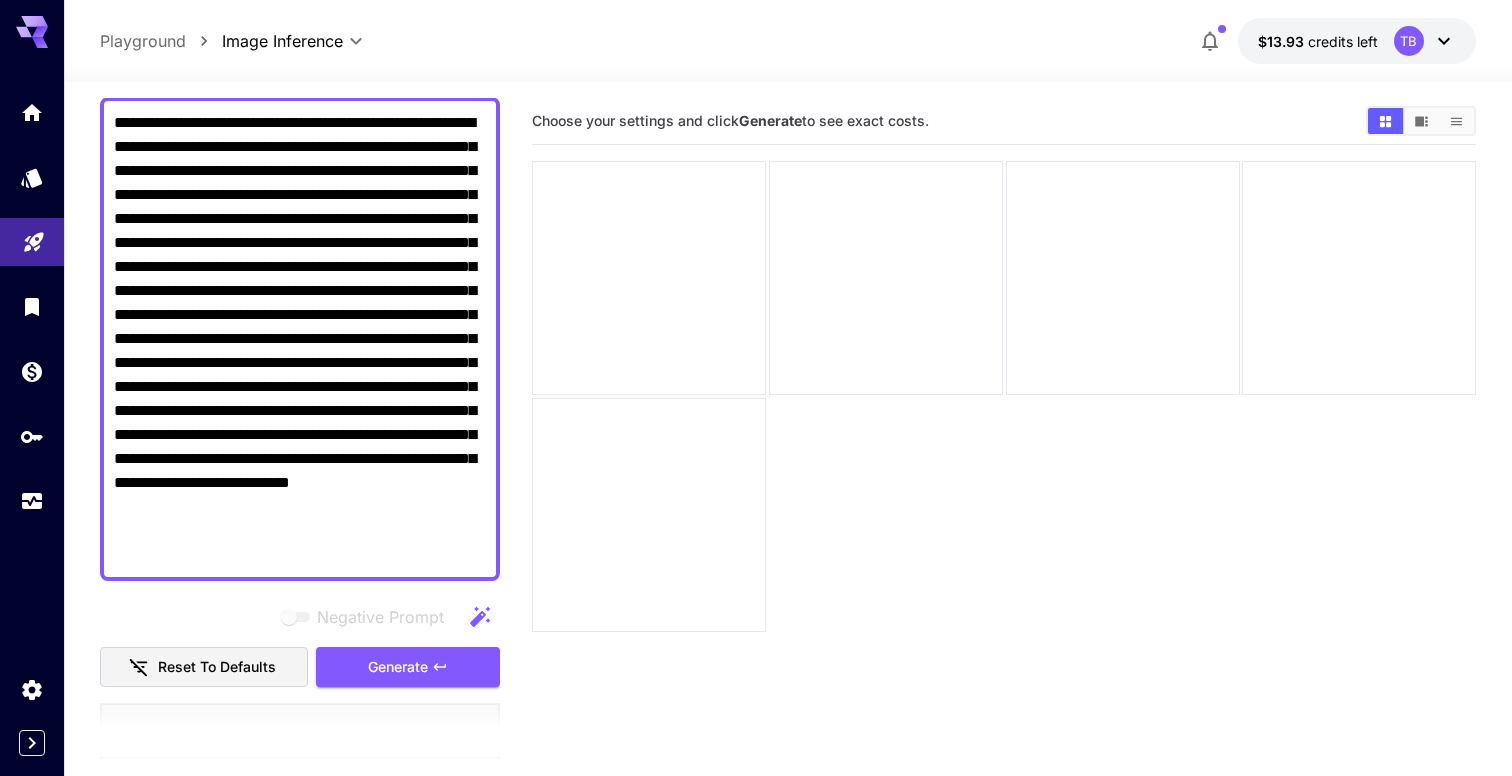 scroll, scrollTop: 197, scrollLeft: 0, axis: vertical 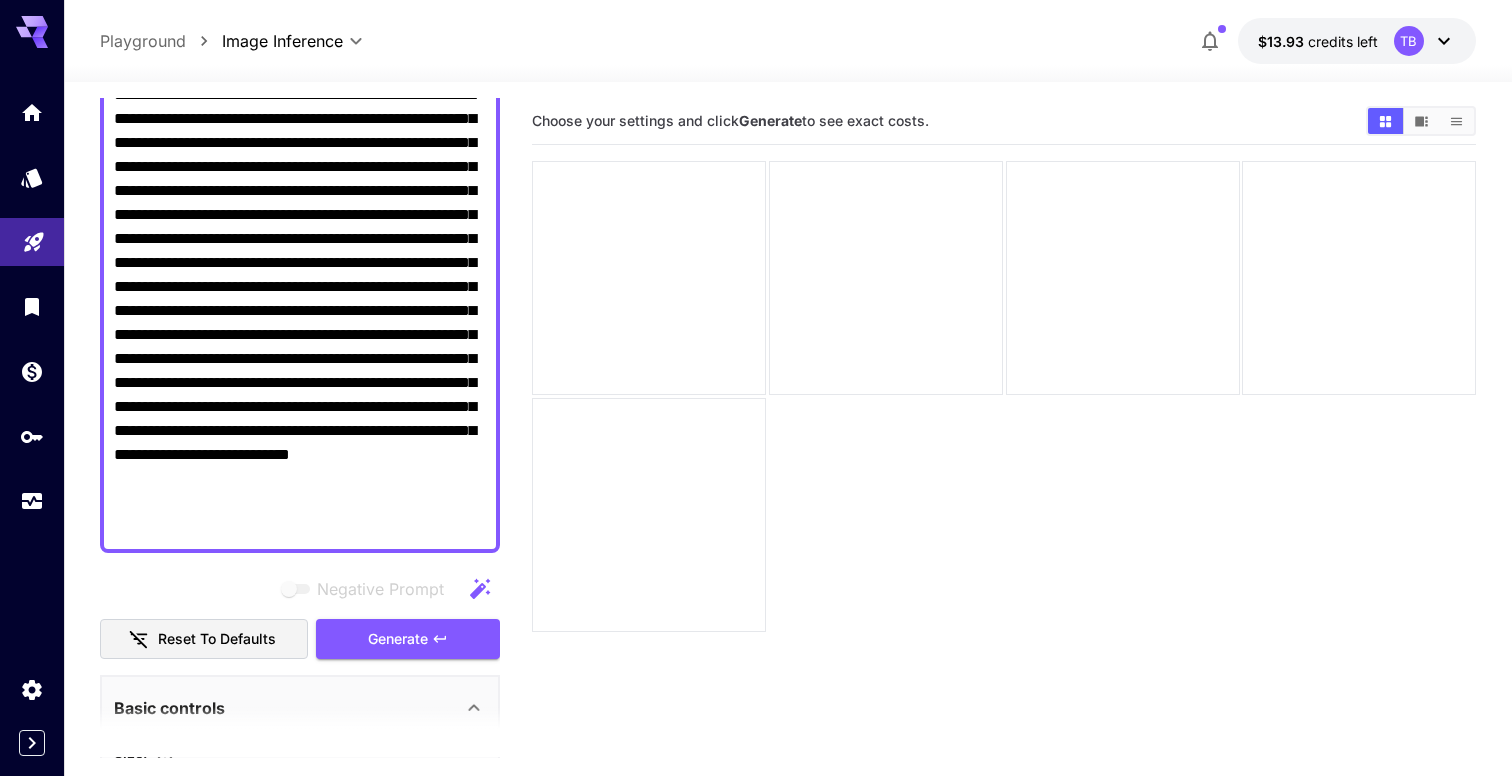 click on "**********" at bounding box center [300, 311] 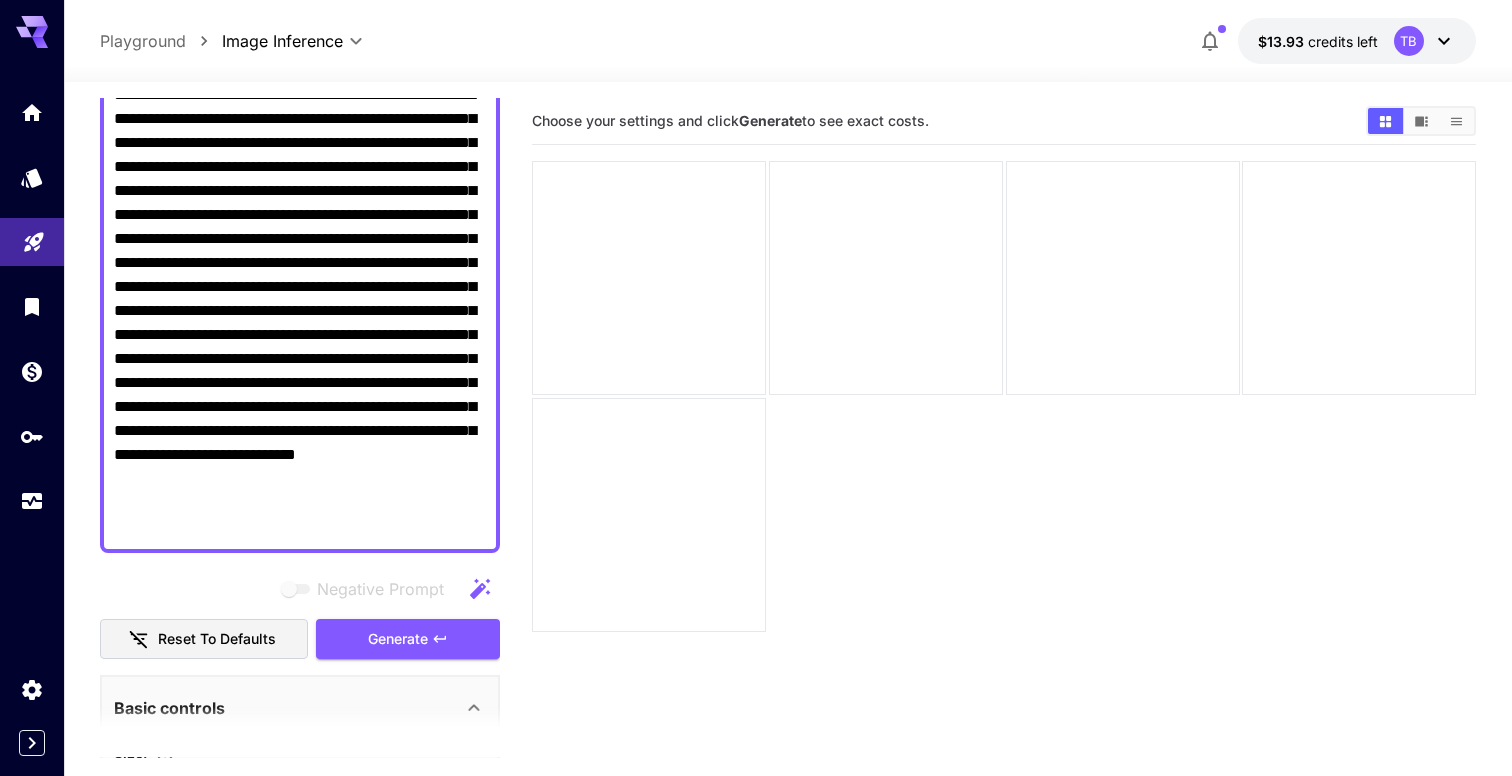 click on "**********" at bounding box center [300, 311] 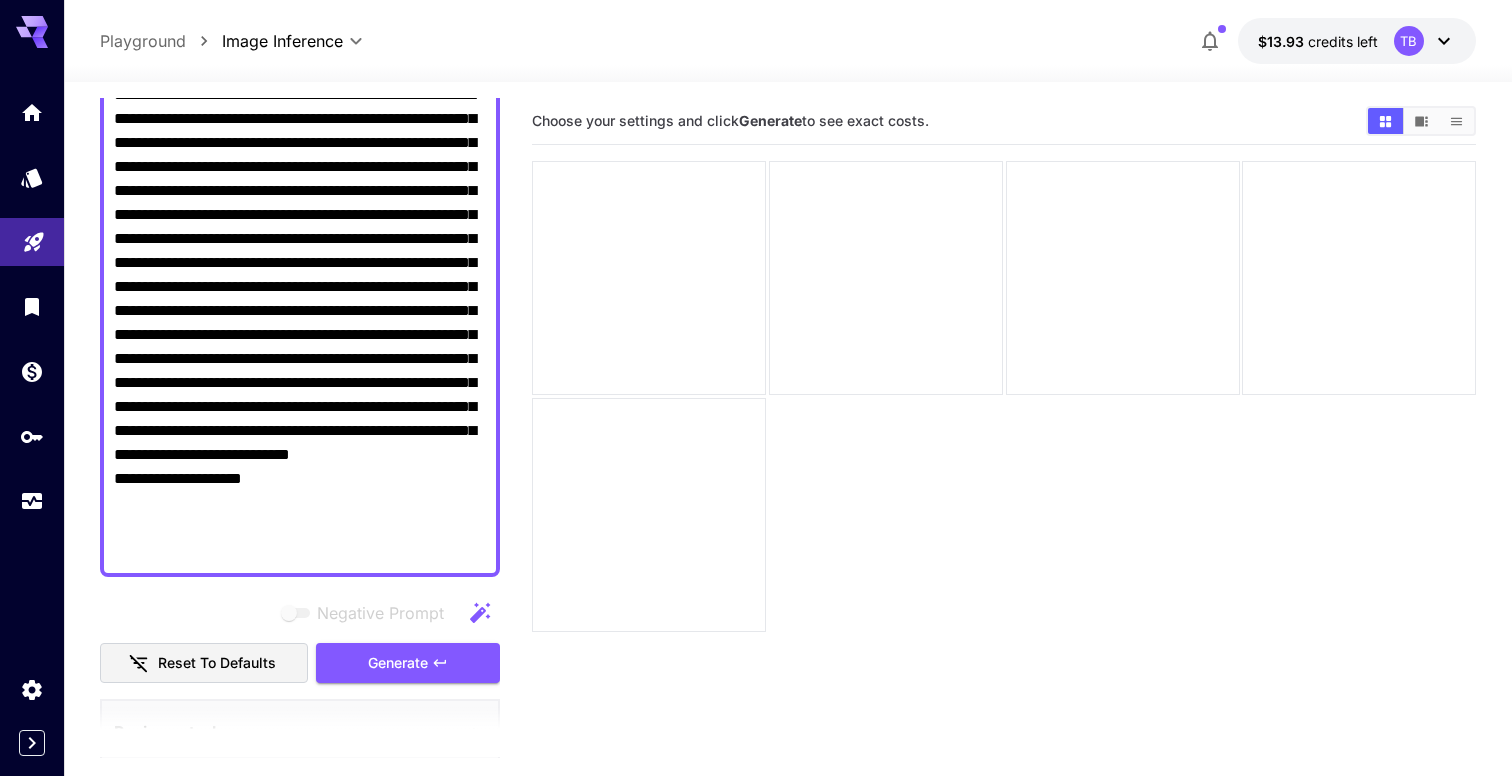 drag, startPoint x: 281, startPoint y: 554, endPoint x: 75, endPoint y: 554, distance: 206 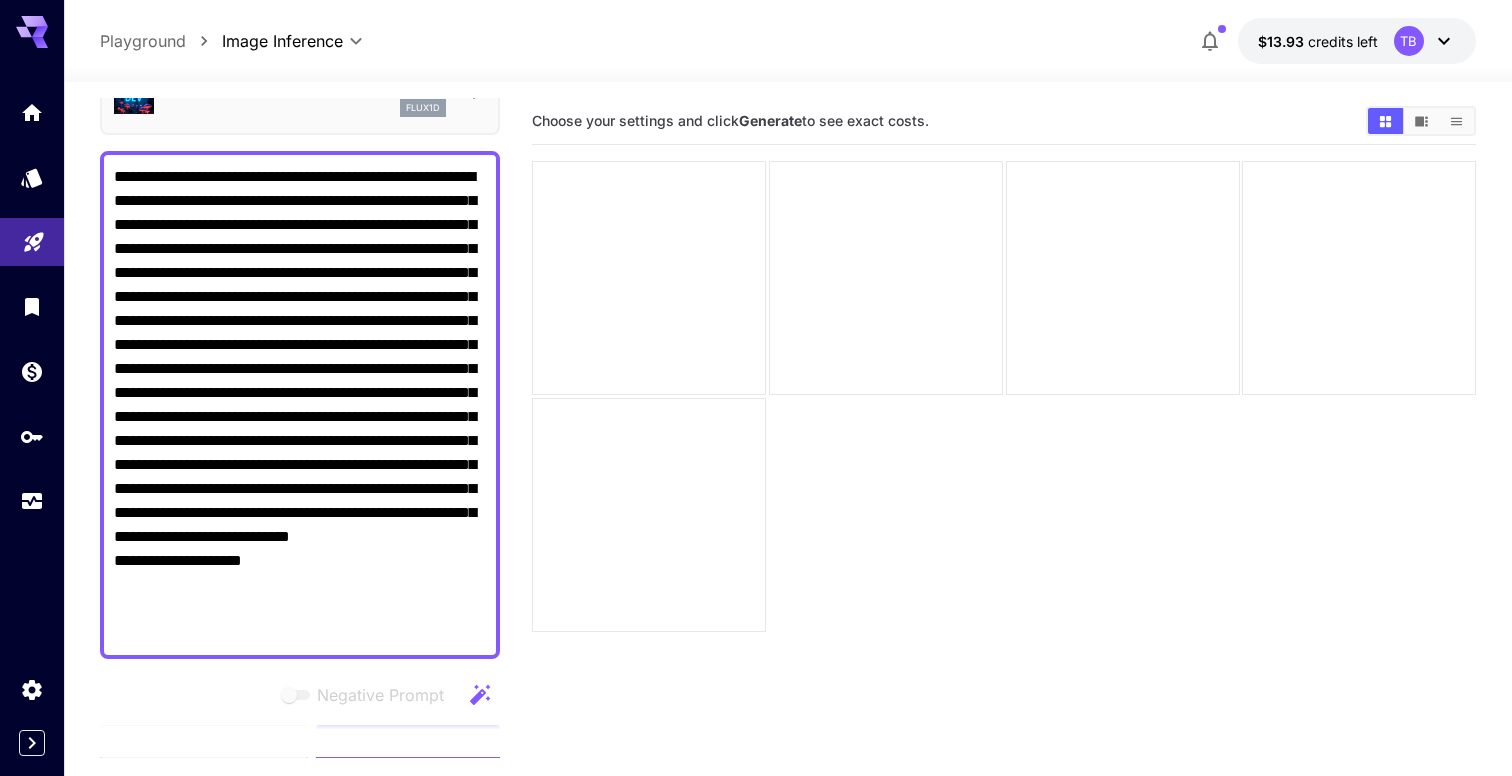 scroll, scrollTop: 118, scrollLeft: 0, axis: vertical 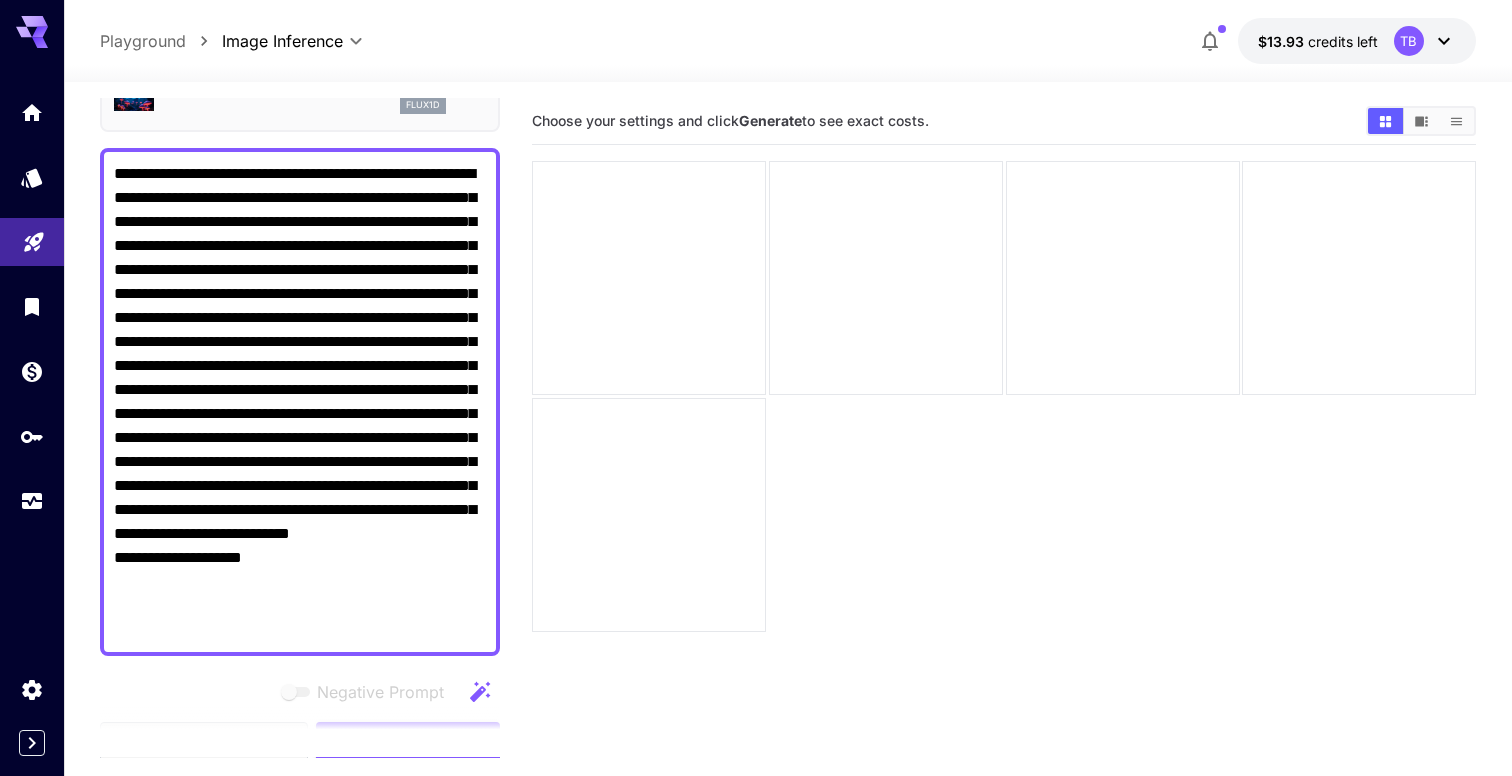 drag, startPoint x: 462, startPoint y: 609, endPoint x: 107, endPoint y: 174, distance: 561.47125 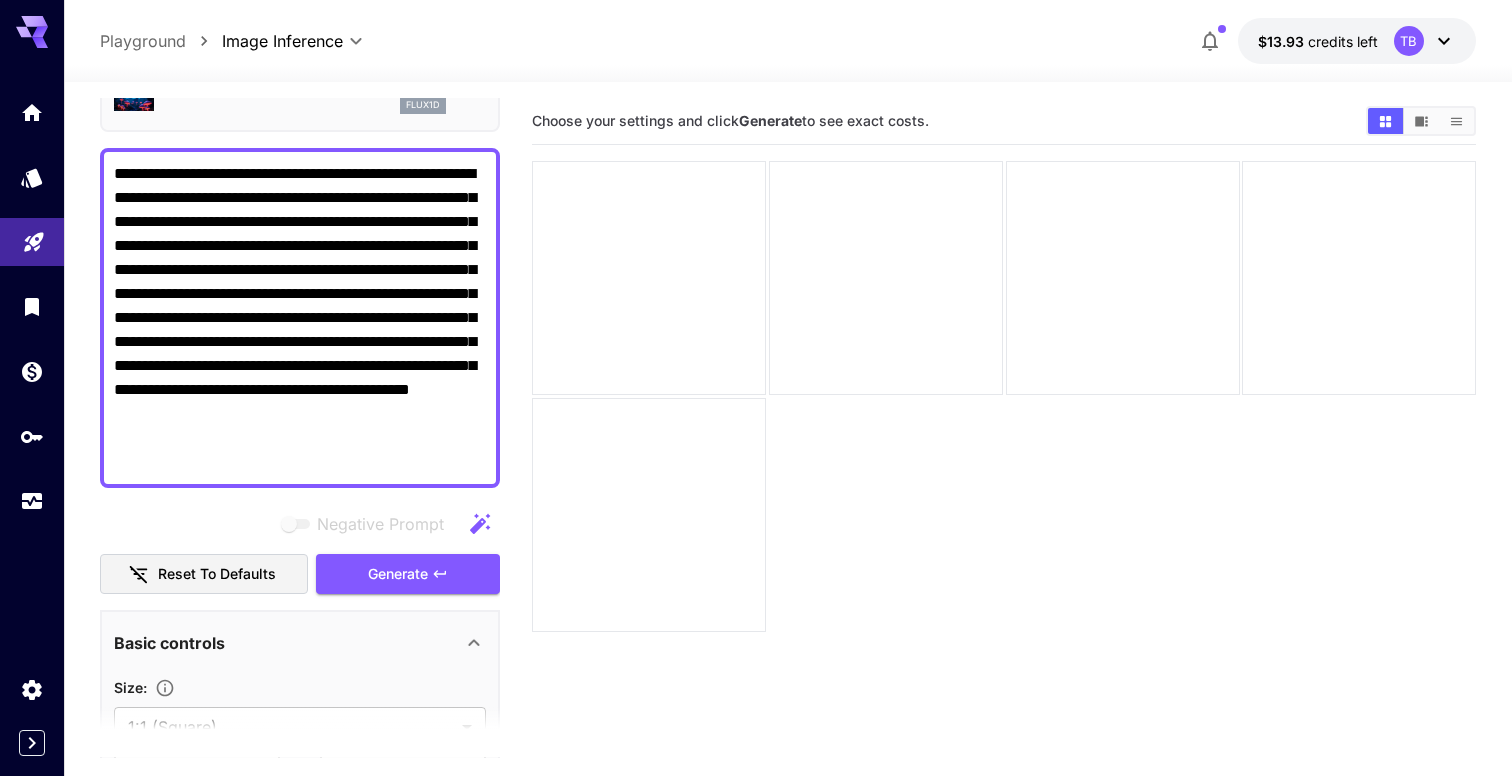 scroll, scrollTop: 0, scrollLeft: 0, axis: both 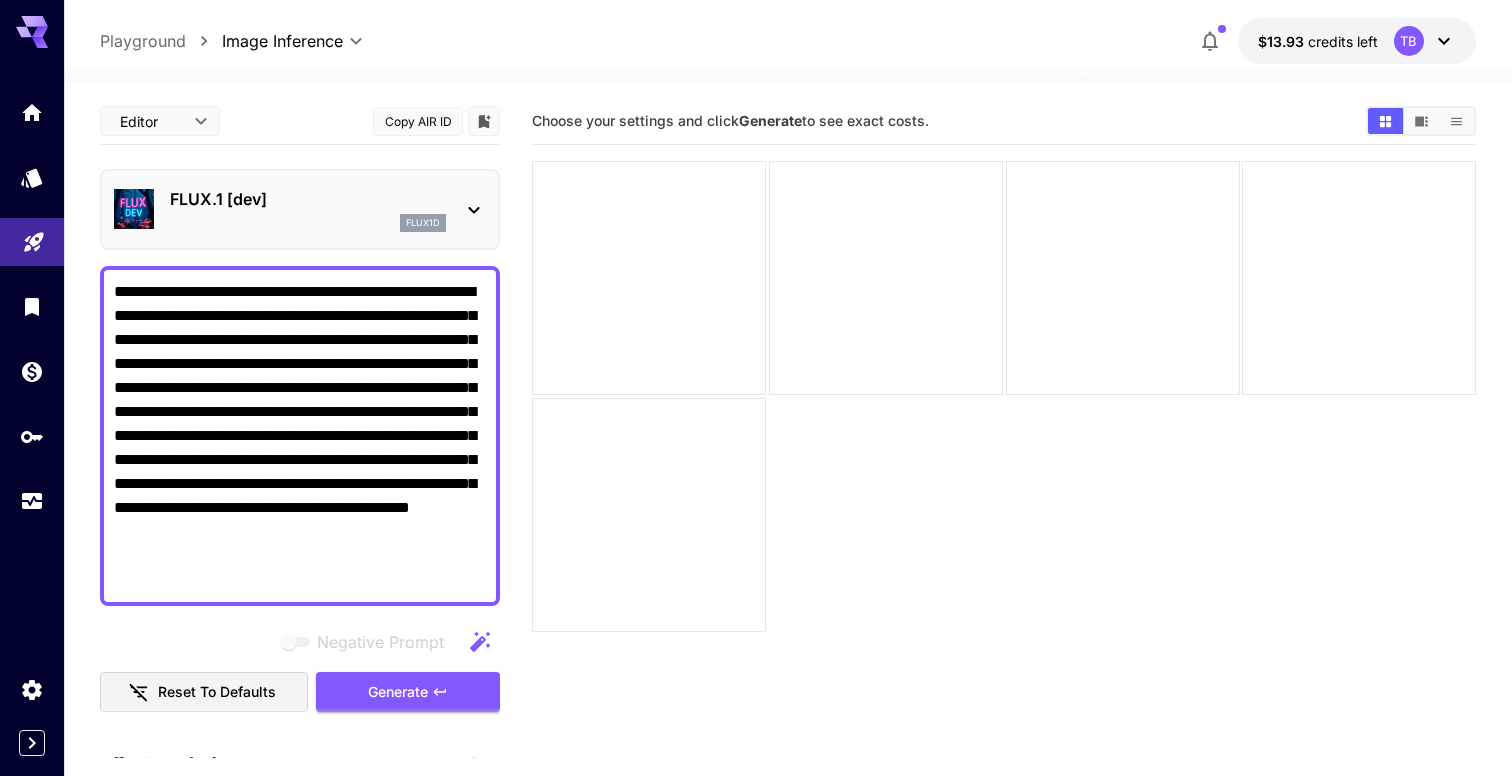 drag, startPoint x: 376, startPoint y: 543, endPoint x: 65, endPoint y: 246, distance: 430.03488 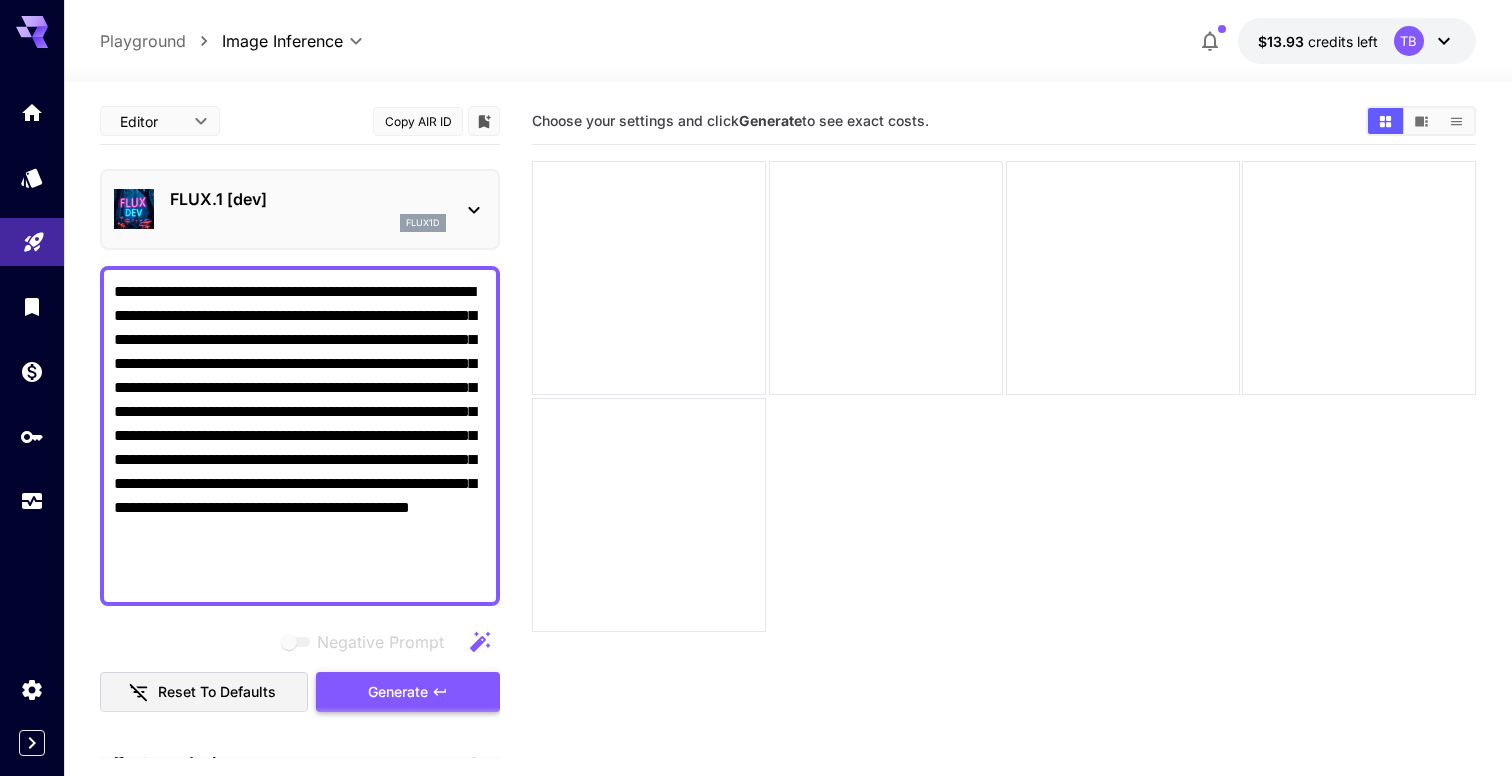 click 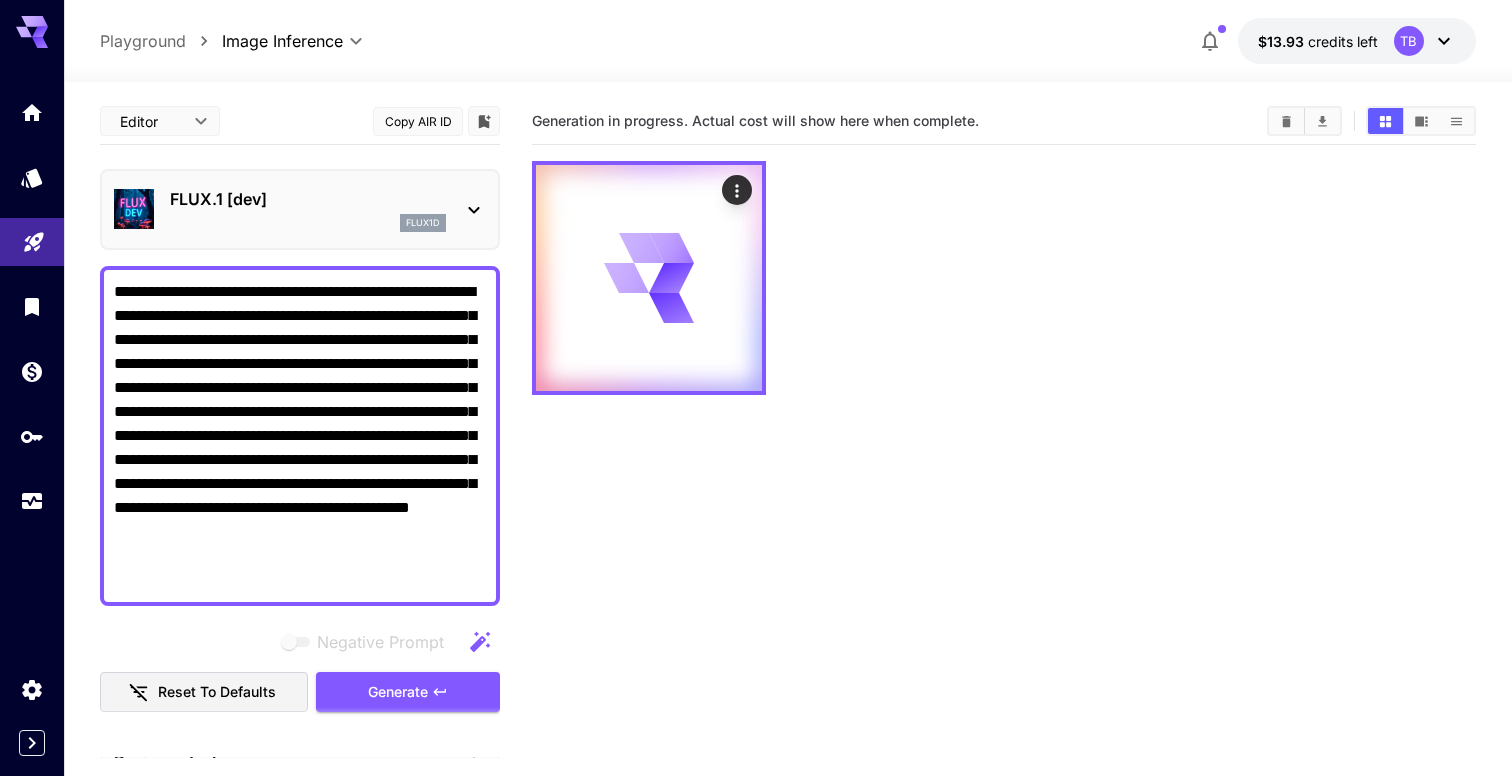 drag, startPoint x: 380, startPoint y: 561, endPoint x: 94, endPoint y: 287, distance: 396.0707 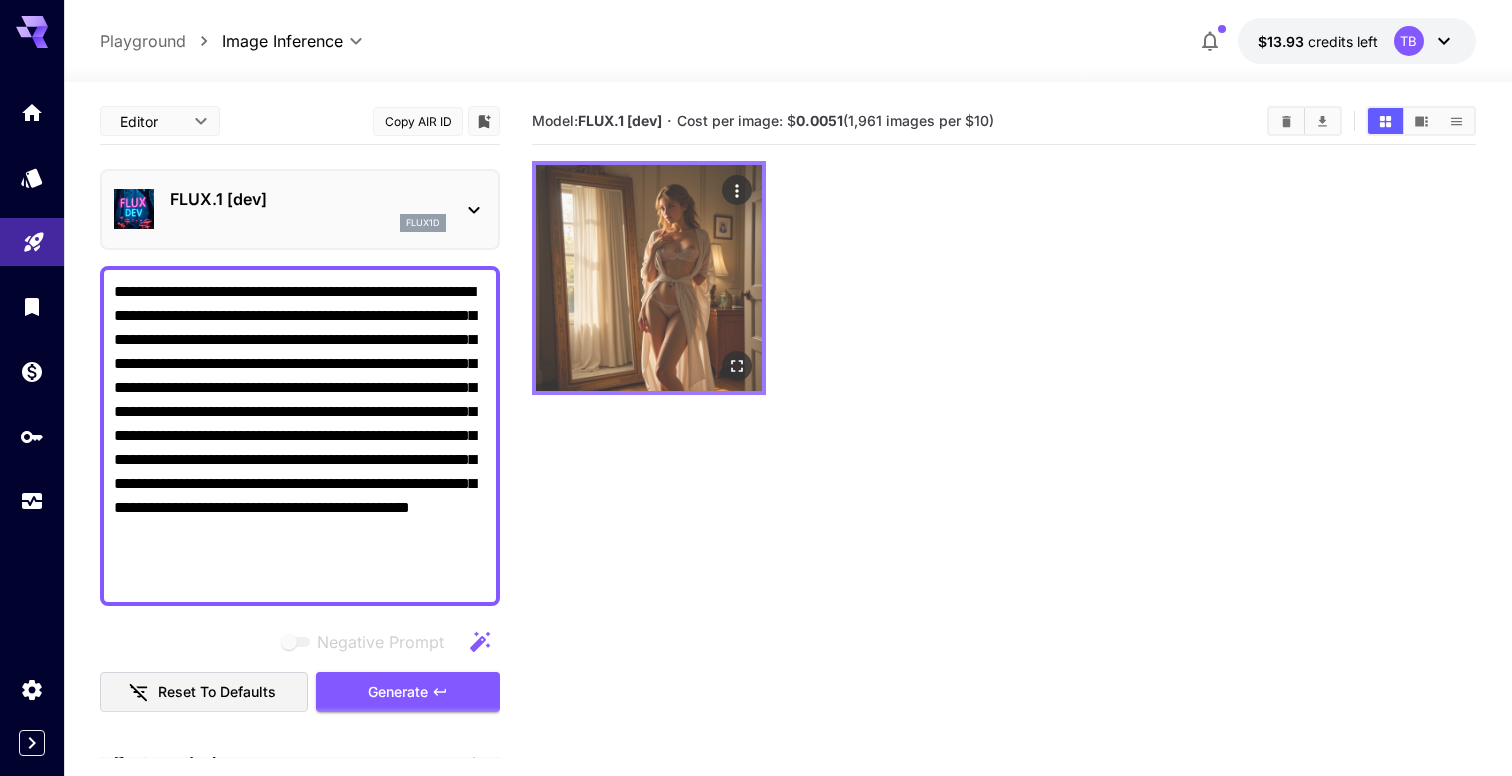 click at bounding box center [649, 278] 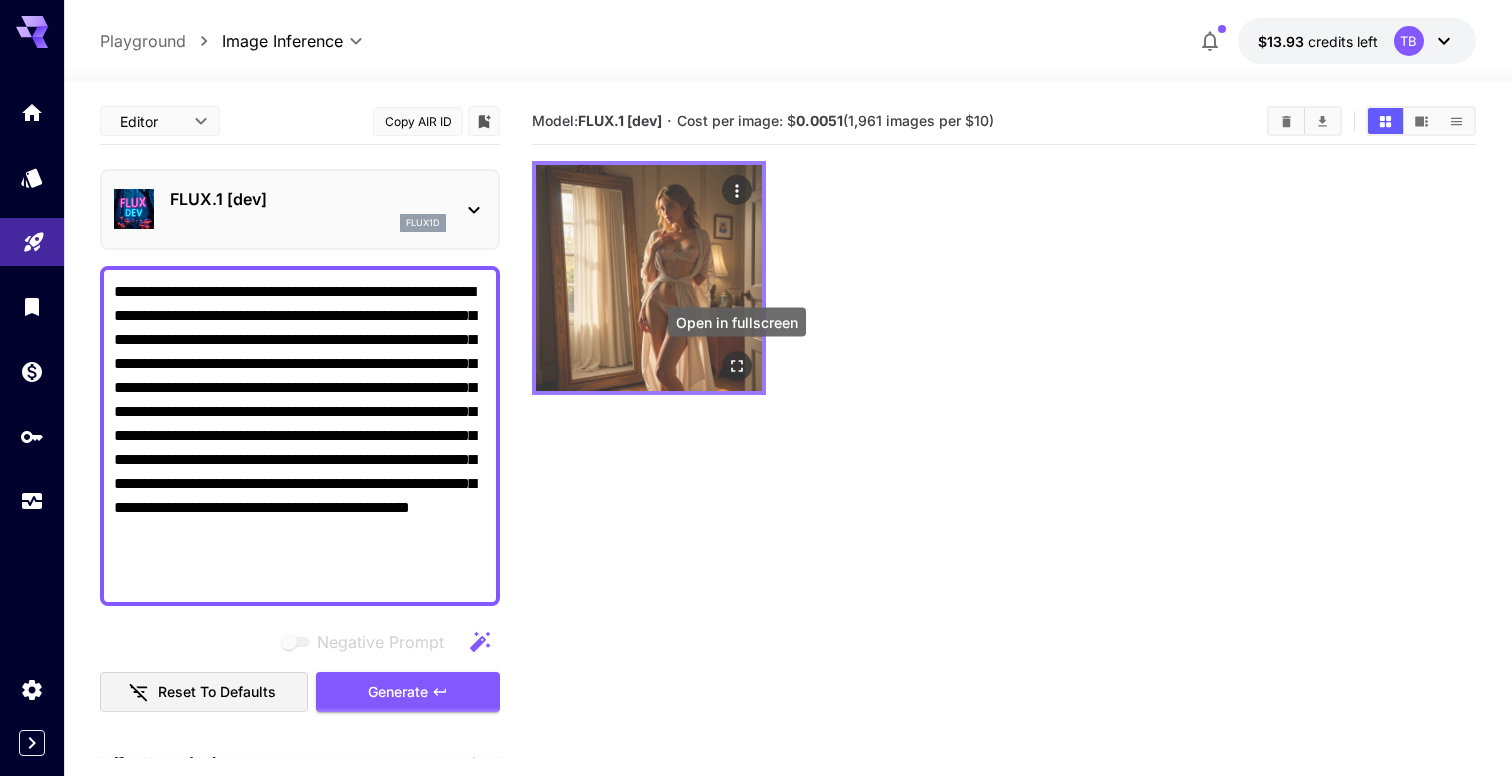 click 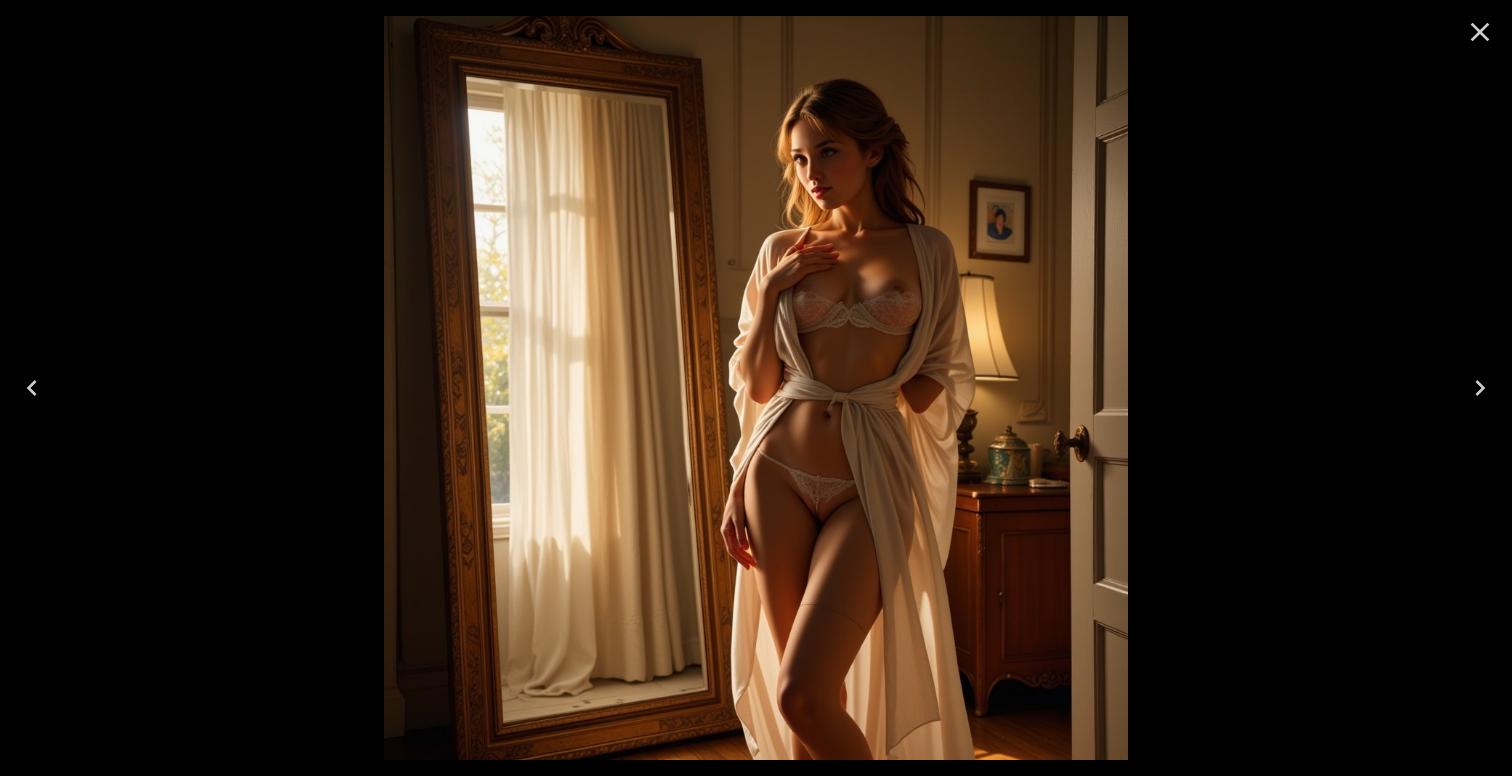 click 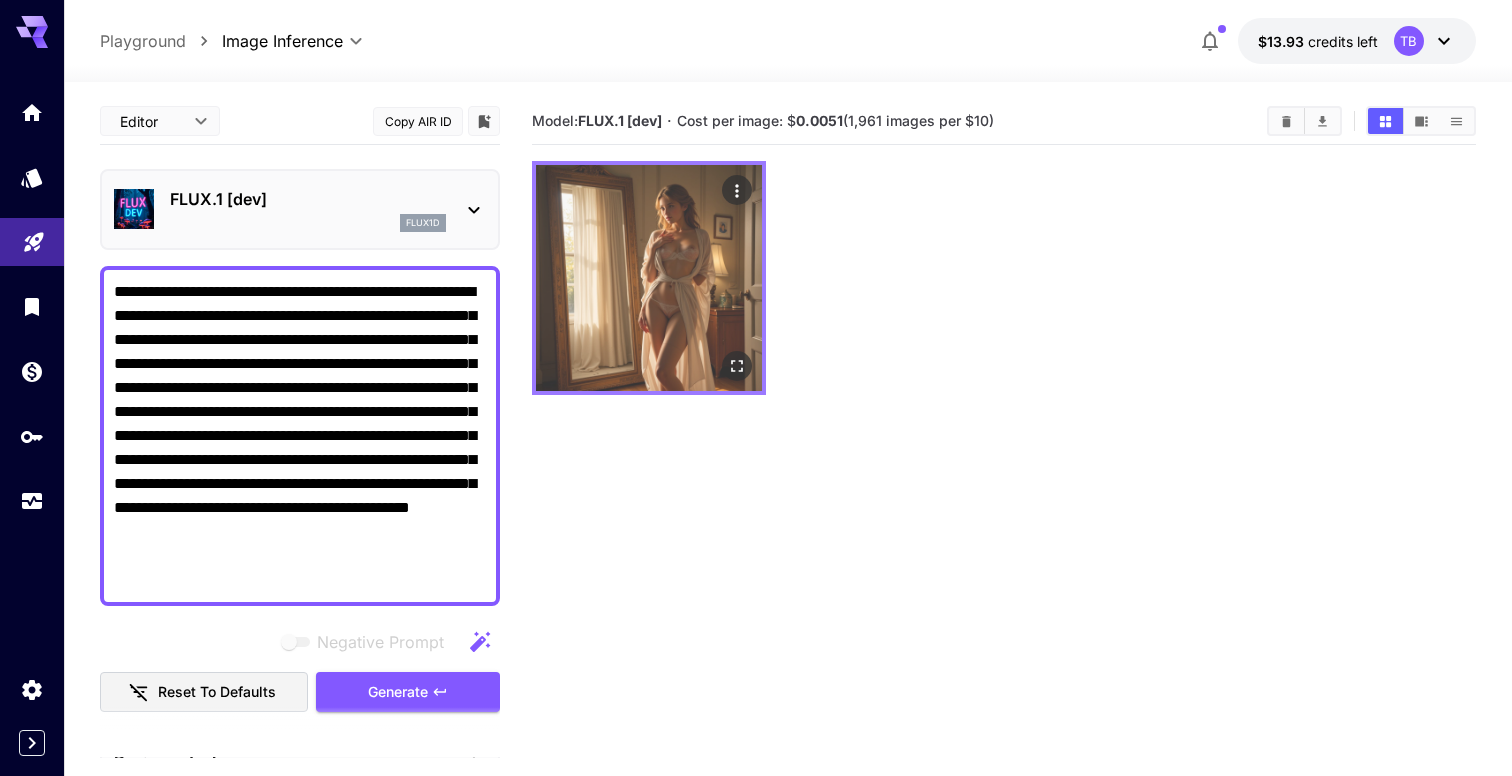 click at bounding box center [649, 278] 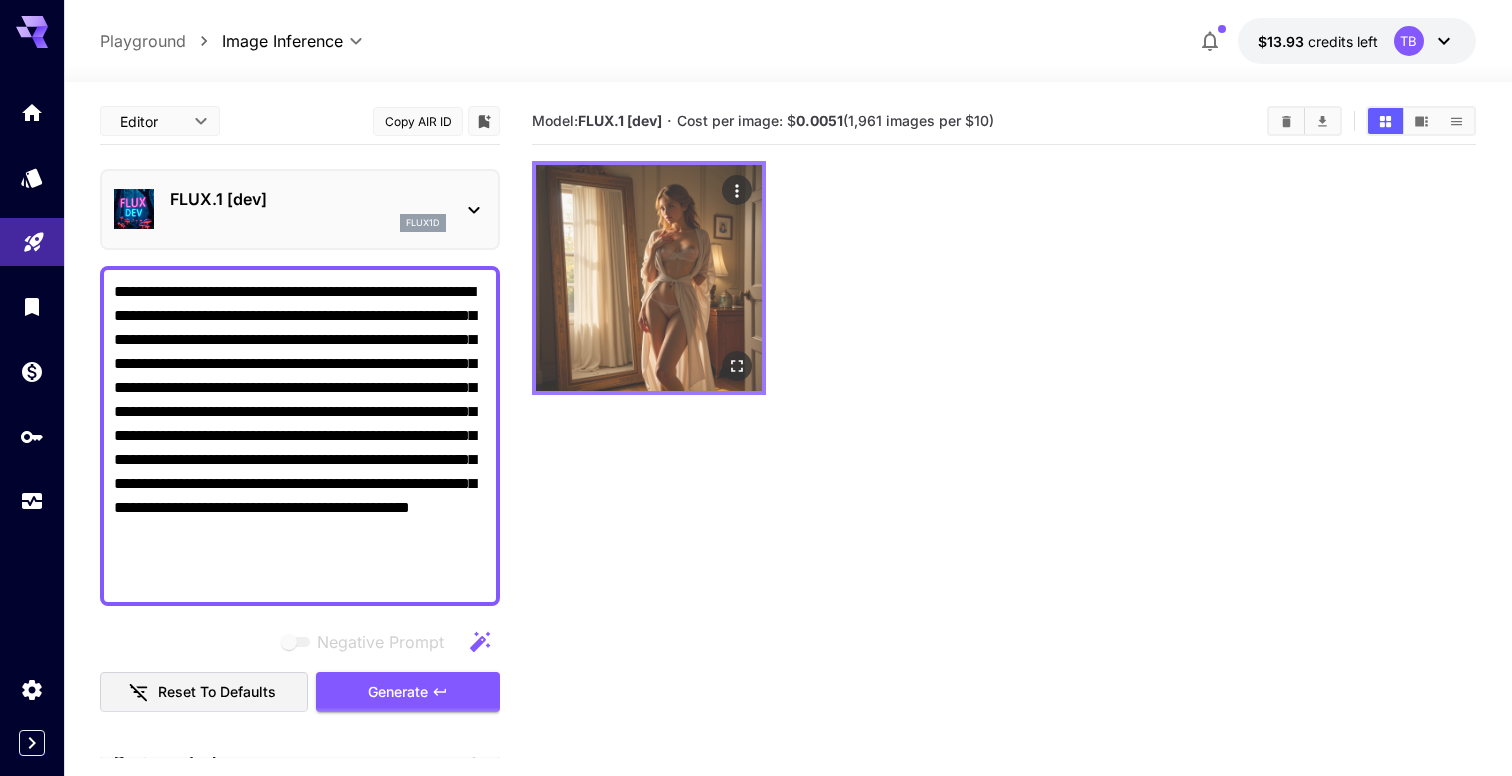 click 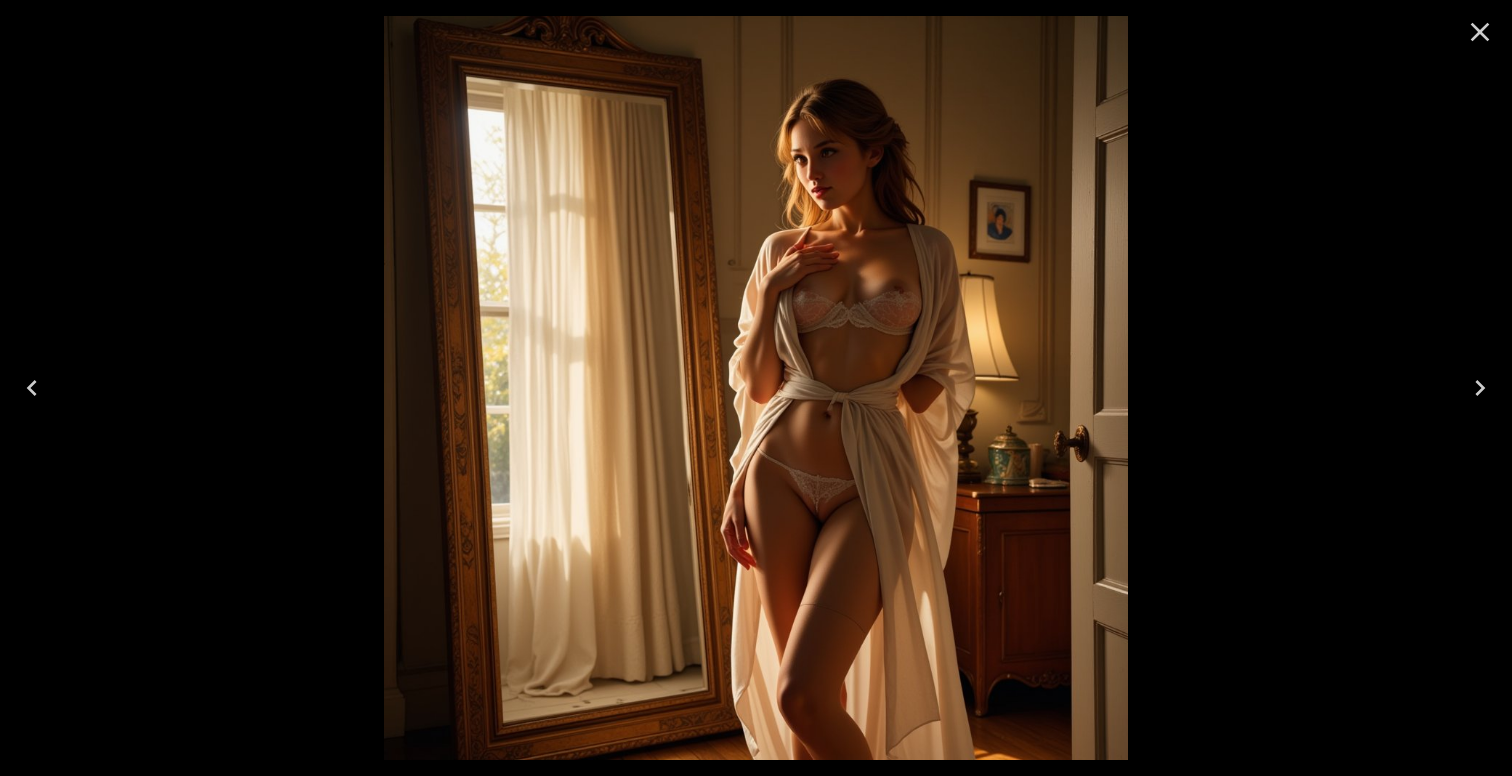 click at bounding box center (756, 388) 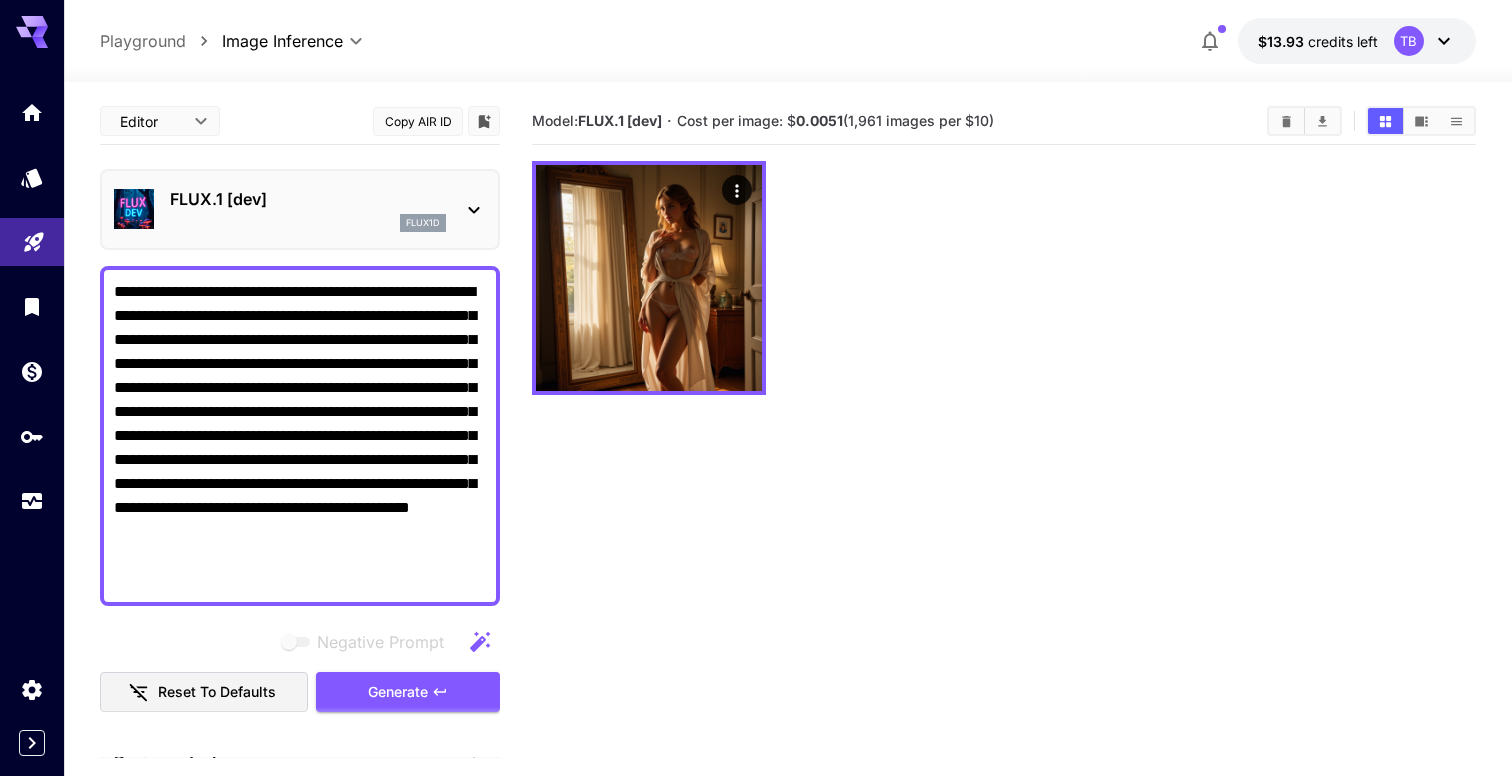 click on "**********" at bounding box center [300, 436] 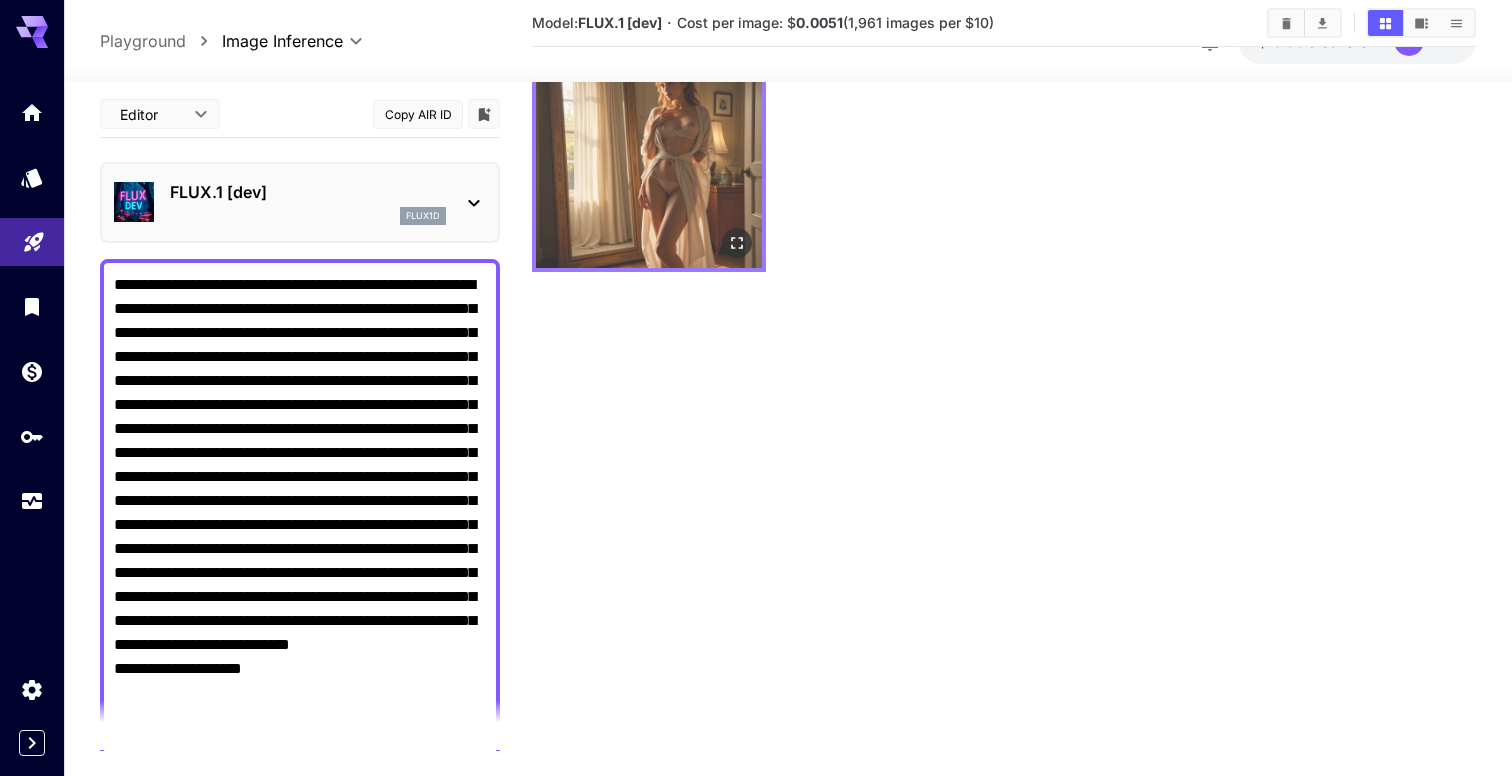 scroll, scrollTop: 158, scrollLeft: 0, axis: vertical 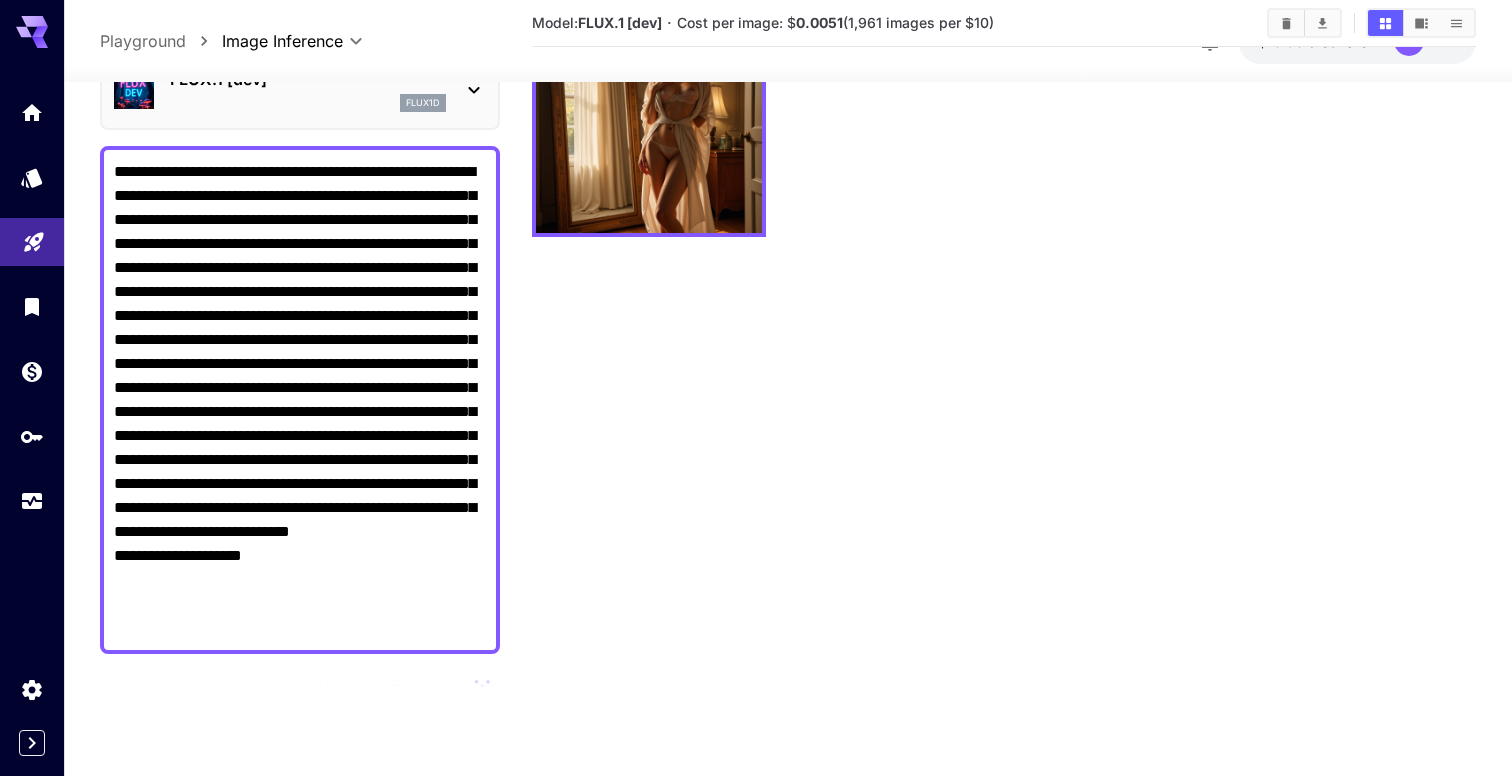 click on "**********" at bounding box center [300, 400] 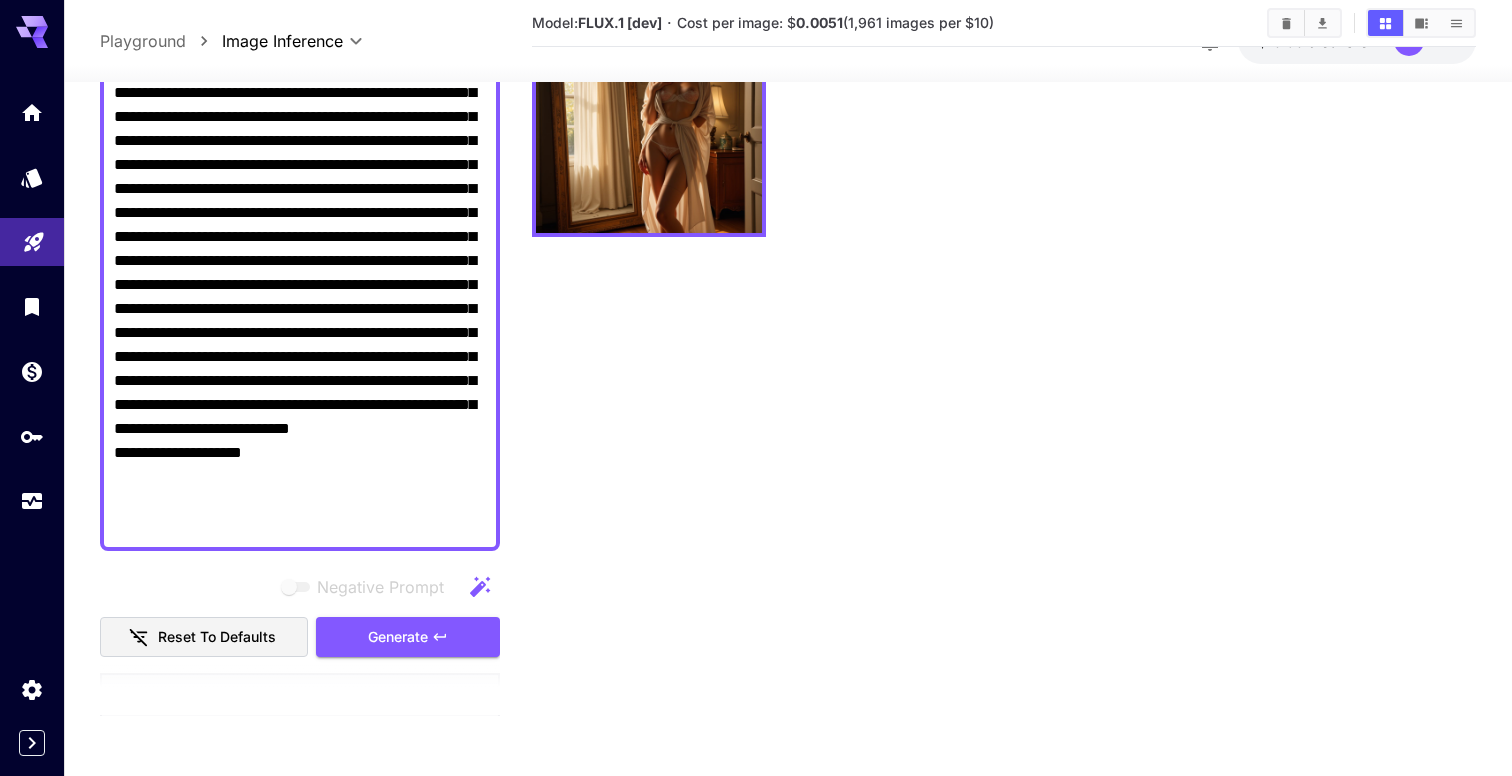 scroll, scrollTop: 183, scrollLeft: 0, axis: vertical 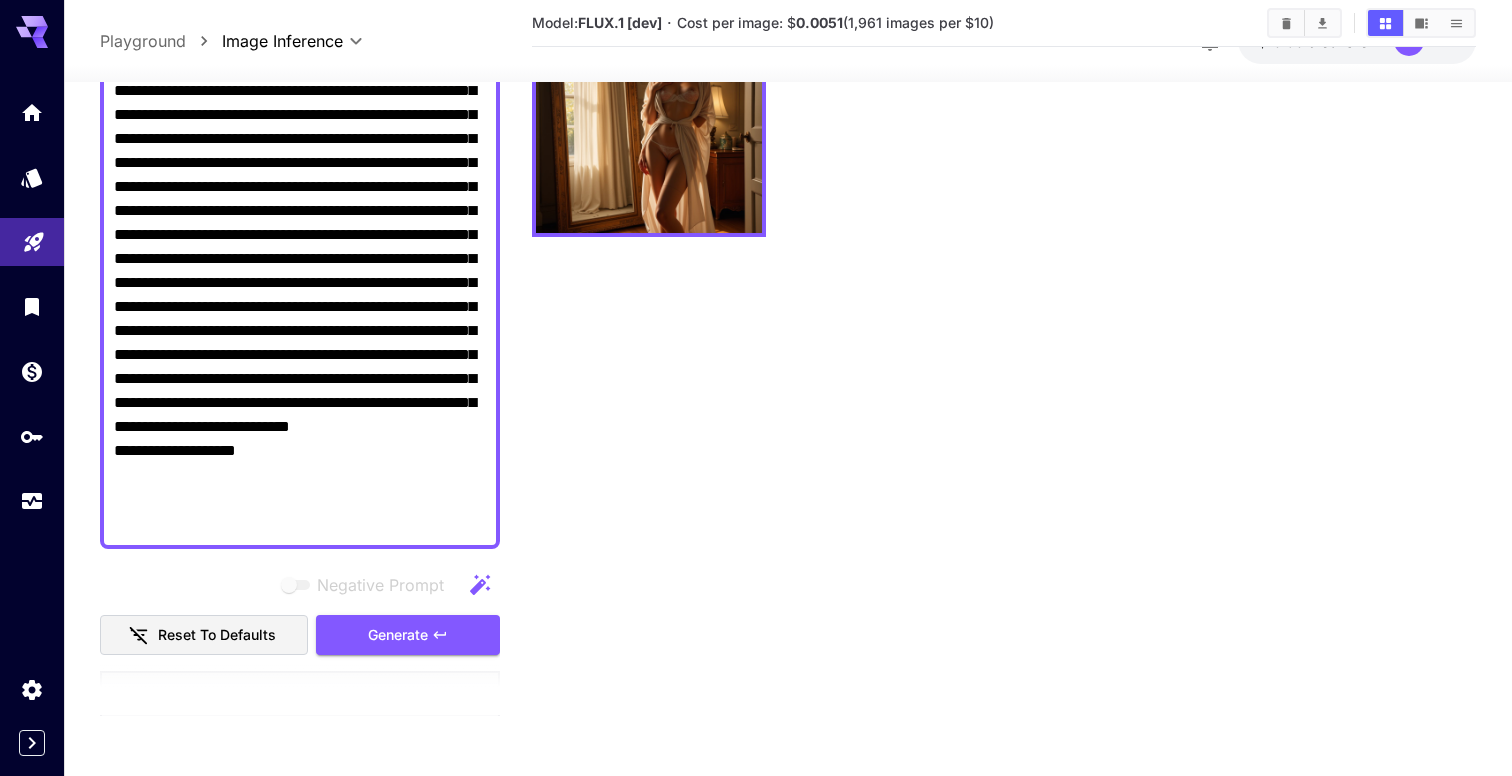 click on "**********" at bounding box center (300, 295) 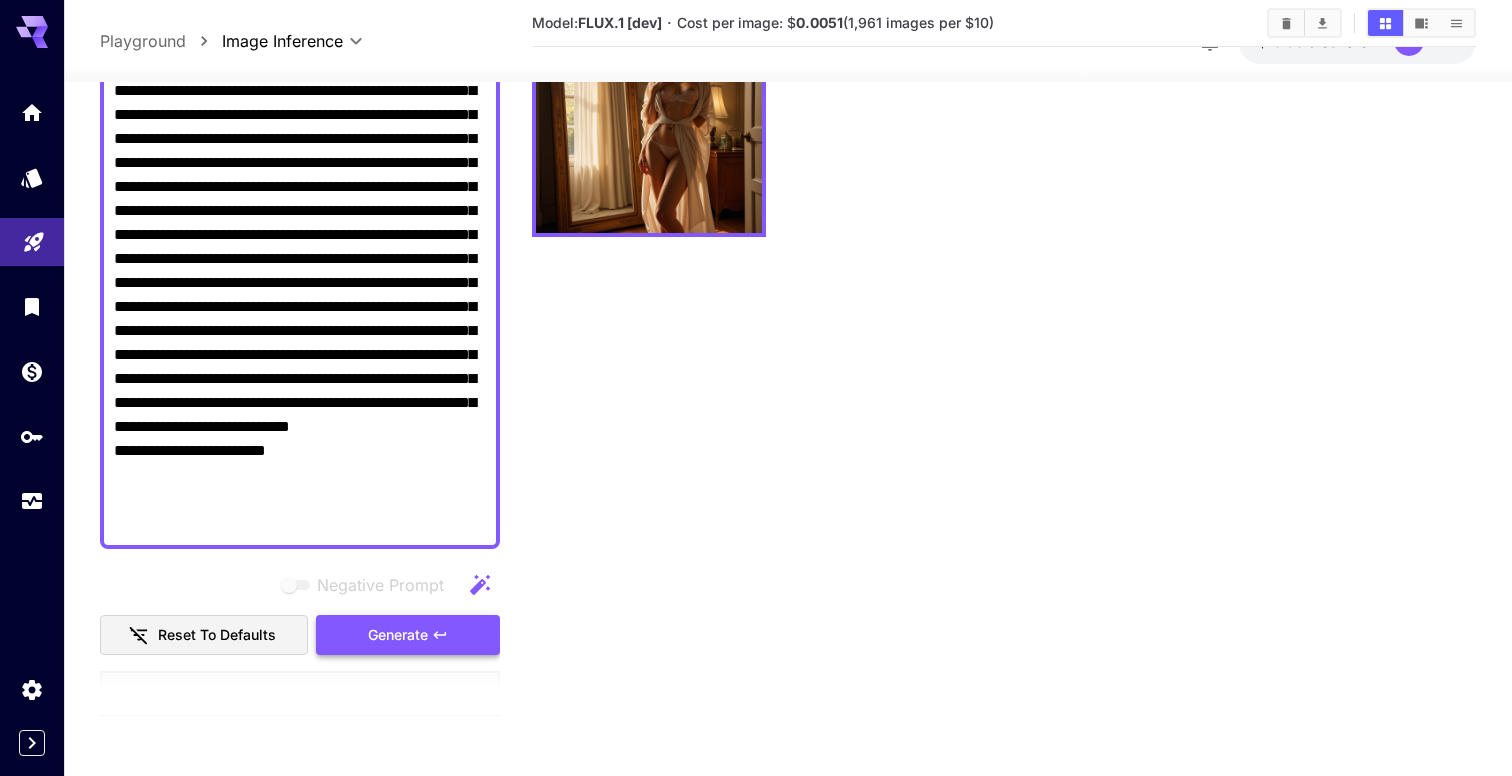 type on "**********" 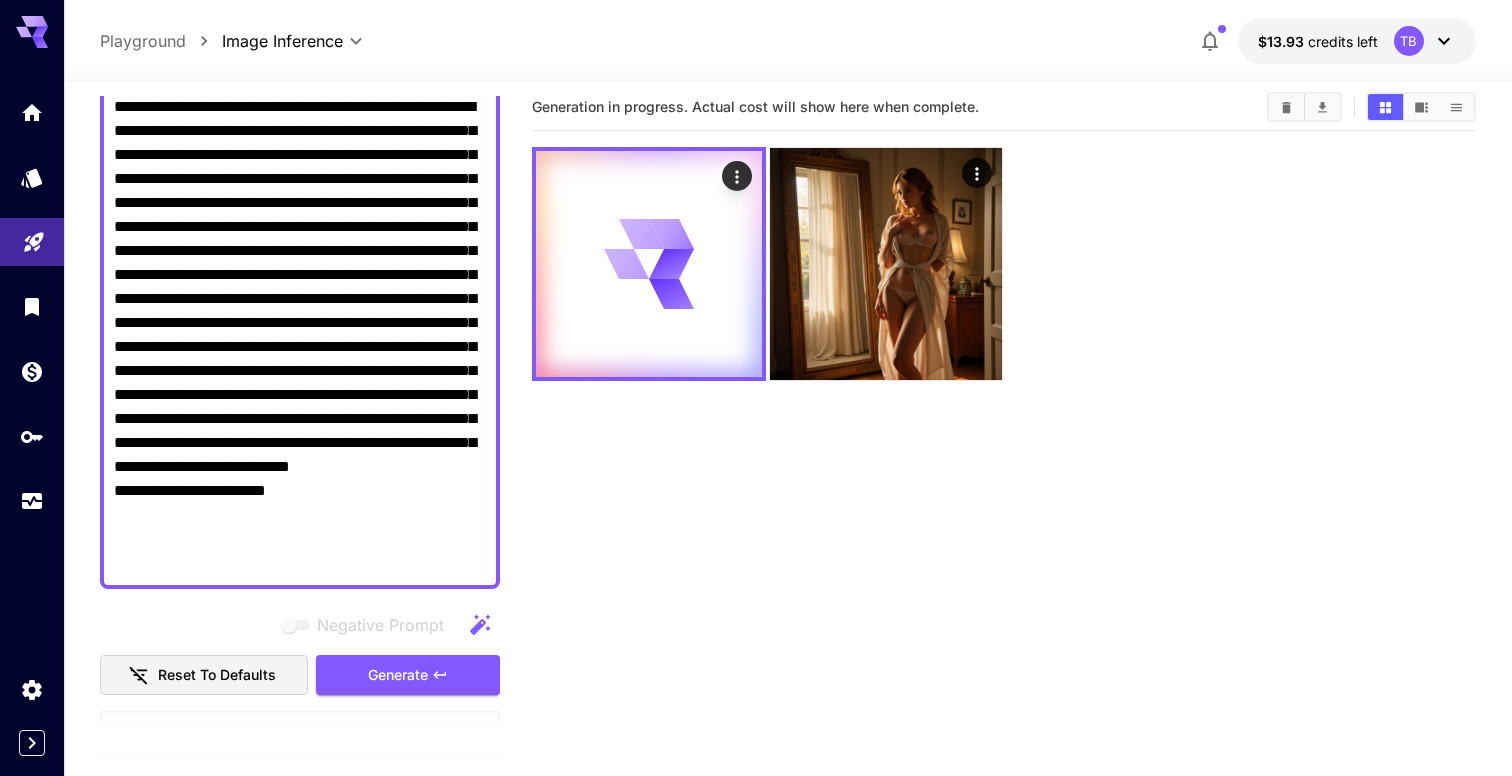 scroll, scrollTop: 4, scrollLeft: 0, axis: vertical 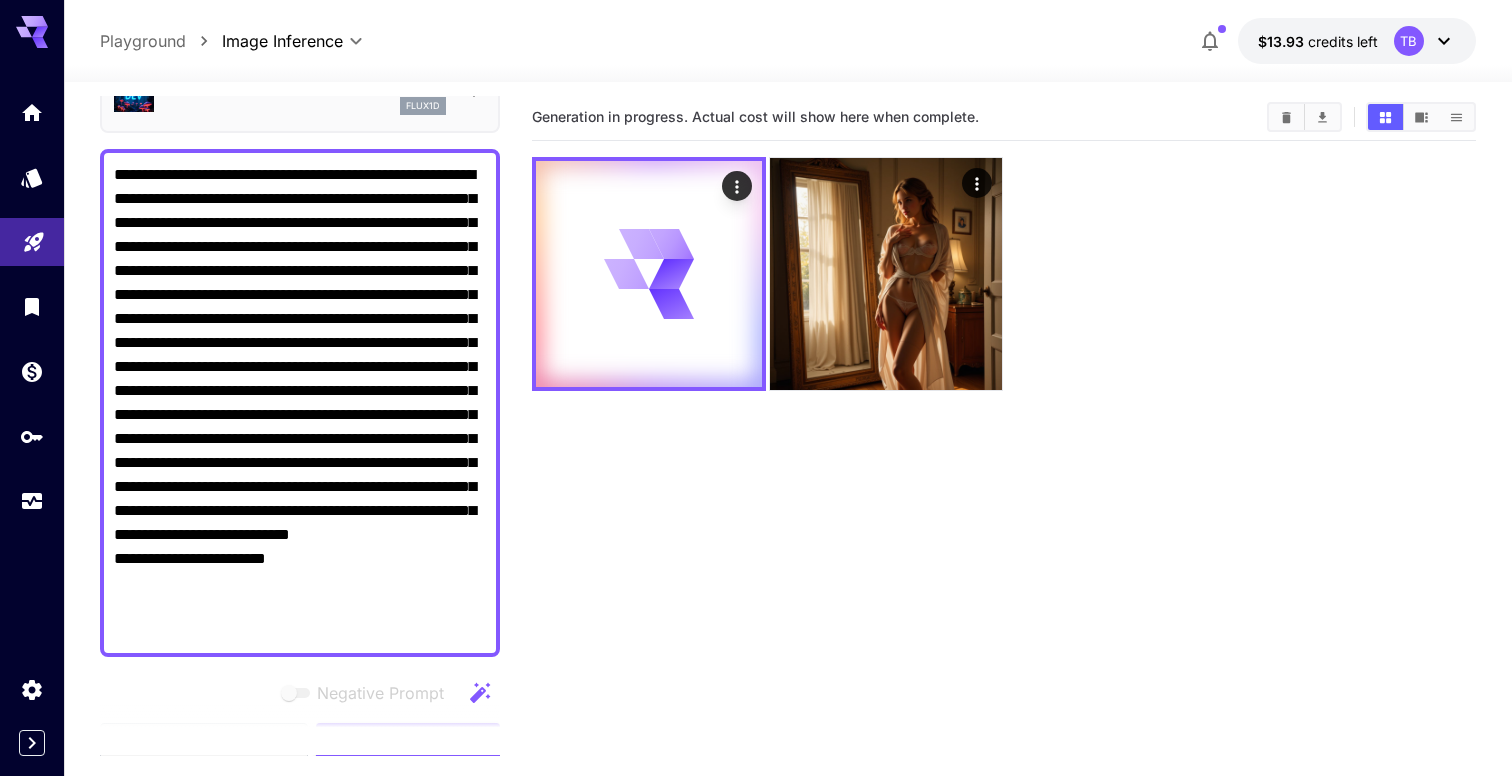 drag, startPoint x: 458, startPoint y: 375, endPoint x: 110, endPoint y: 176, distance: 400.88028 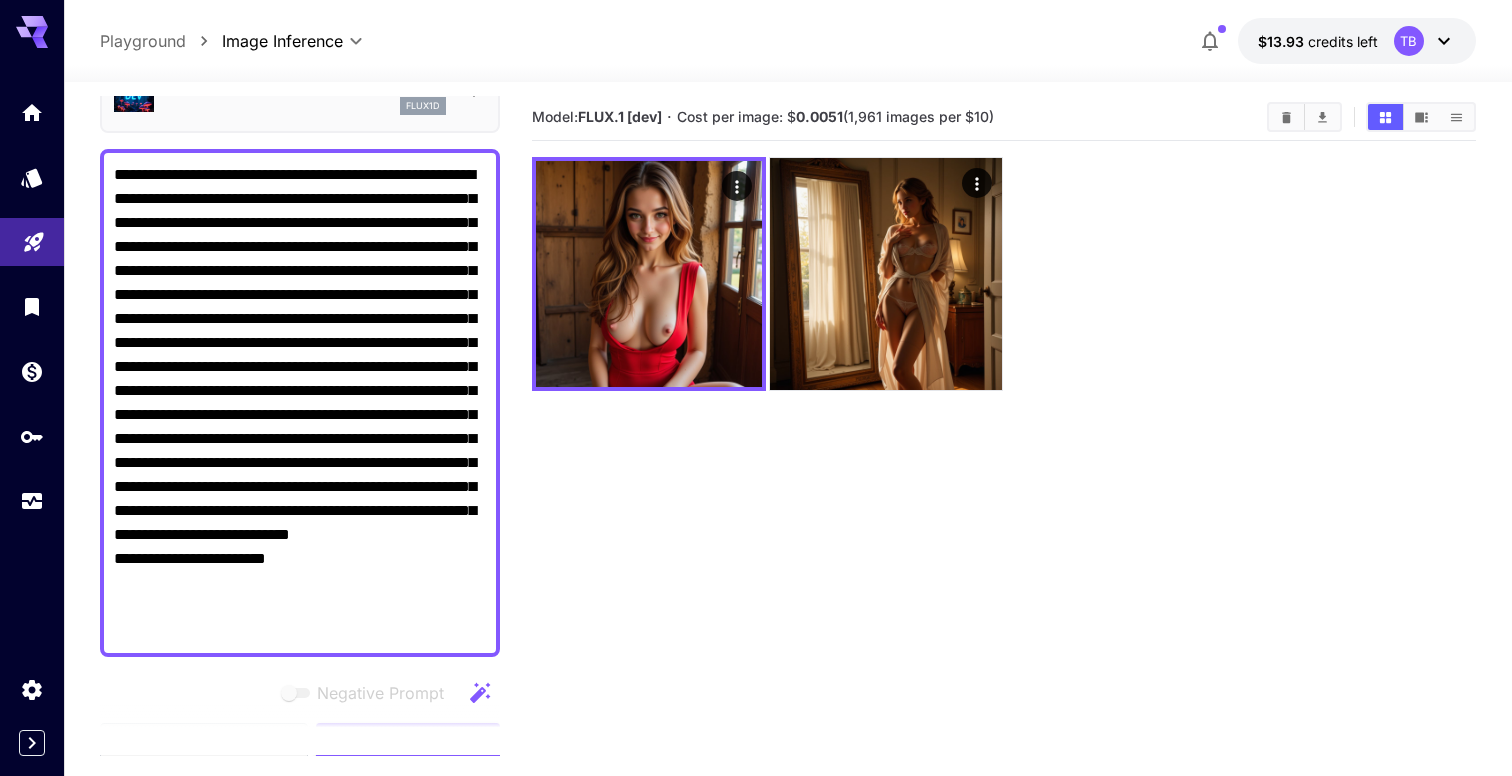 drag, startPoint x: 117, startPoint y: 174, endPoint x: 351, endPoint y: 323, distance: 277.41125 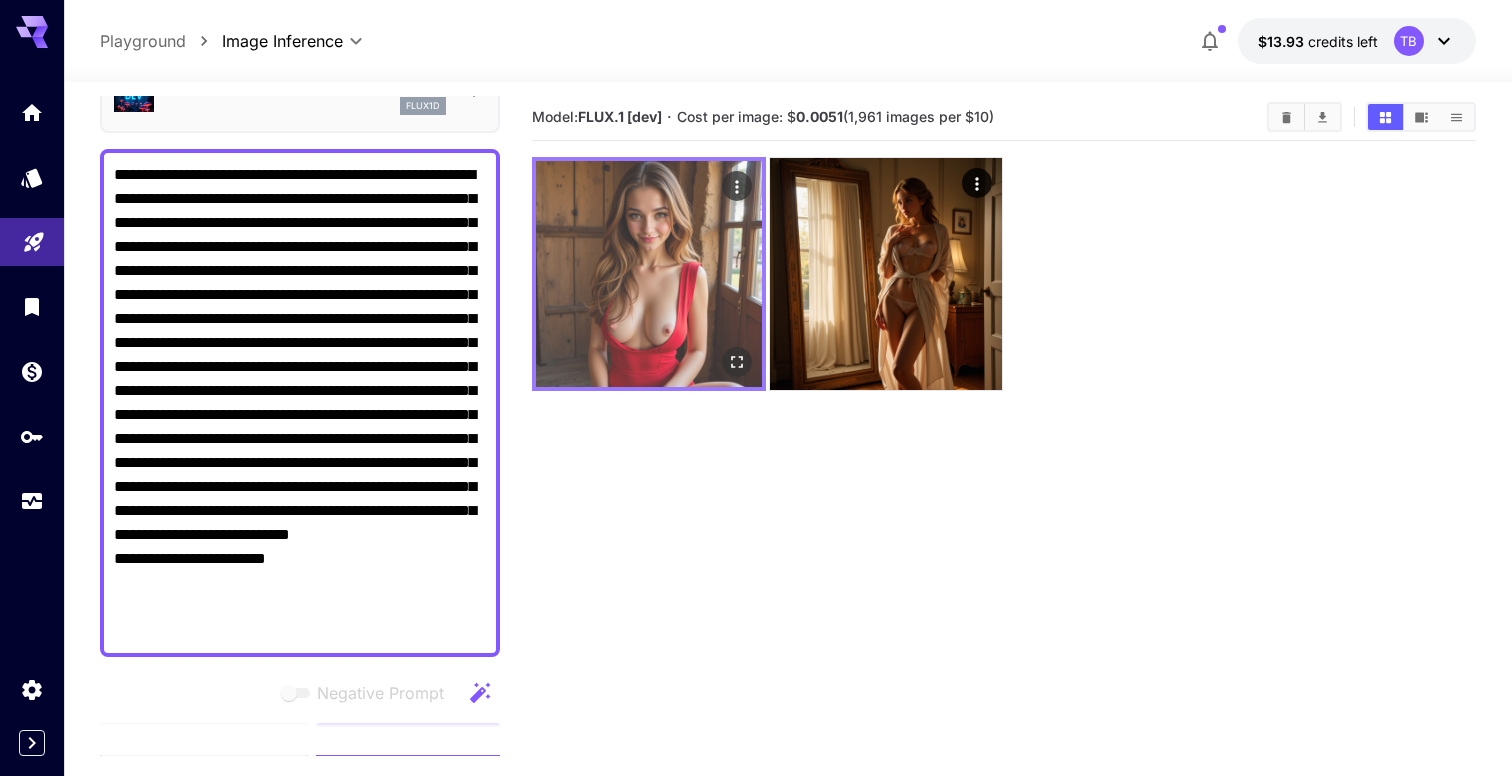 click at bounding box center (649, 274) 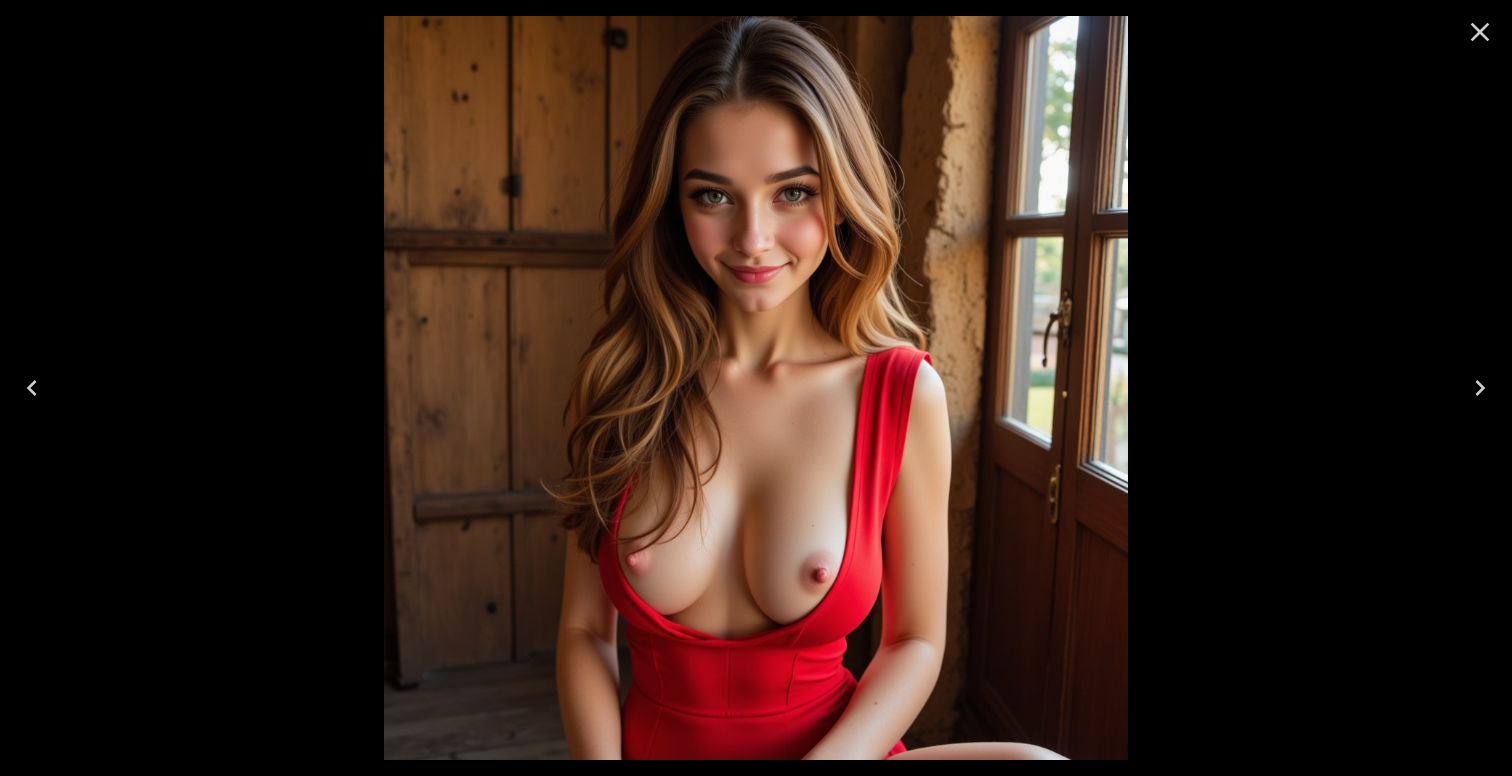 click 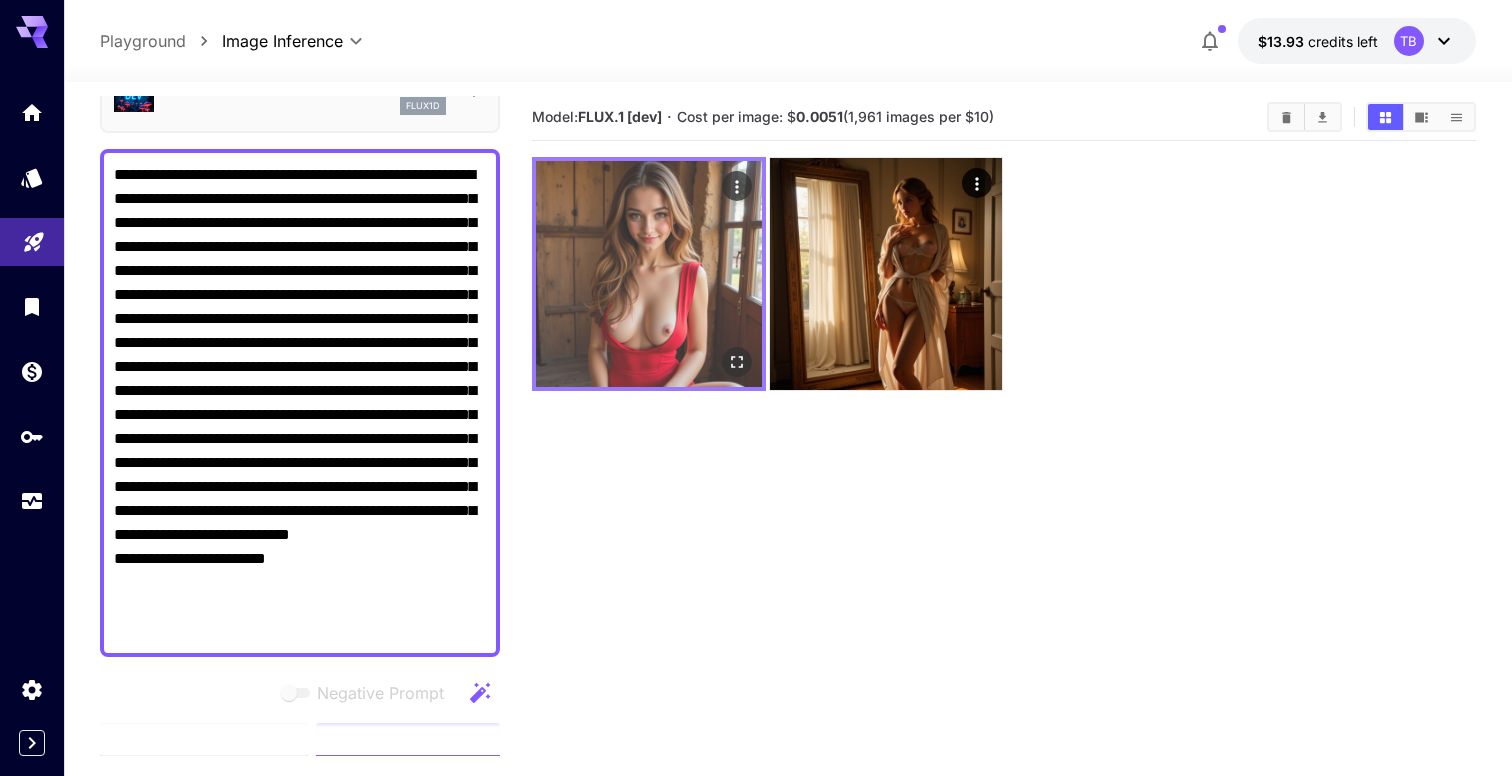 click 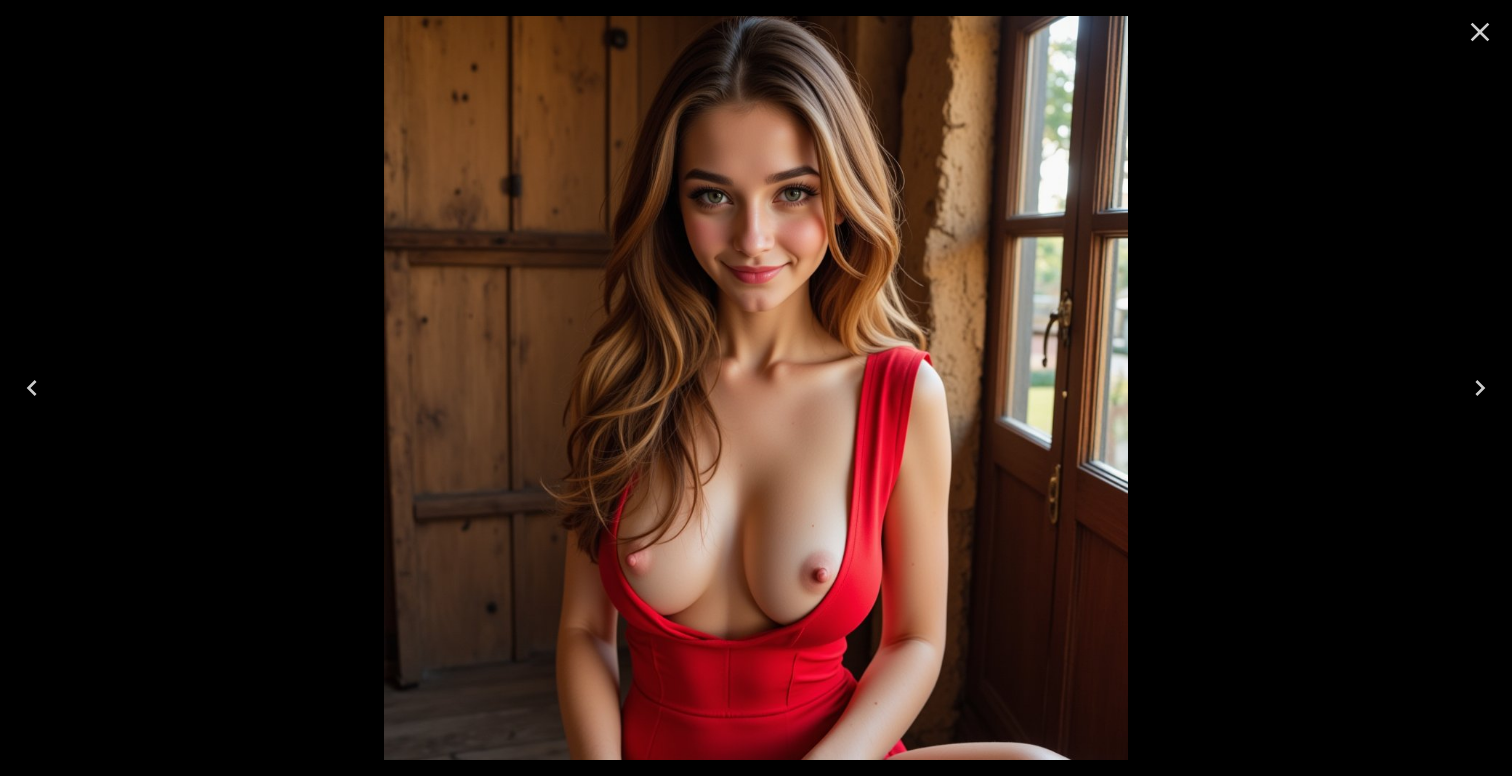 click at bounding box center (1480, 32) 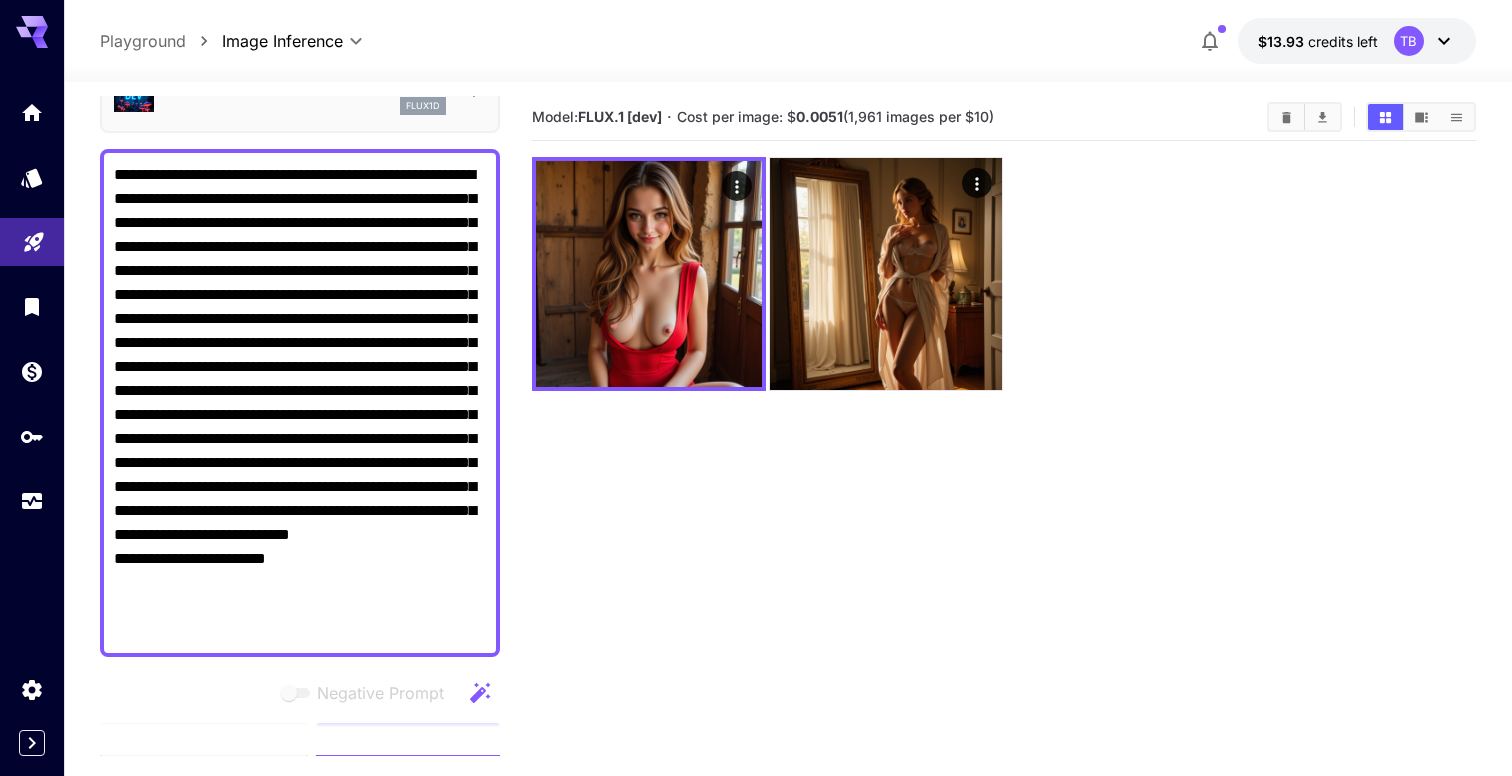 click on "**********" at bounding box center (300, 403) 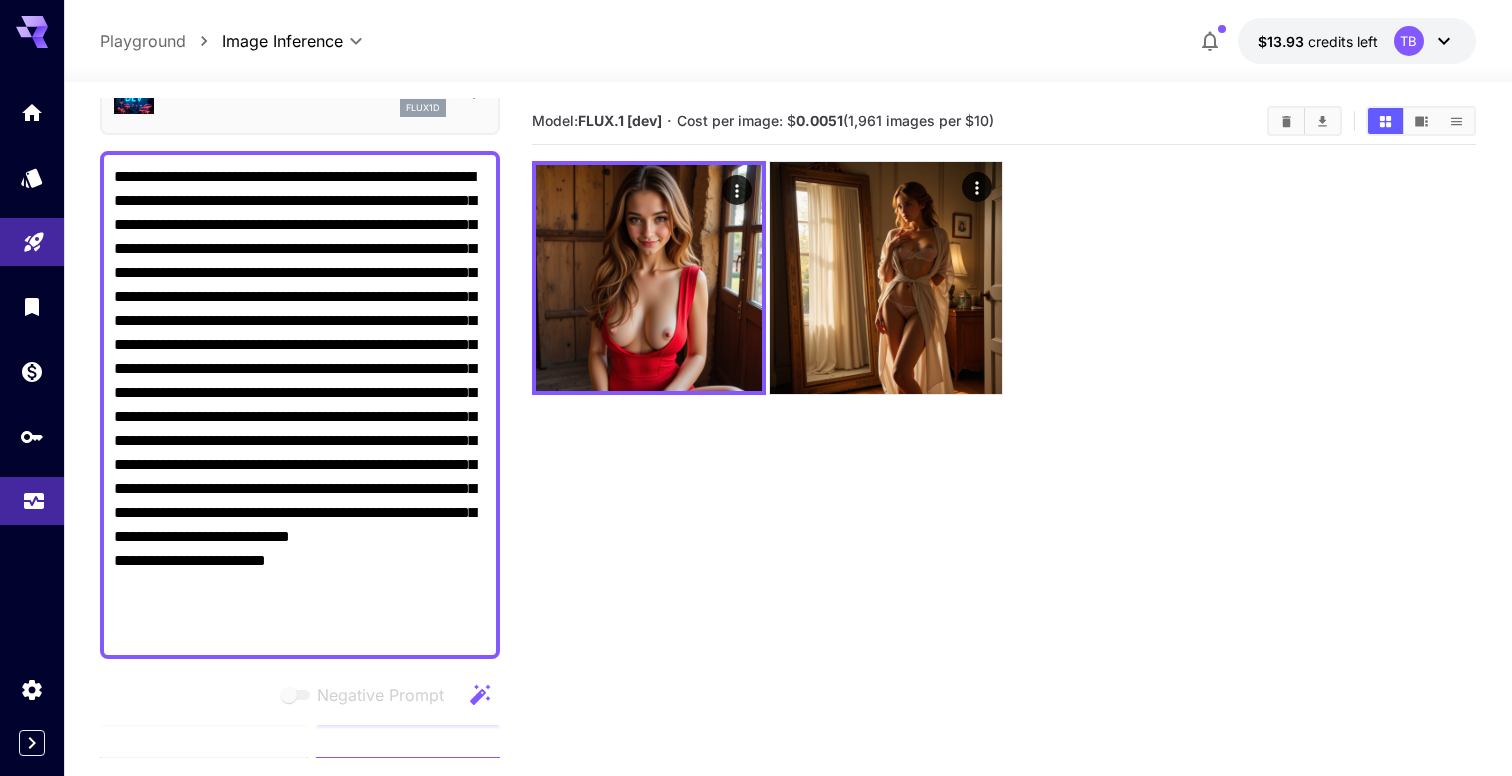 click at bounding box center [32, 501] 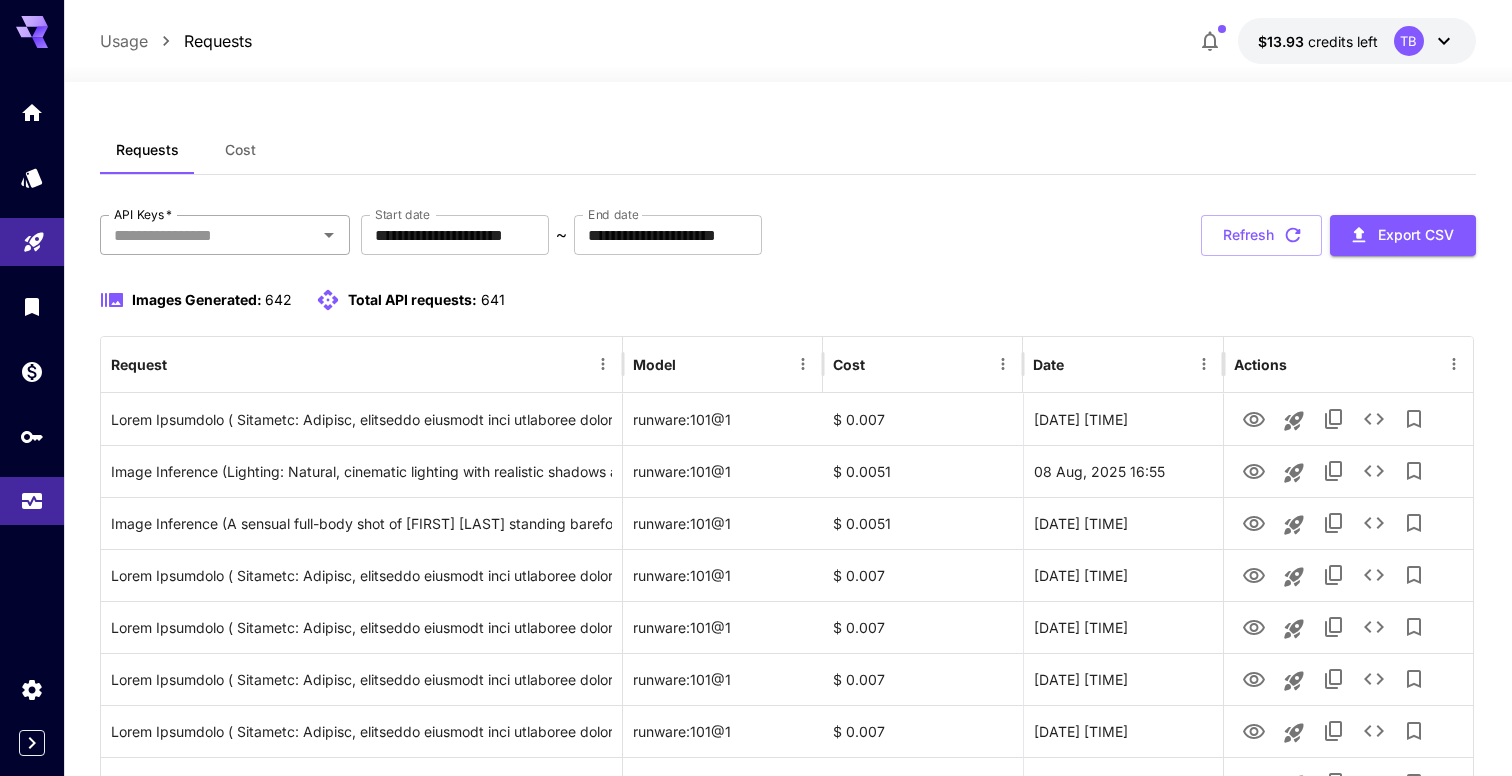 click on "API Keys   *" at bounding box center (208, 235) 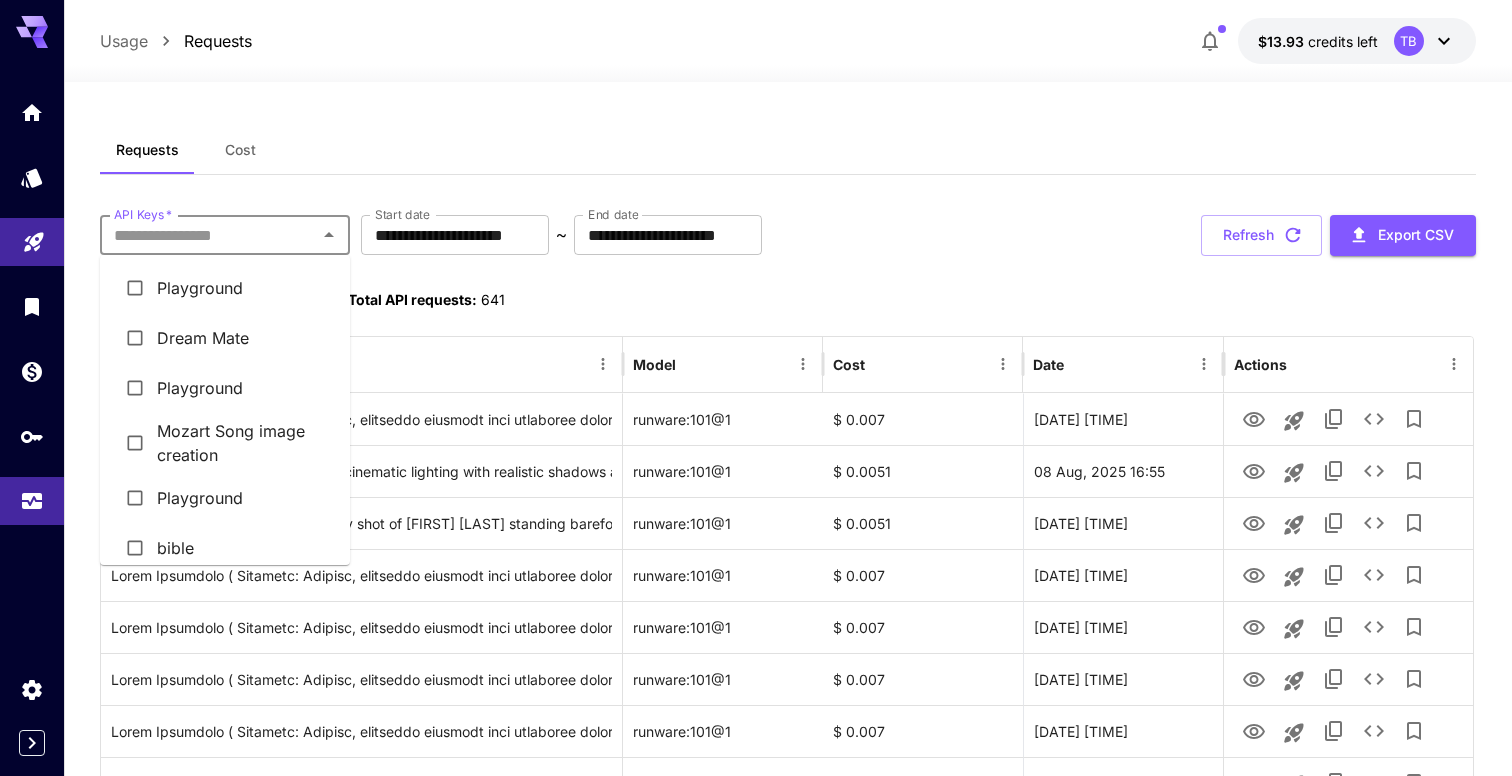 click on "Dream Mate" at bounding box center [225, 338] 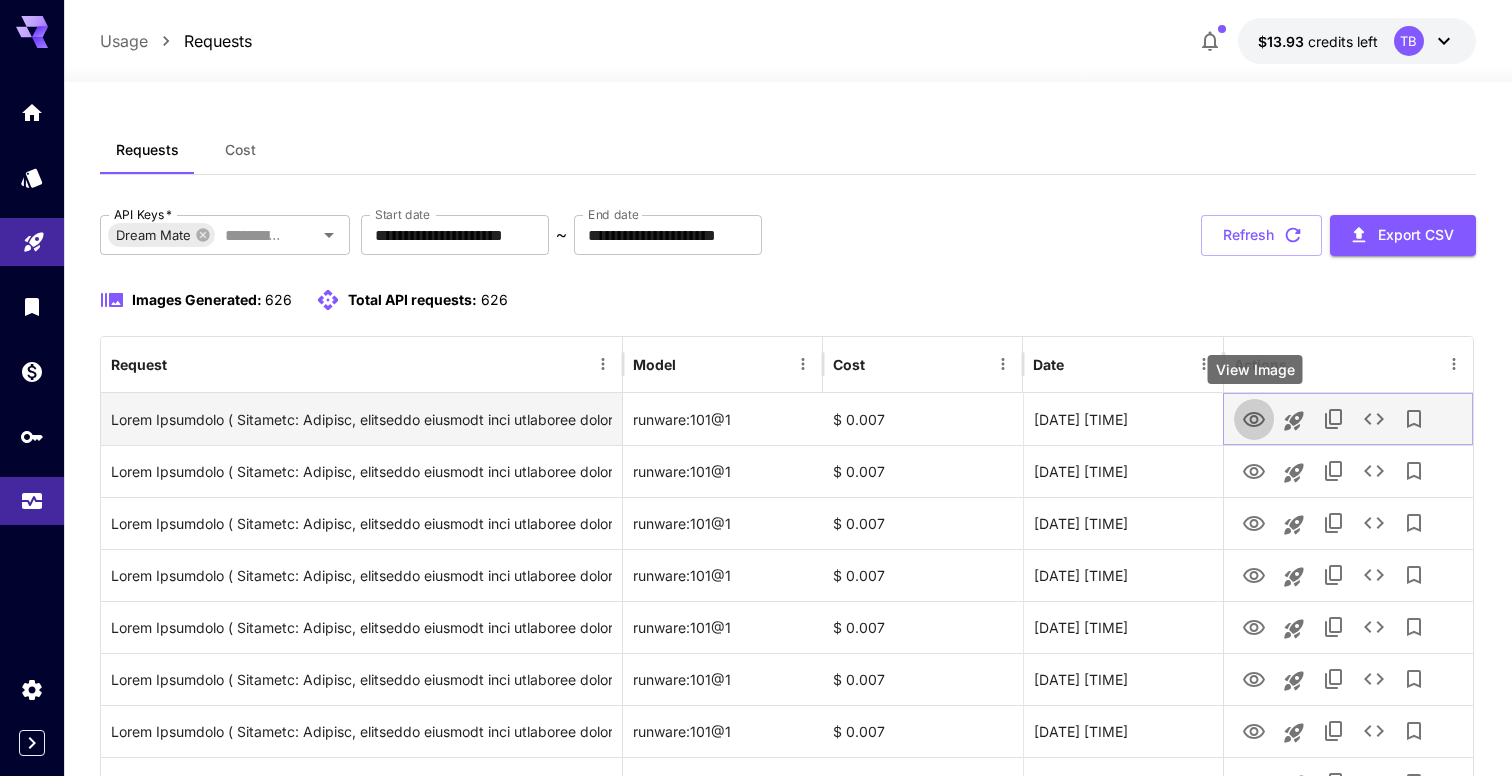 click 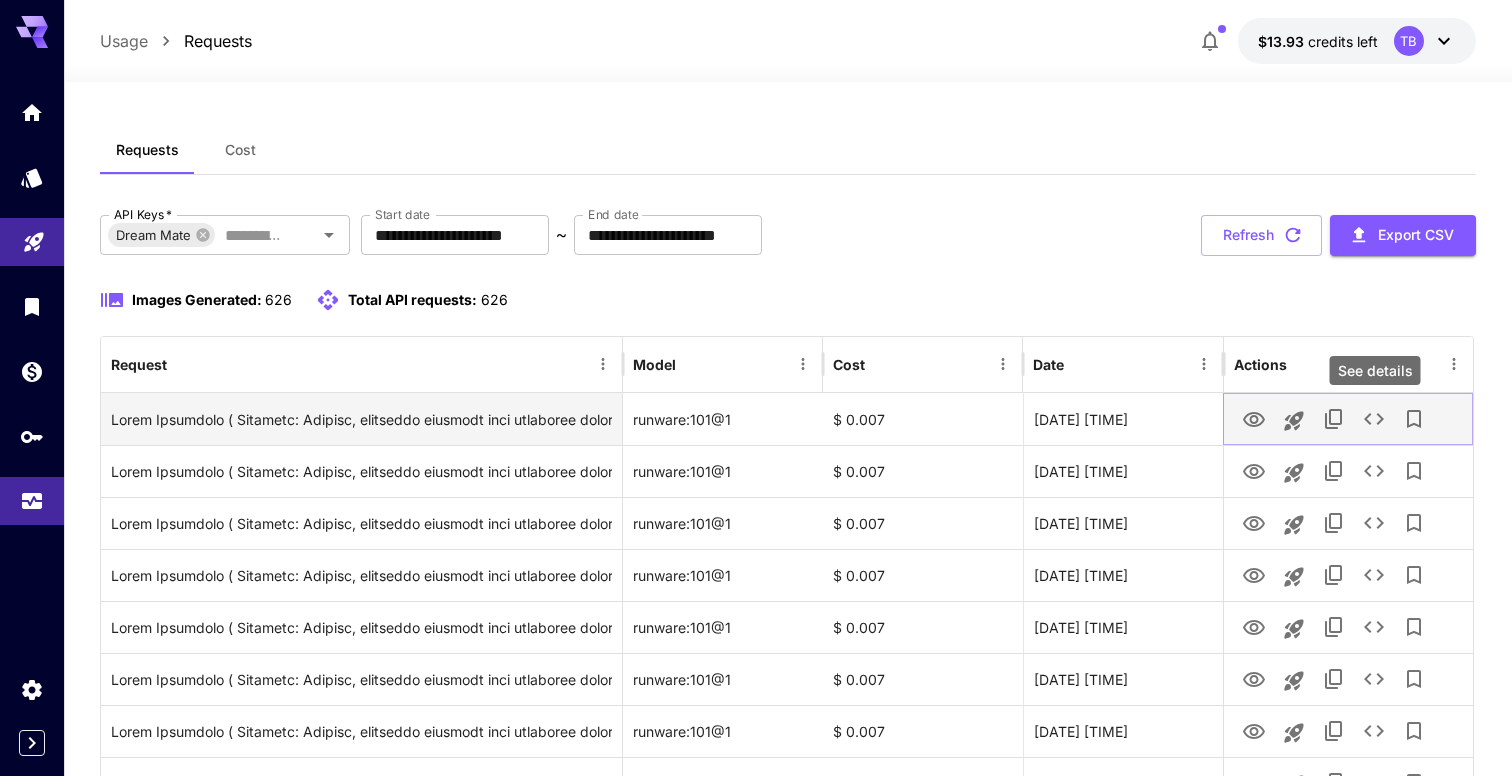 click 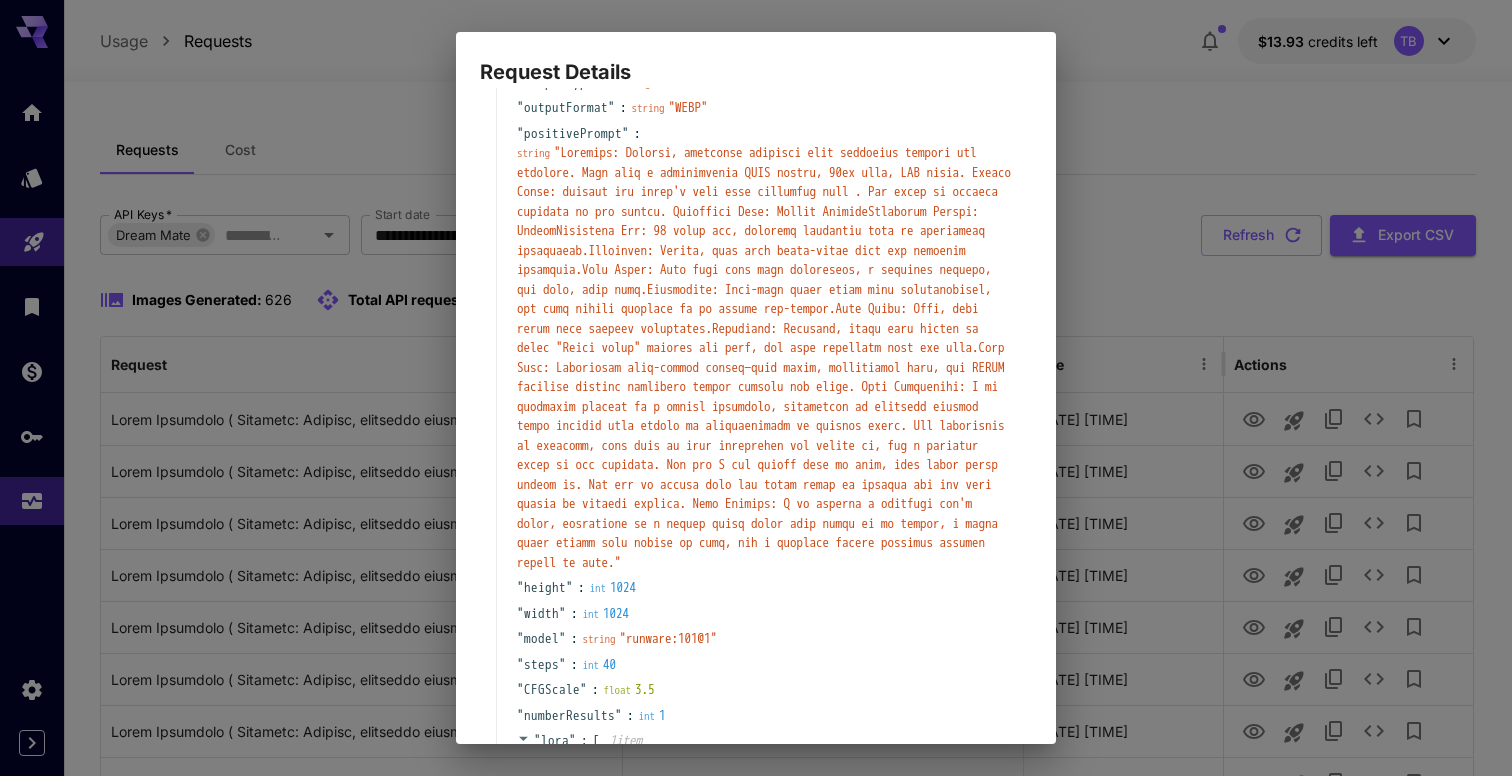 scroll, scrollTop: 87, scrollLeft: 0, axis: vertical 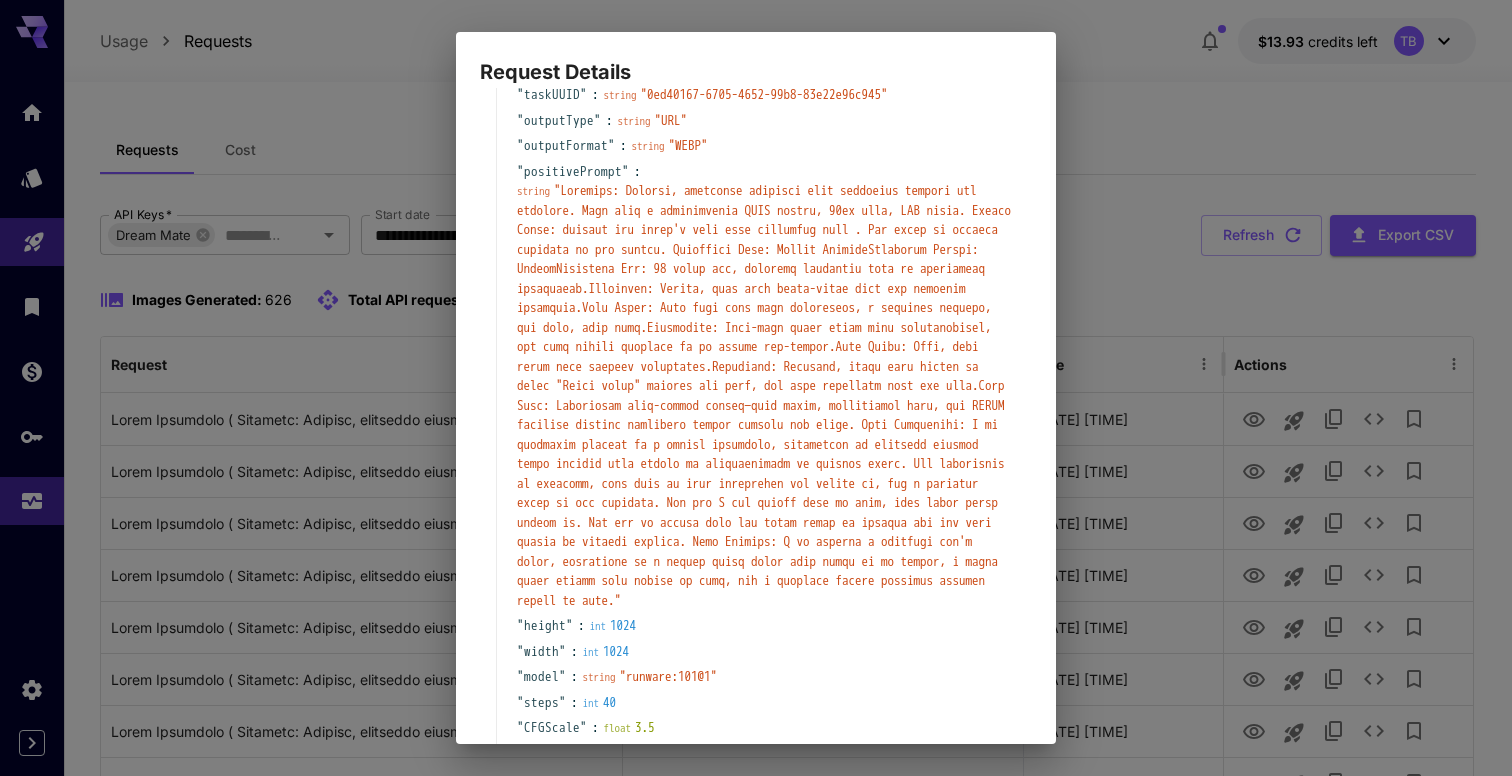 drag, startPoint x: 577, startPoint y: 188, endPoint x: 901, endPoint y: 680, distance: 589.101 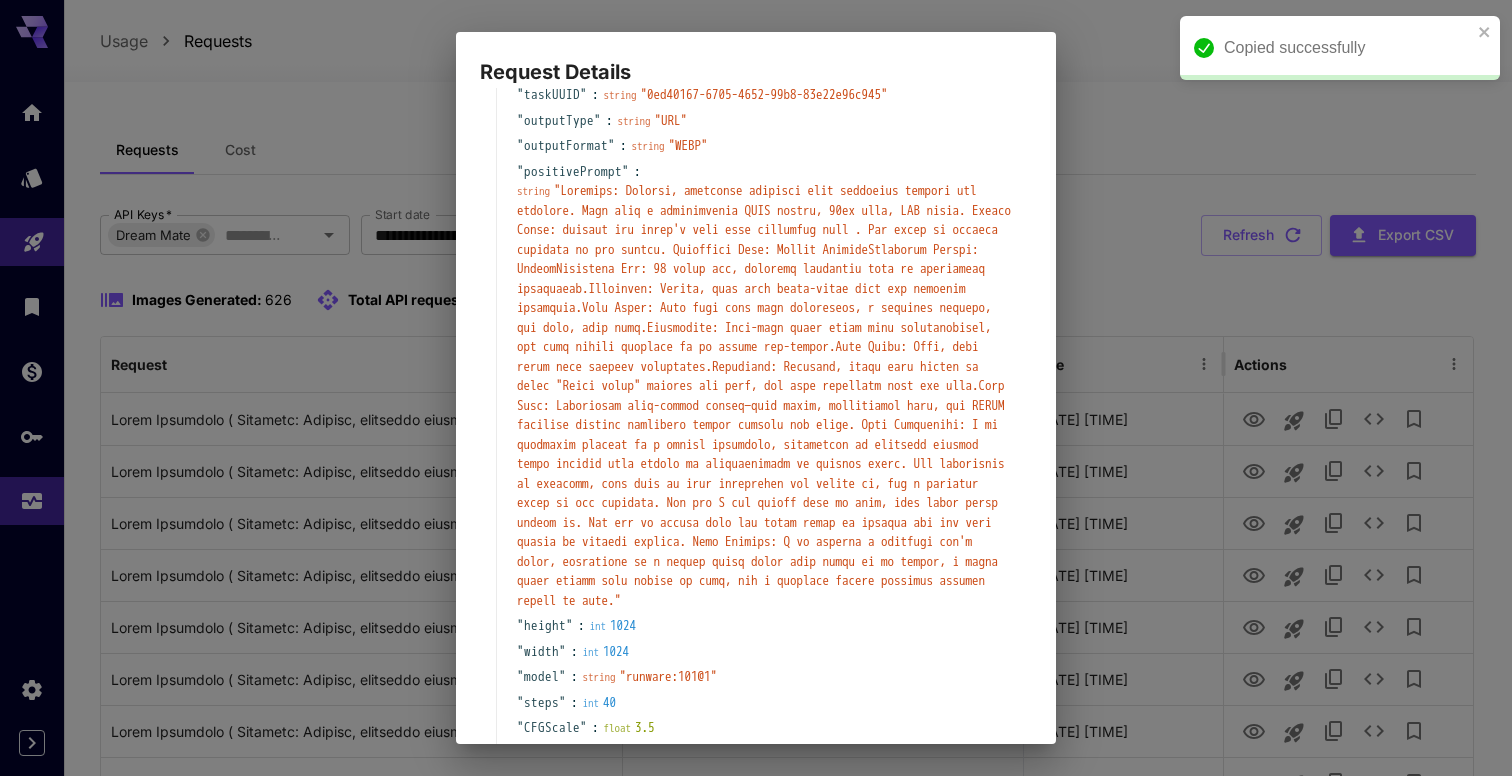 click on "Request Details { 12  item s " taskType " : string " imageInference " " taskUUID " : string " 0ed40167-6705-4652-99b8-83e22e96c945 " " outputType " : string " URL " " outputFormat " : string " WEBP " " positivePrompt " : string " " " height " : int 1024 " width " : int 1024 " model " : string " runware:101@1 " " steps " : int 40 " CFGScale " : float 3.5 " numberResults " : int 1 " lora " : [ 1  item 0 : { 2  item s " model " : string " civitai:667086@746602 " " weight " : float 0.5 } ] } Copy Cancel" at bounding box center [756, 388] 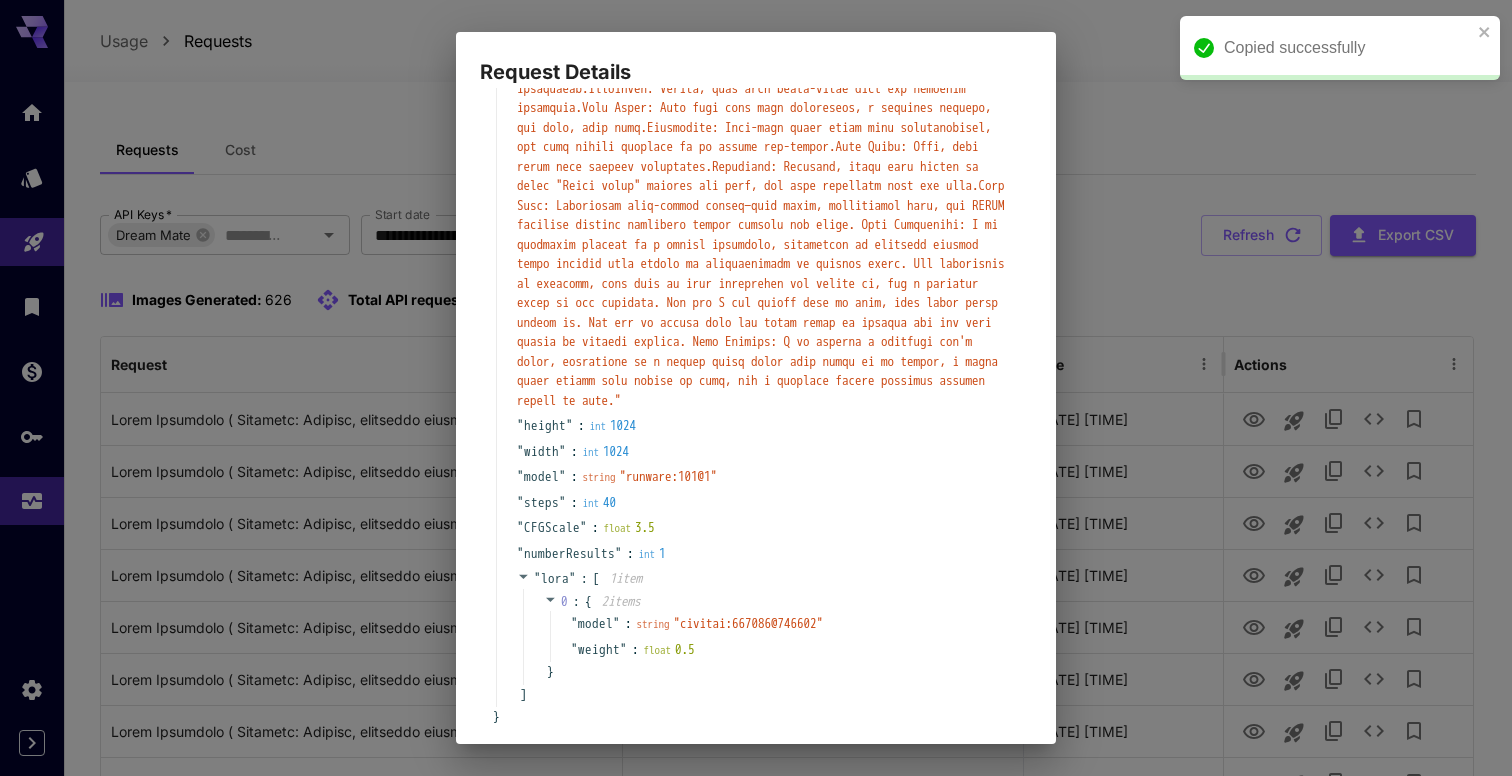 scroll, scrollTop: 468, scrollLeft: 0, axis: vertical 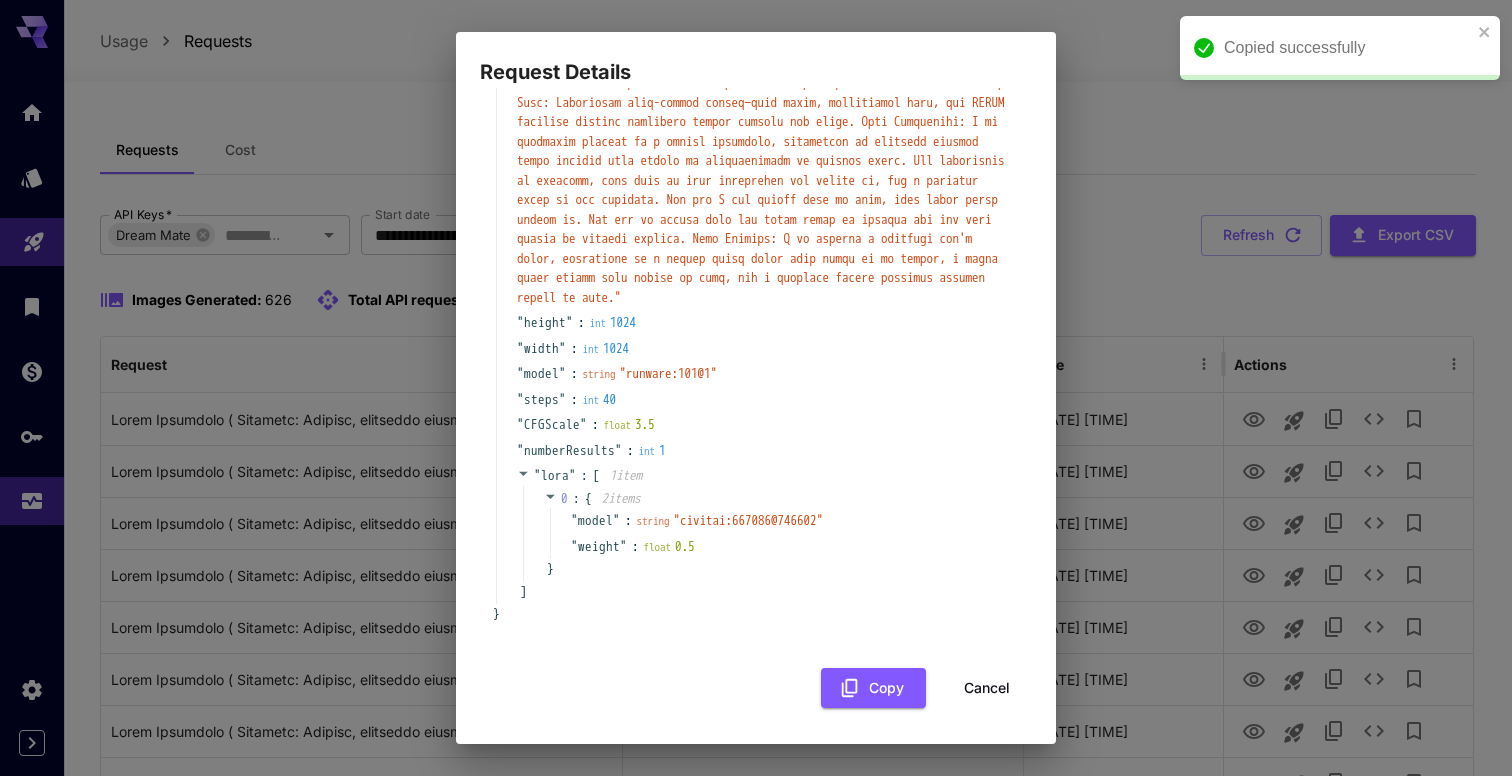 click on "Cancel" at bounding box center [987, 688] 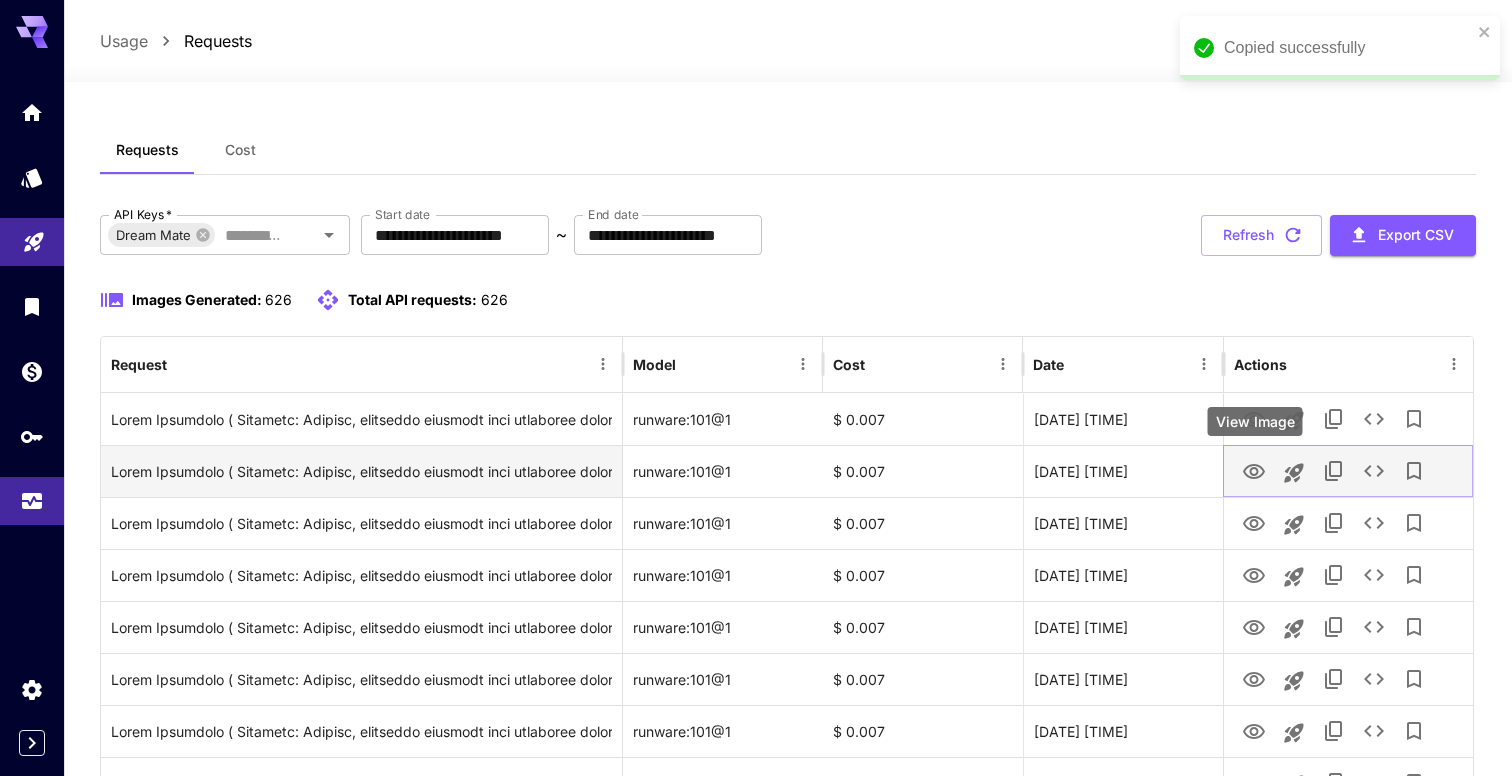 click 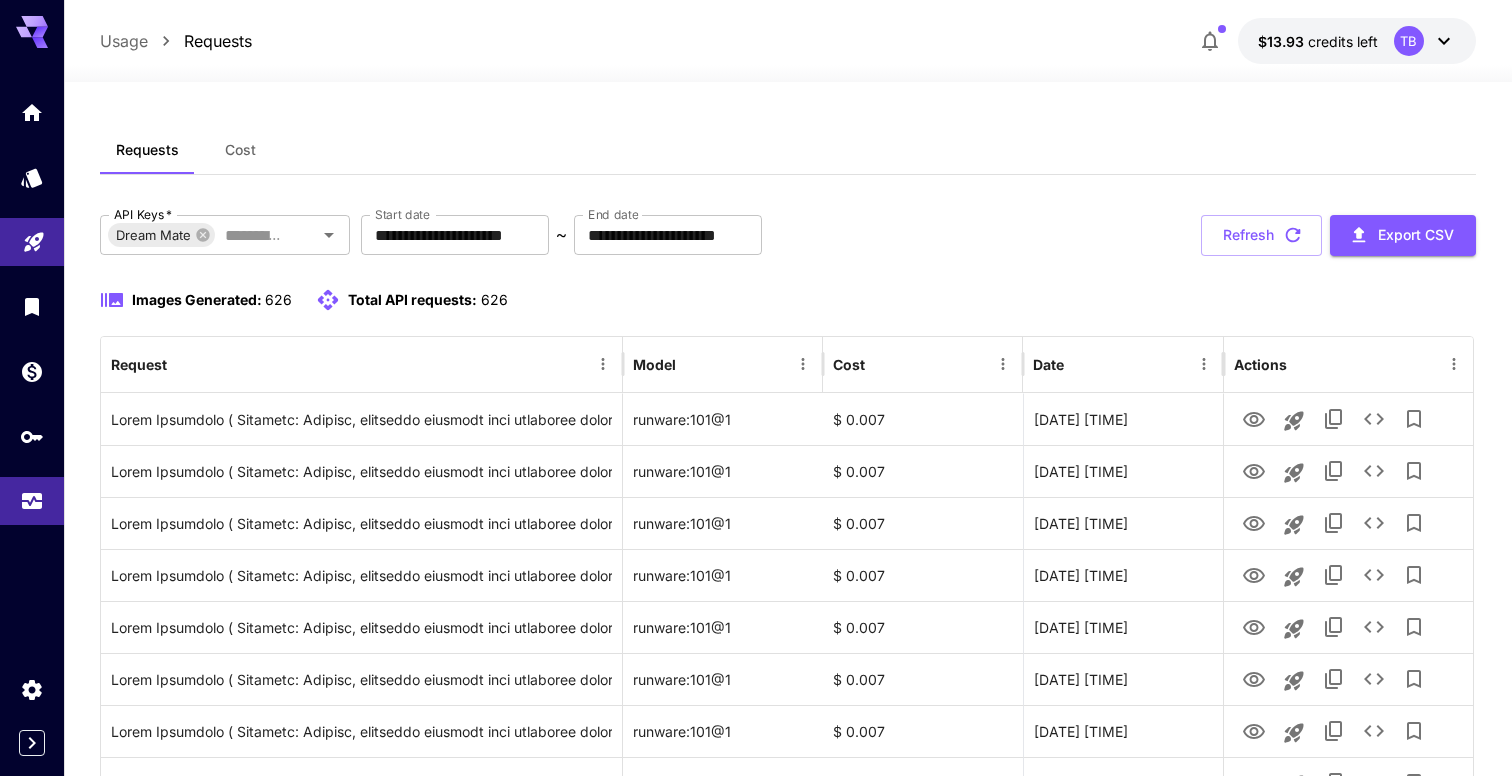 click on "Images Generated: 626 Total API requests: 626" at bounding box center (788, 312) 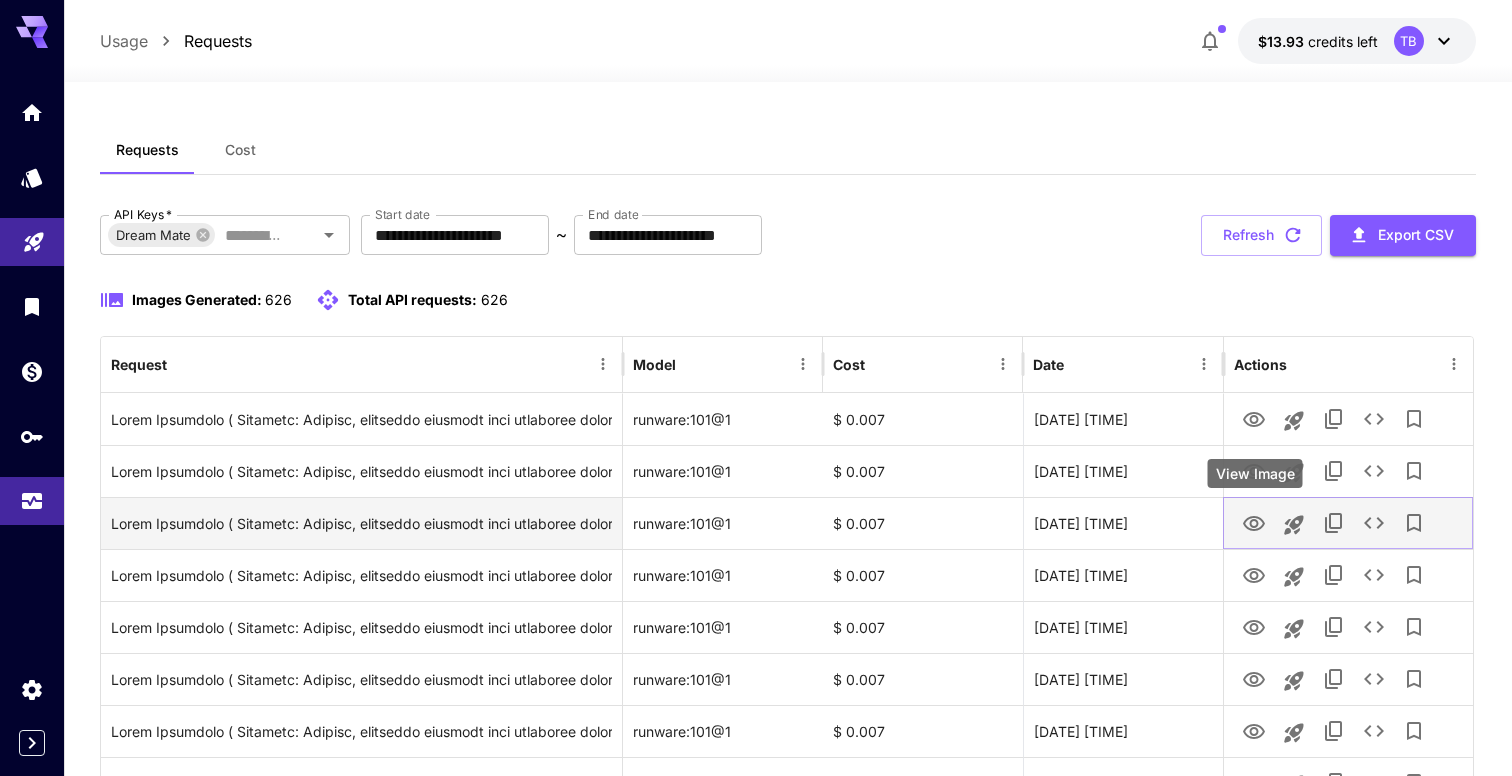 click 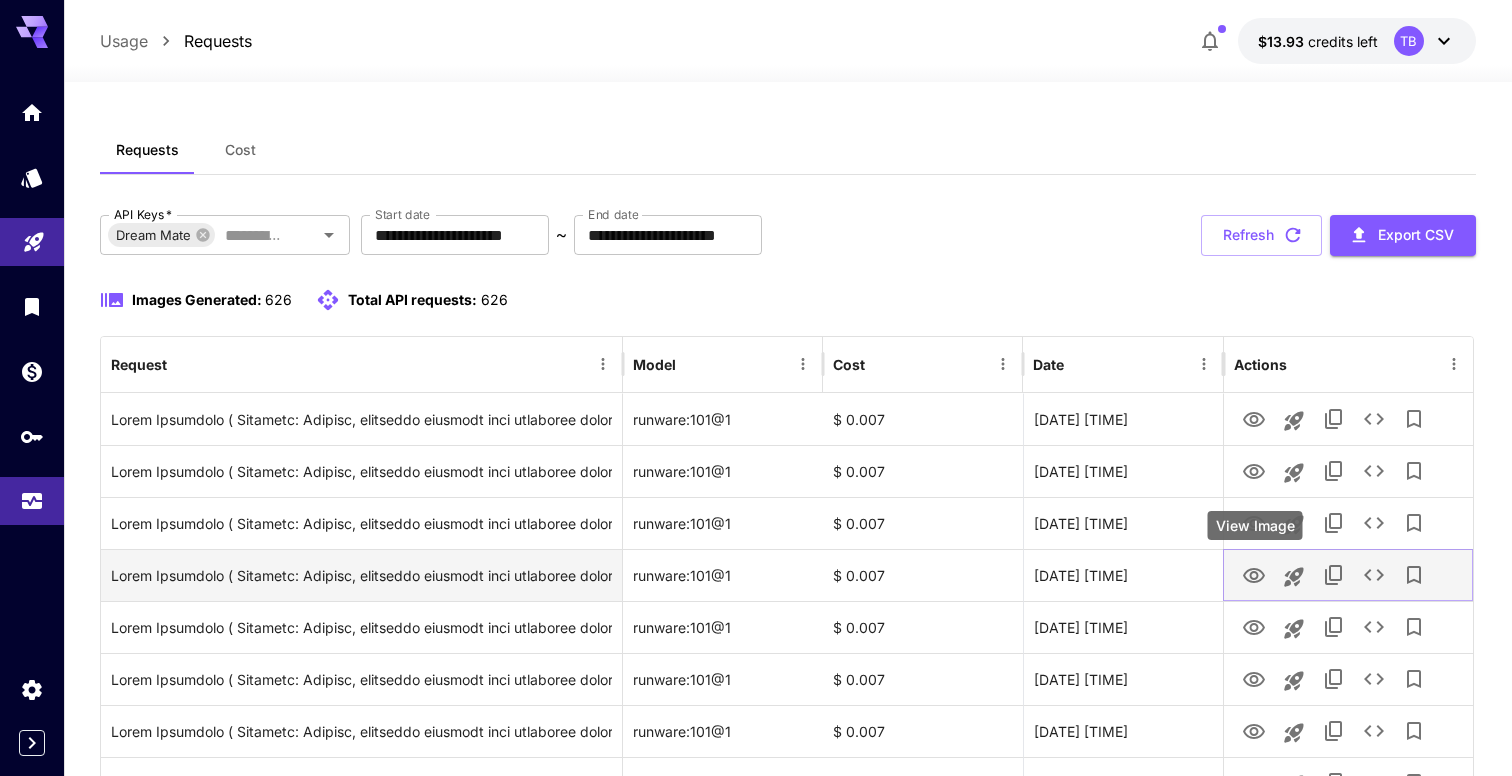 click 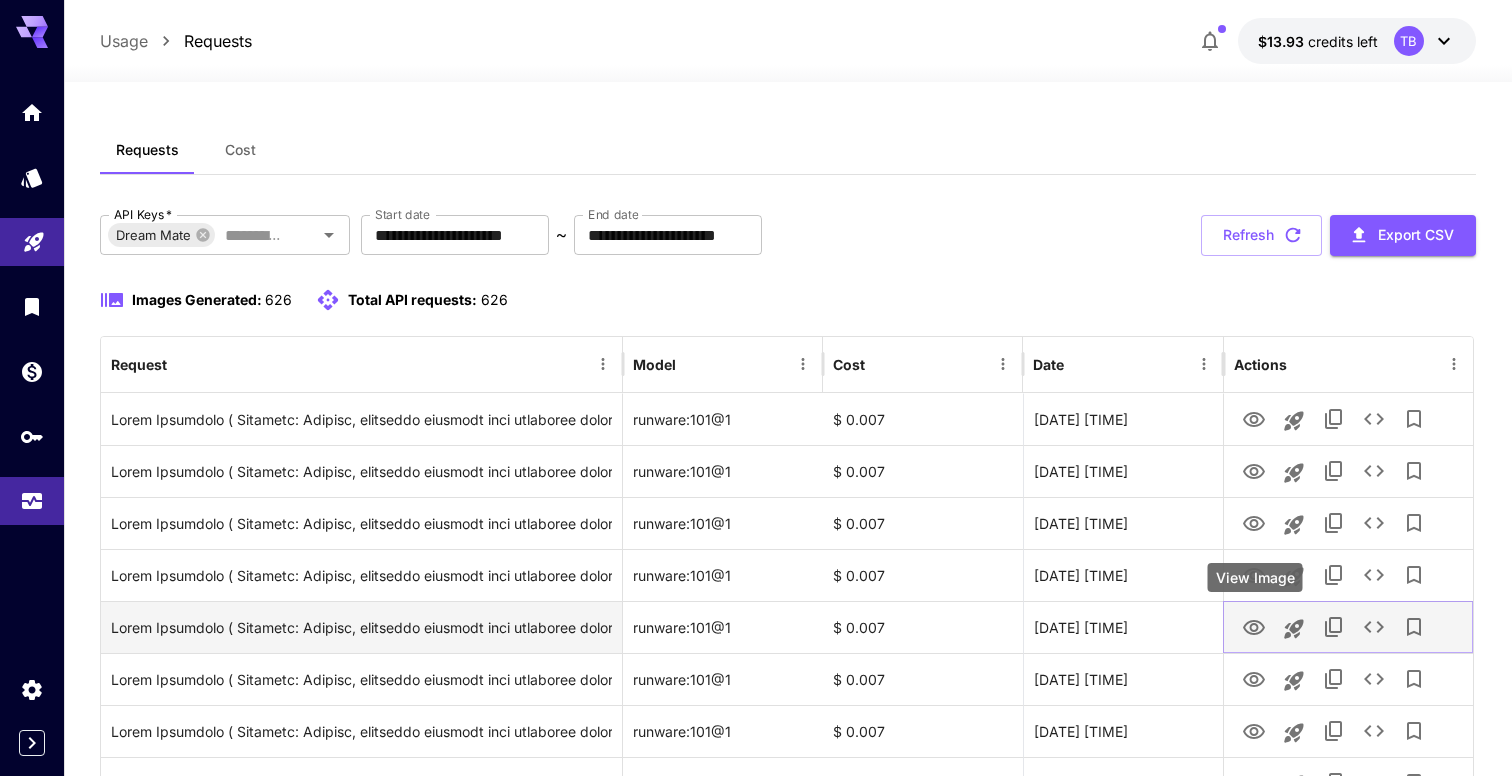 click 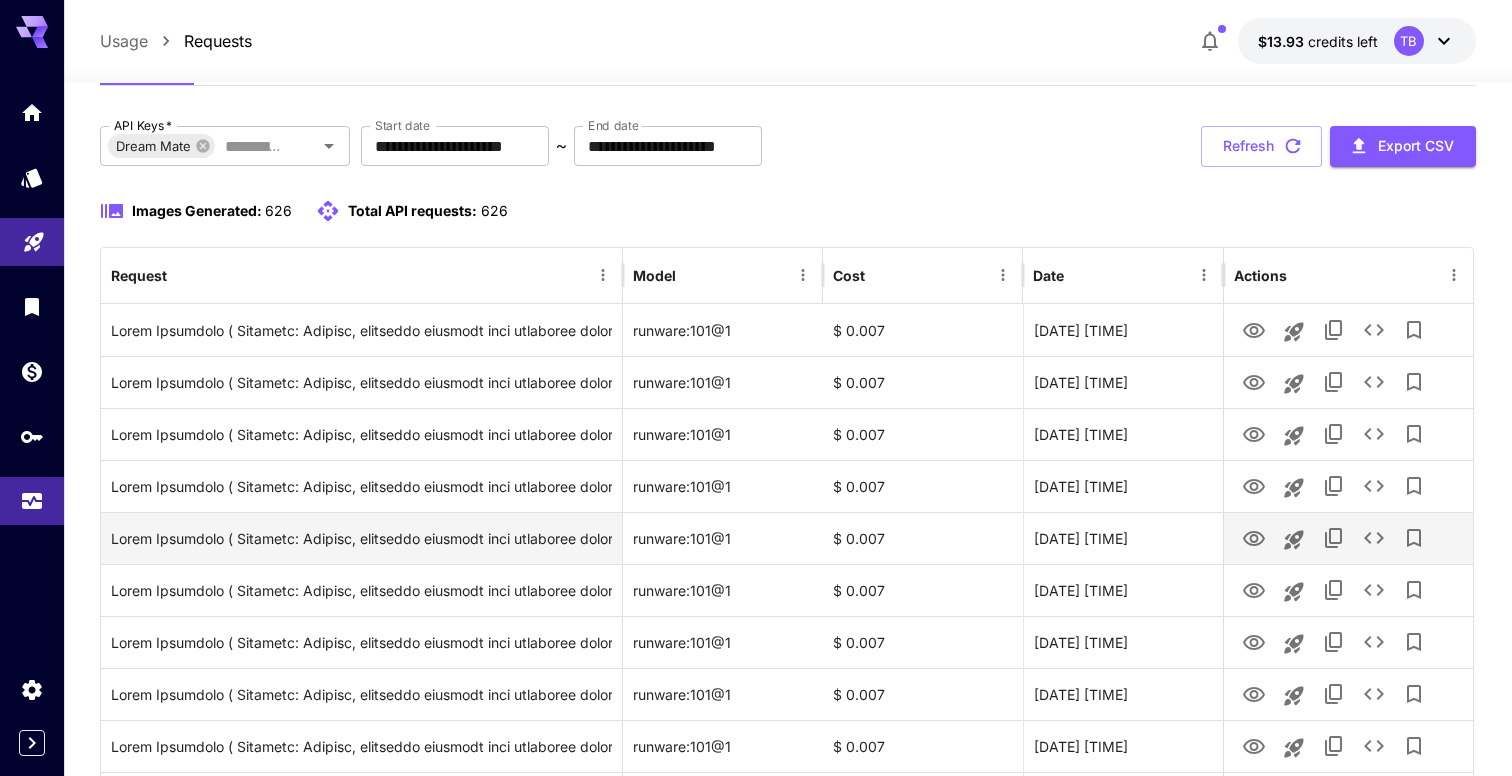 scroll, scrollTop: 110, scrollLeft: 0, axis: vertical 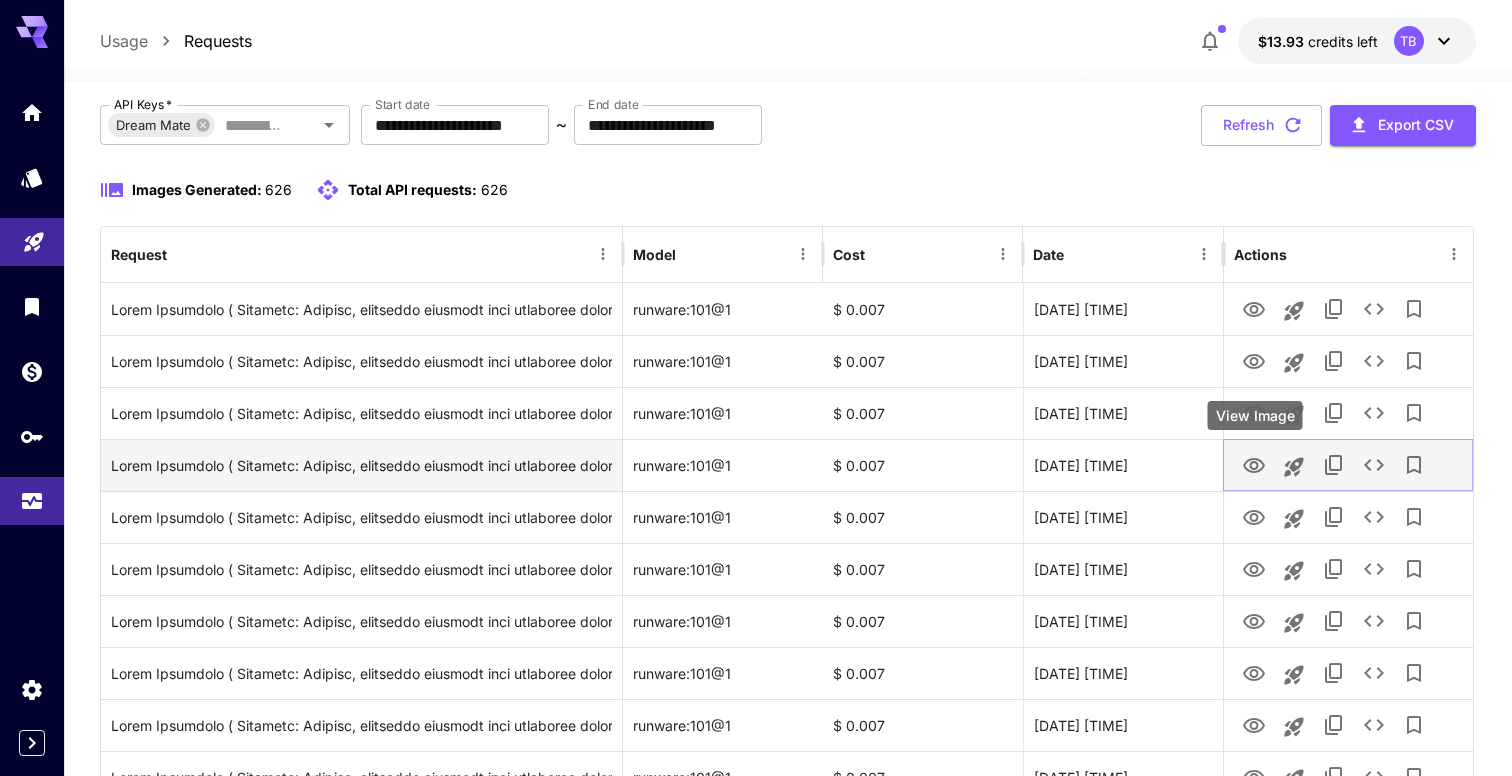 click 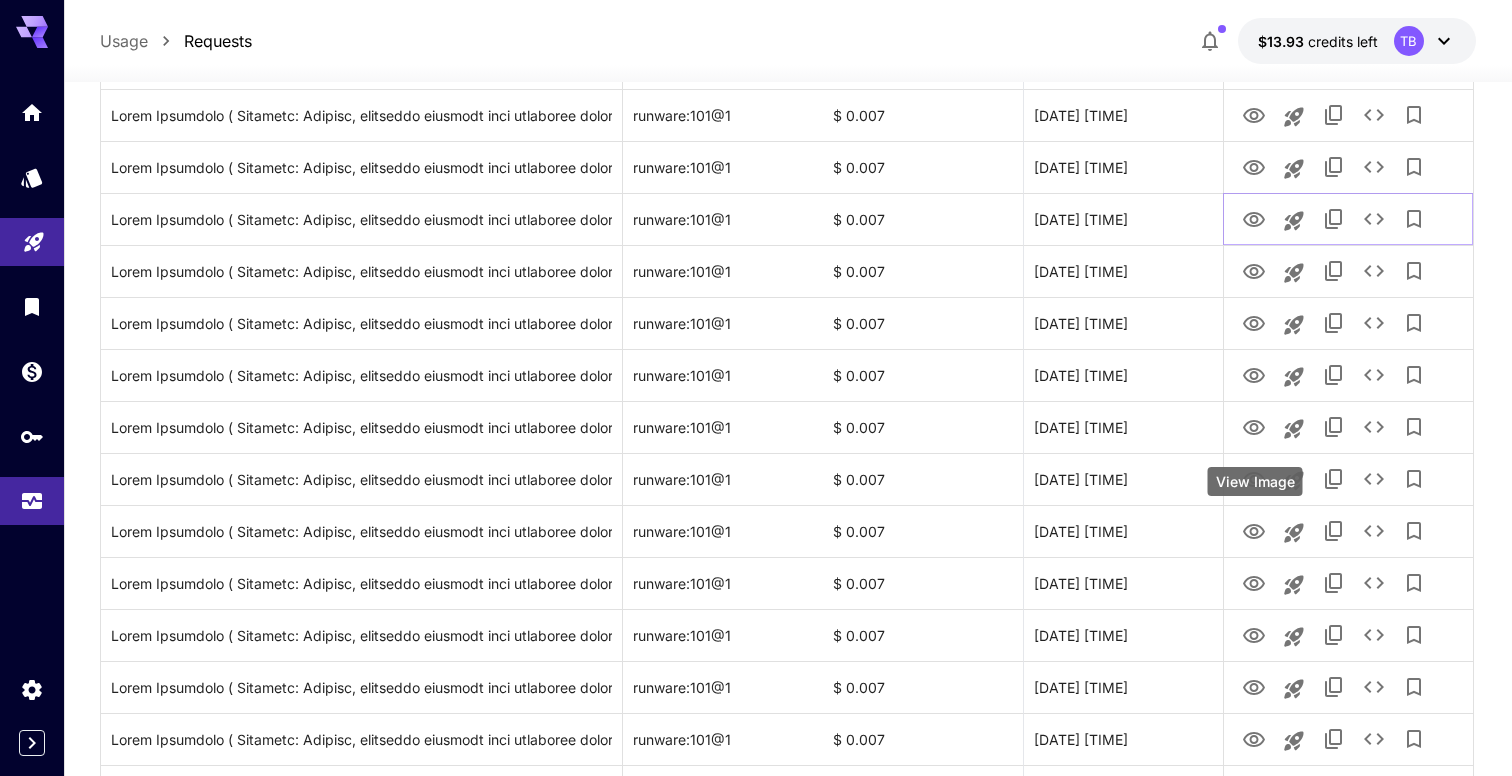 scroll, scrollTop: 357, scrollLeft: 0, axis: vertical 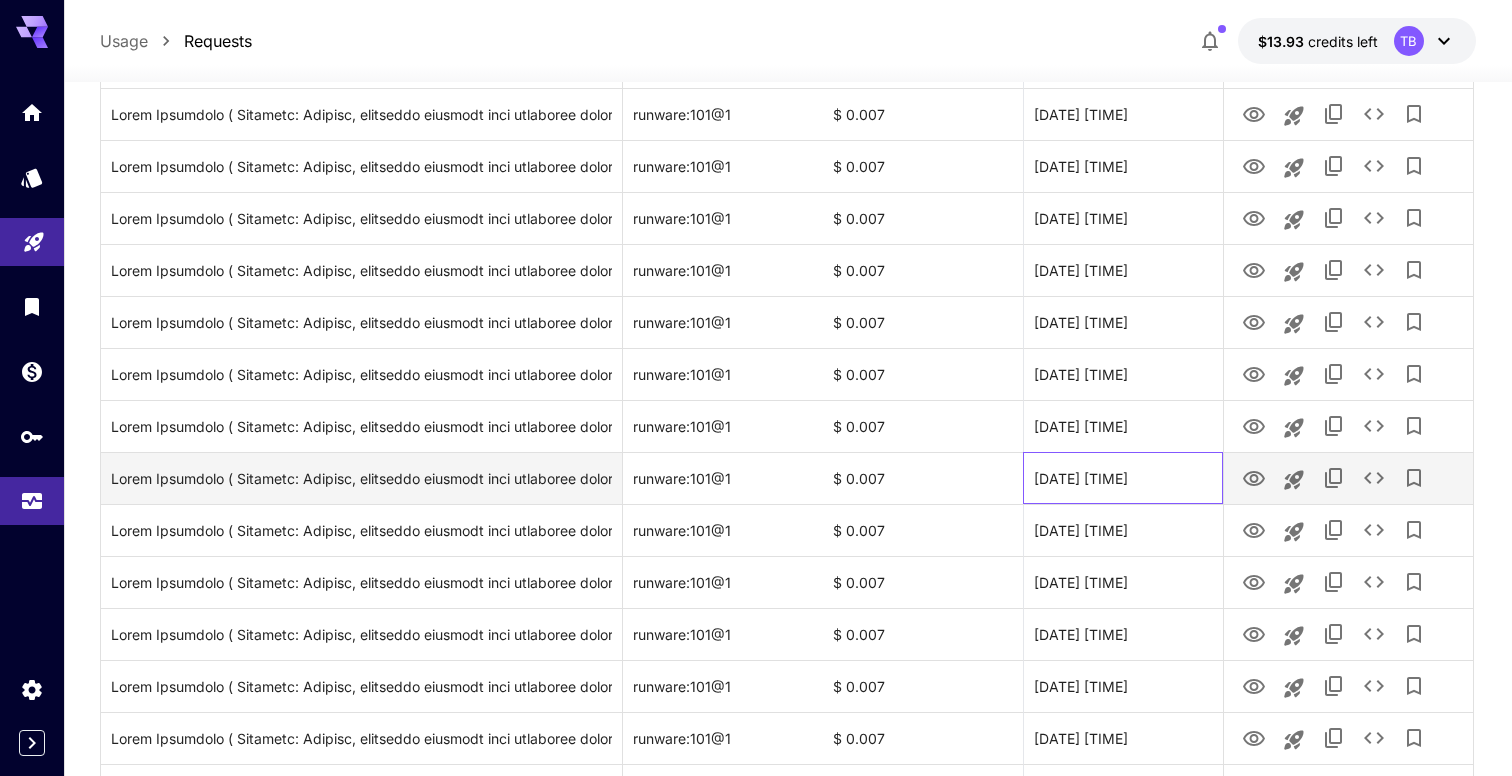 click on "[DATE] [TIME]" at bounding box center [1123, 478] 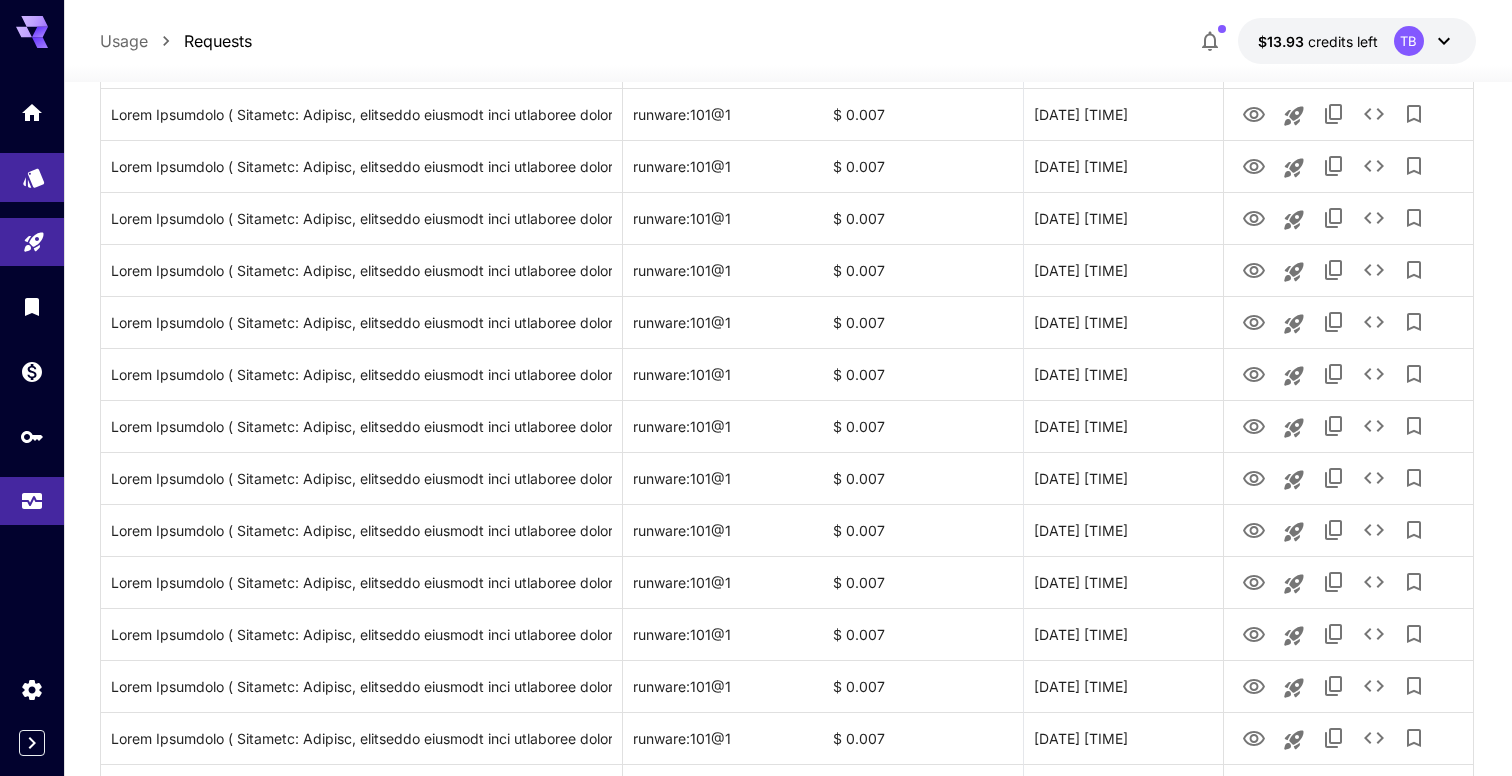 click at bounding box center (32, 177) 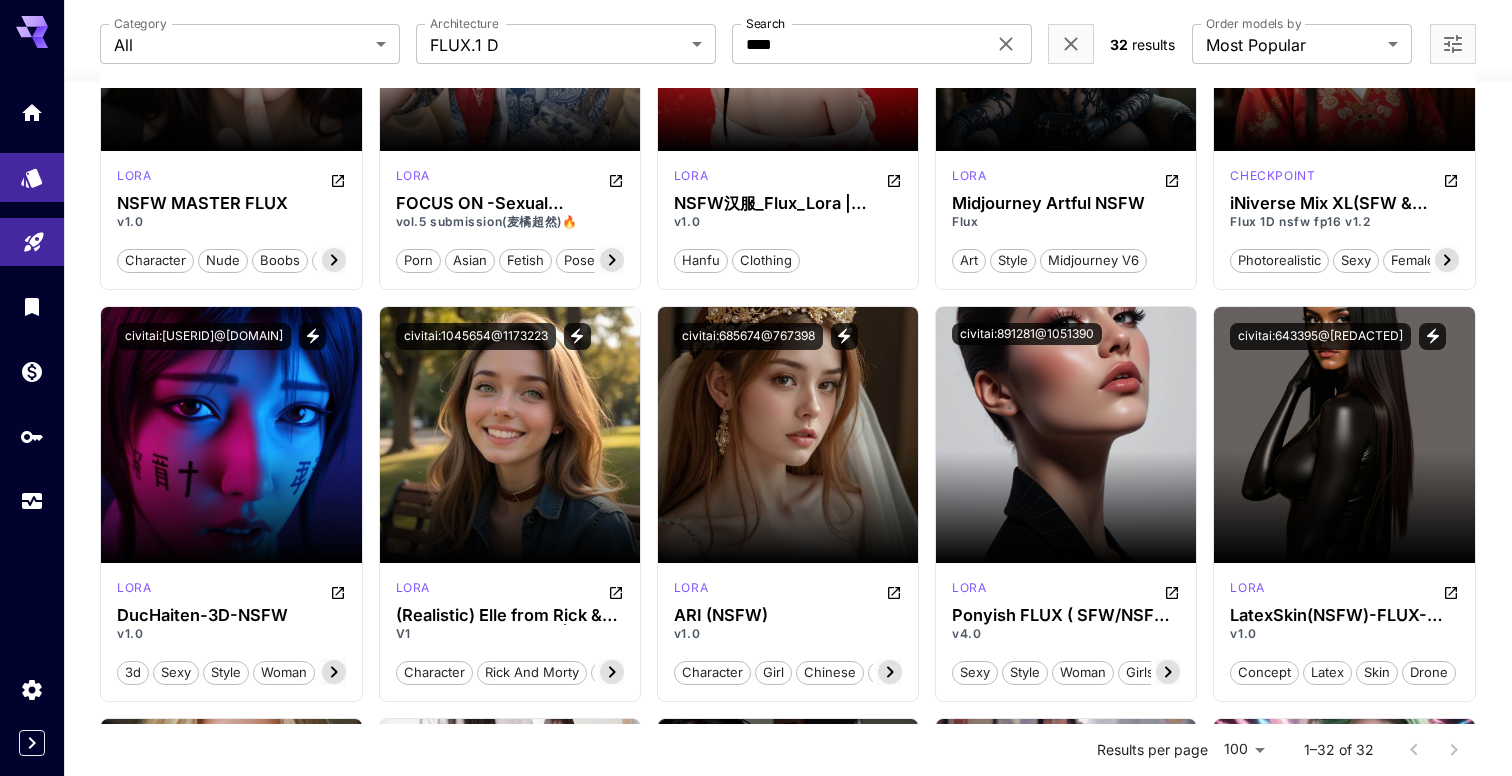 scroll, scrollTop: 0, scrollLeft: 0, axis: both 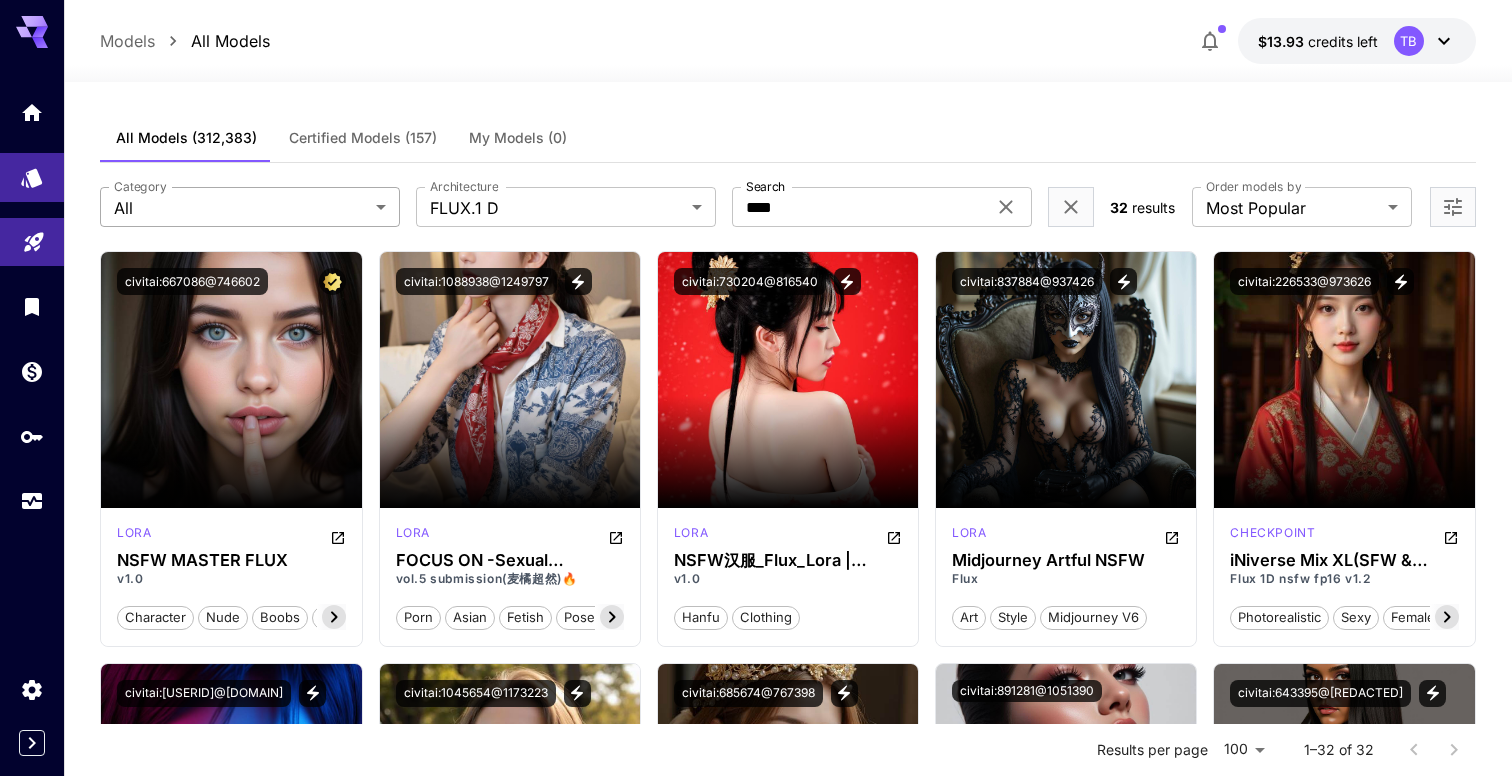 click on "**********" at bounding box center (756, 2019) 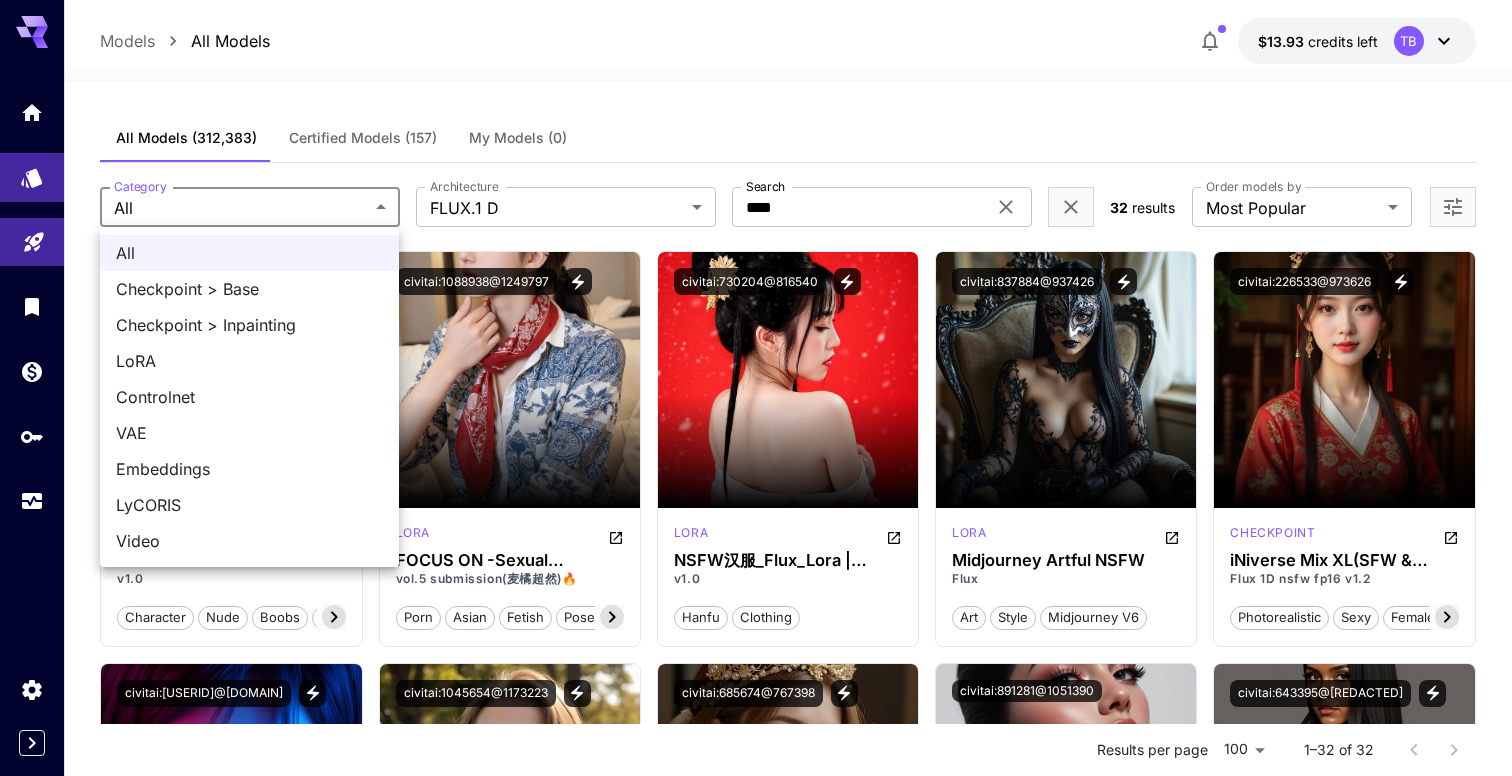 click at bounding box center (756, 388) 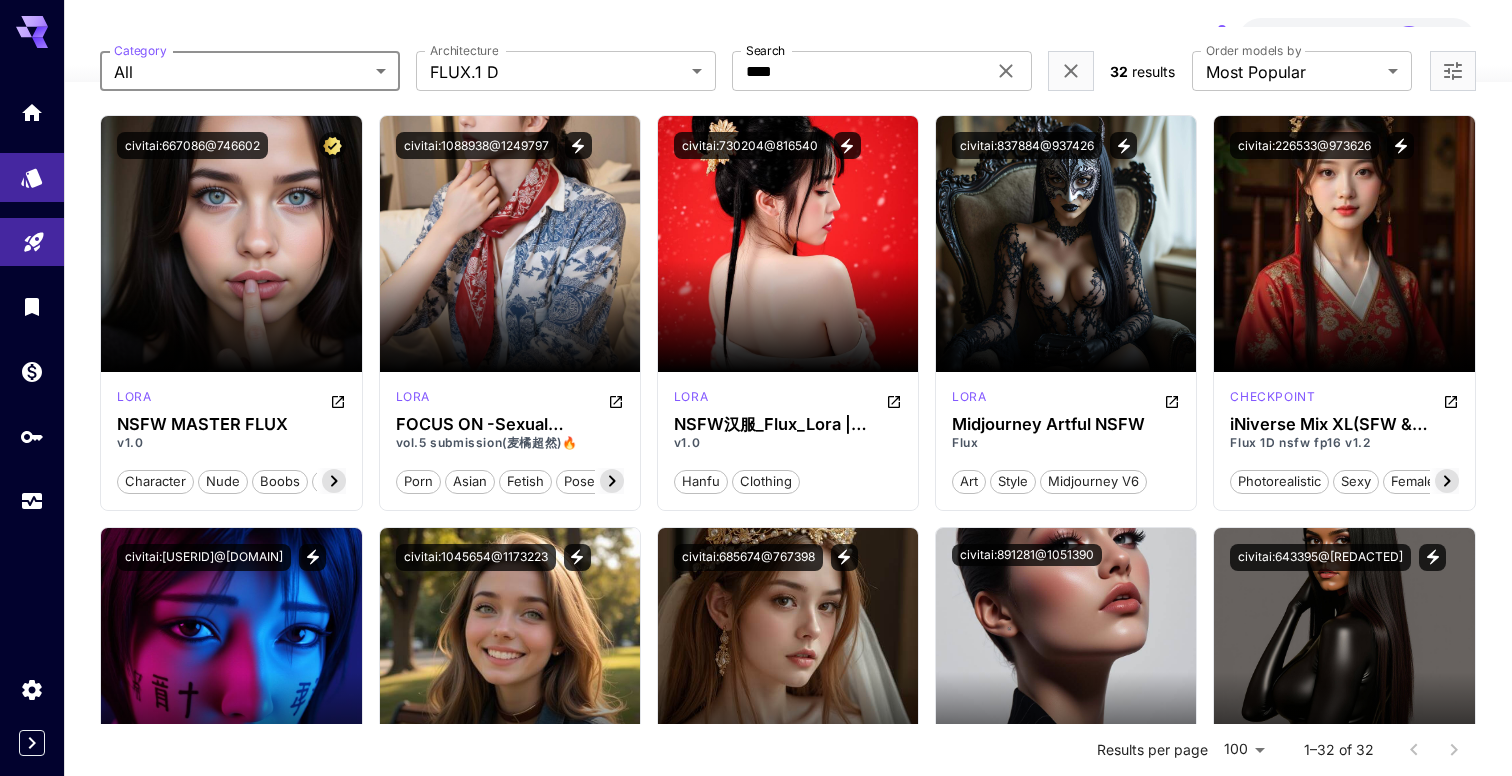 scroll, scrollTop: 0, scrollLeft: 0, axis: both 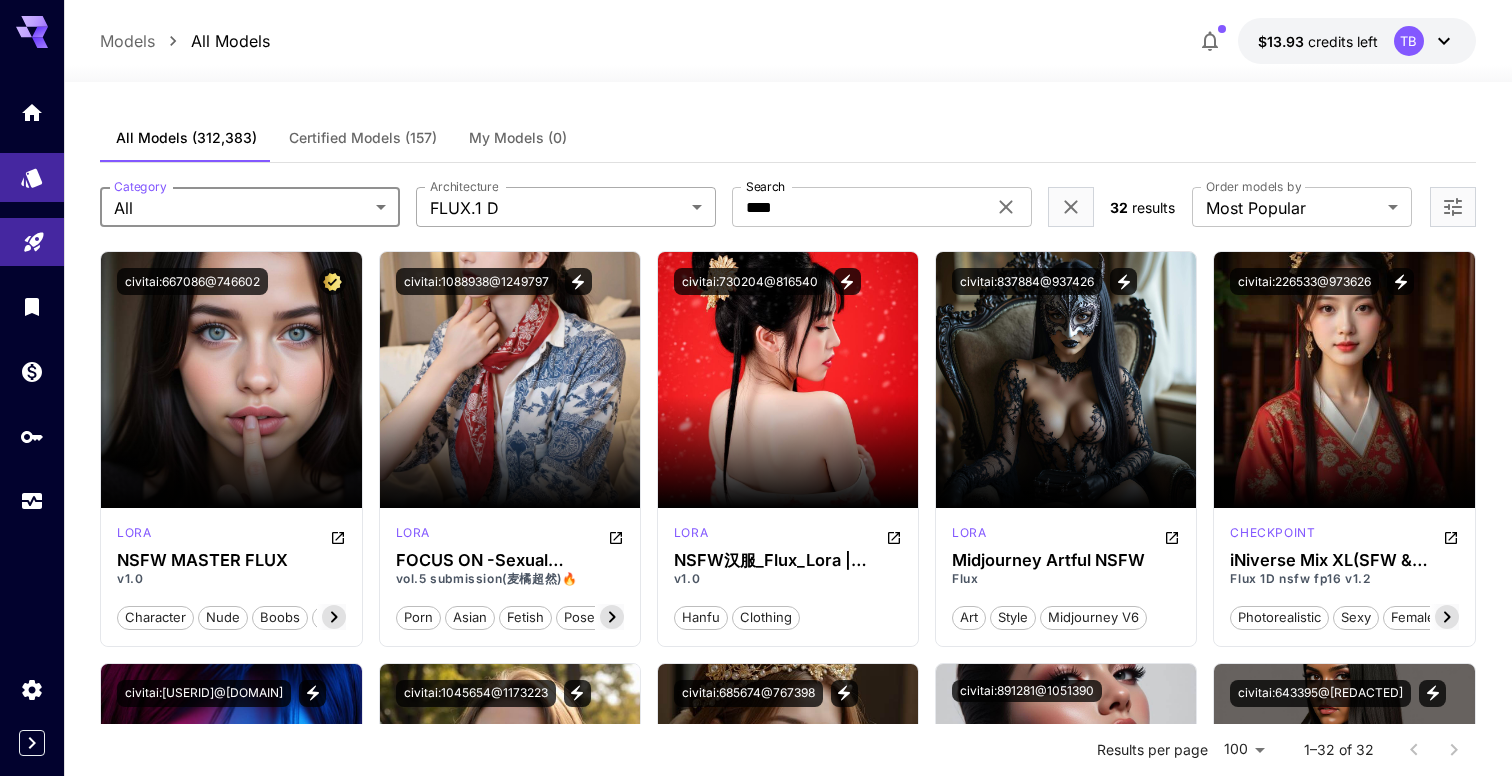 click on "**********" at bounding box center (756, 1614) 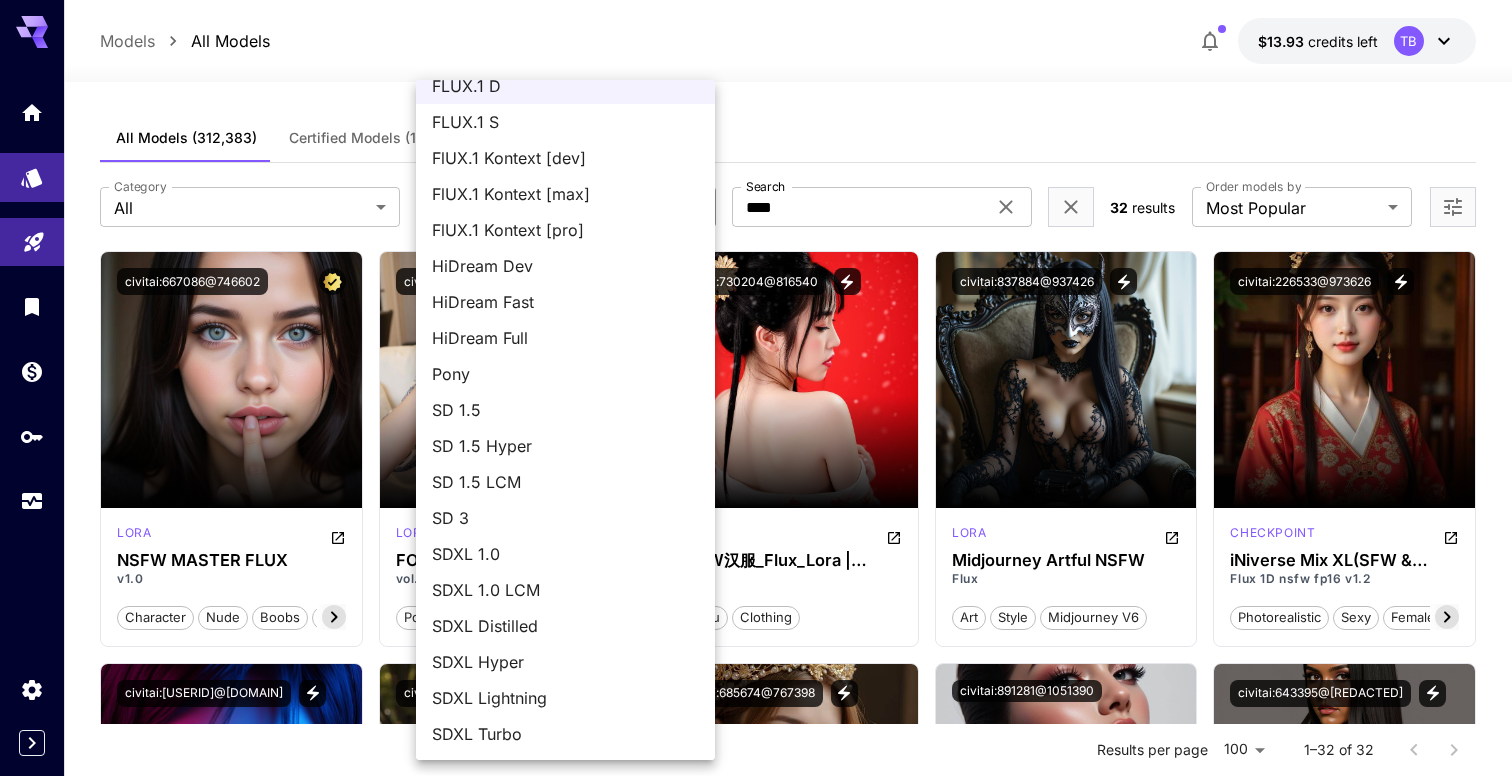 scroll, scrollTop: 0, scrollLeft: 0, axis: both 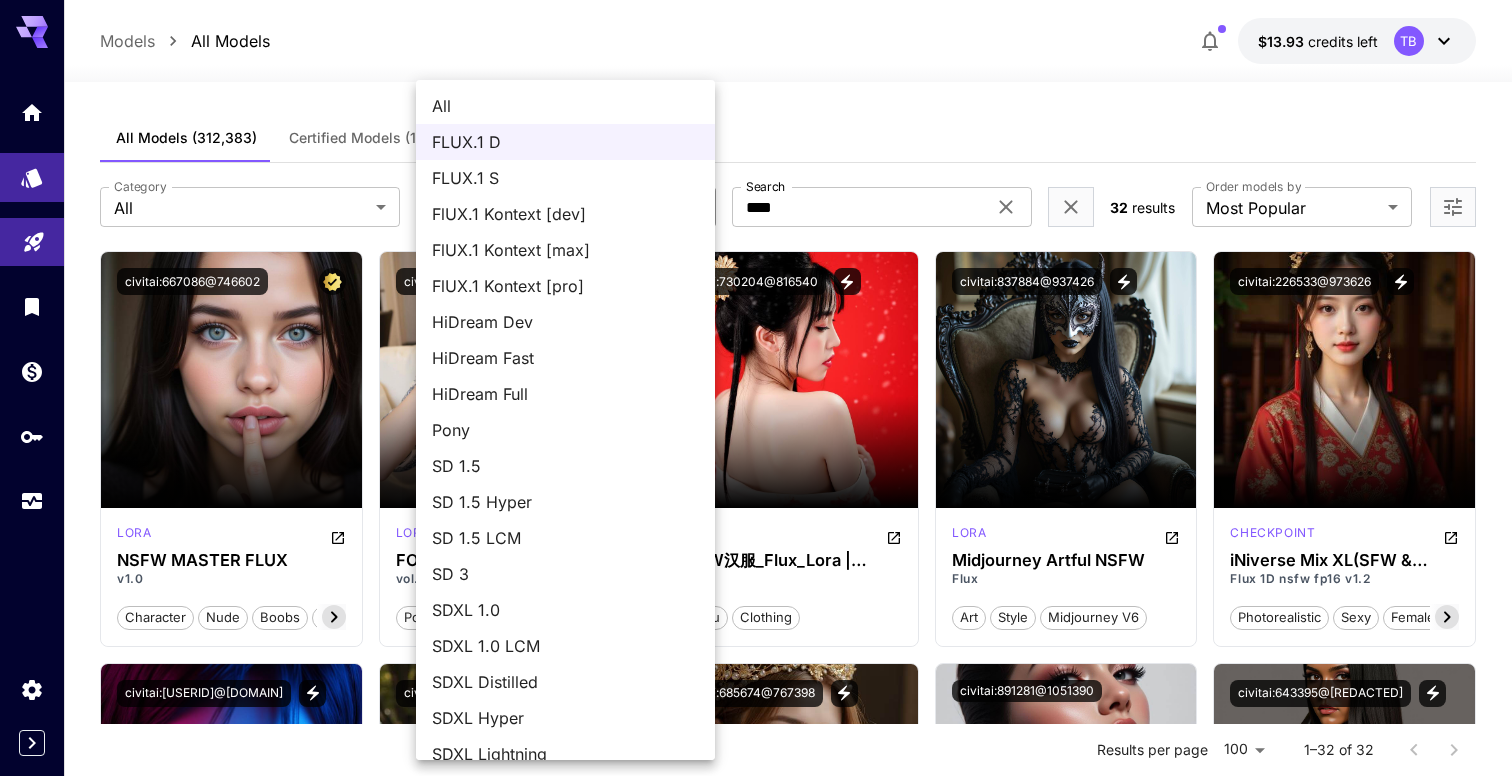 click at bounding box center [756, 388] 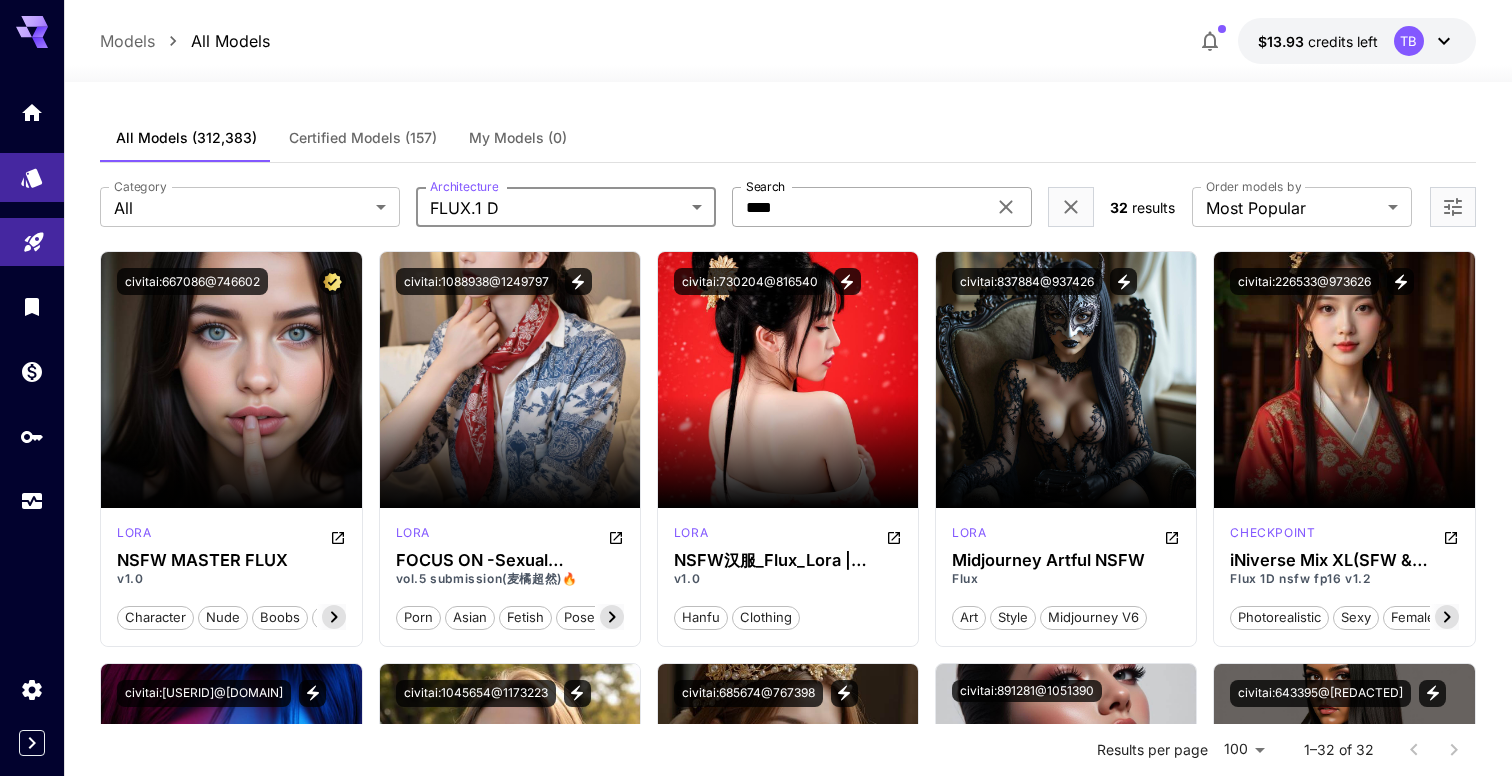 click 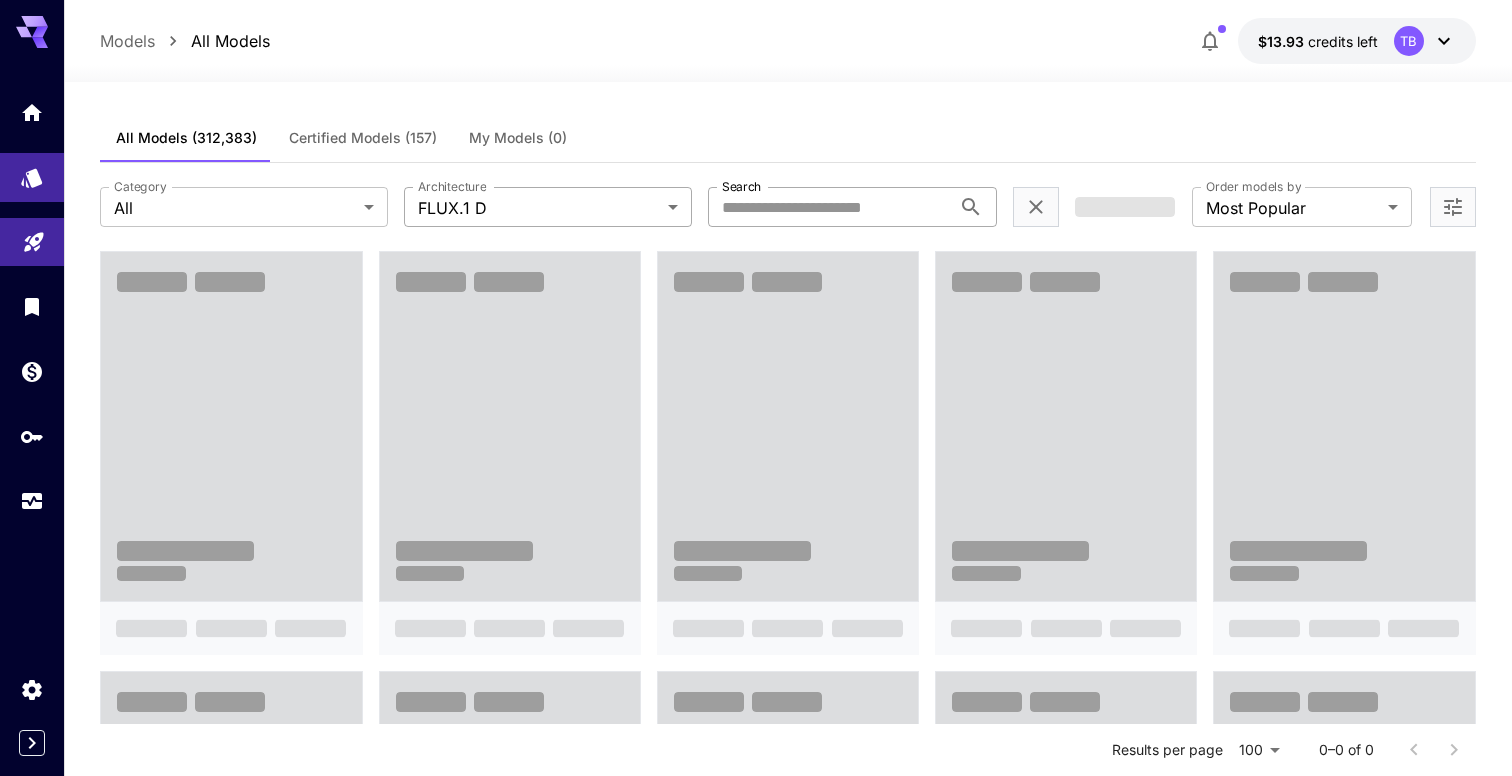 click on "**********" at bounding box center (756, 1012) 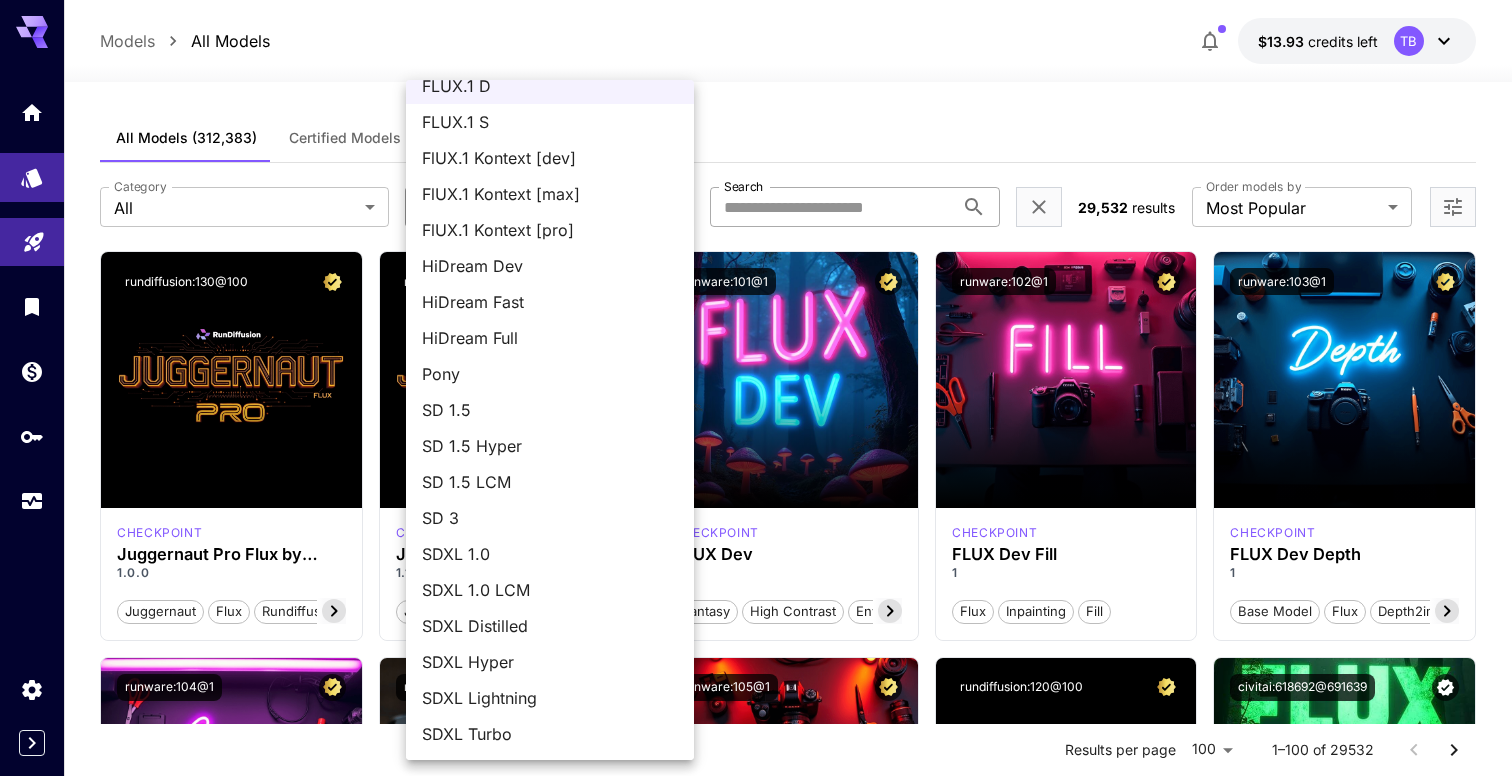 scroll, scrollTop: 0, scrollLeft: 0, axis: both 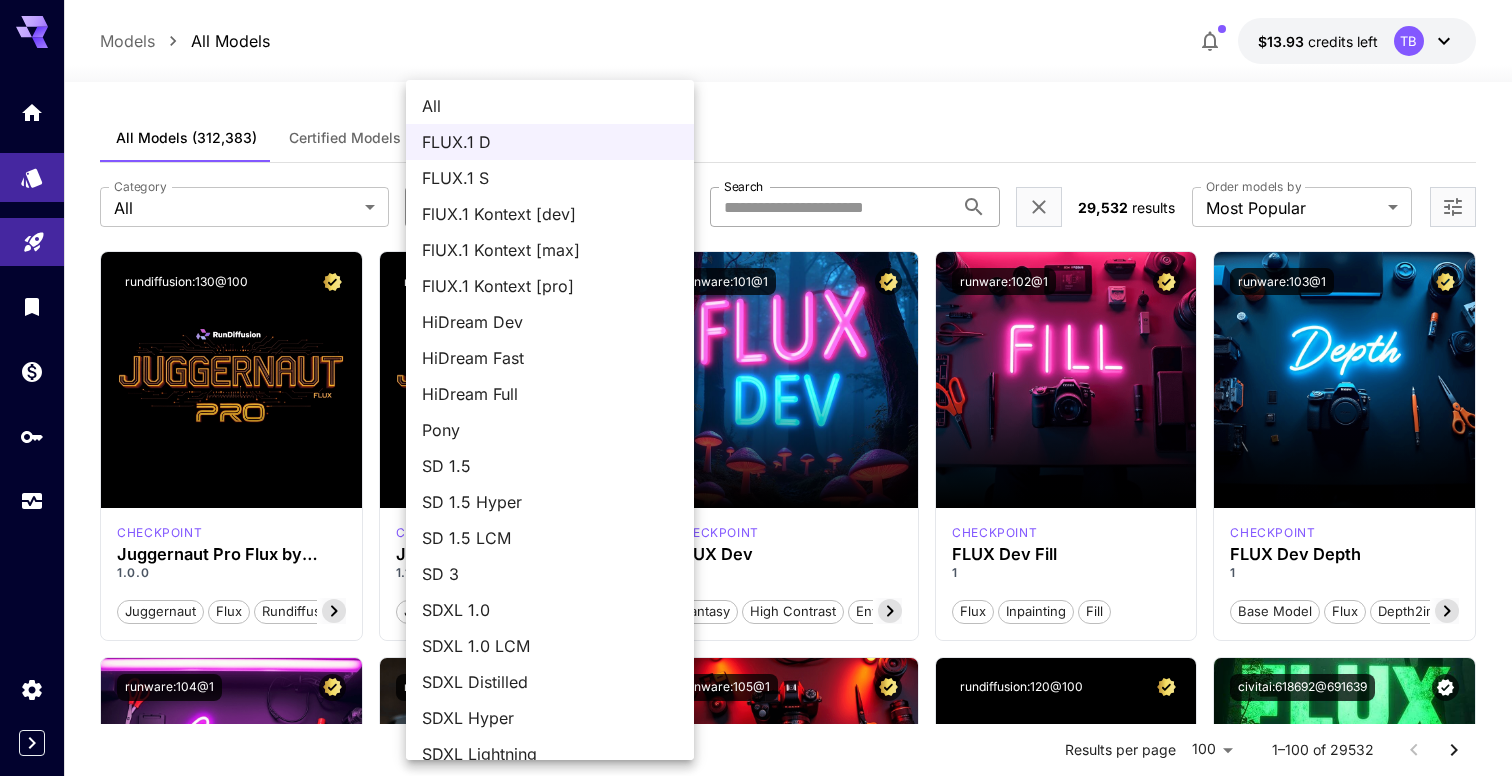 click at bounding box center [756, 388] 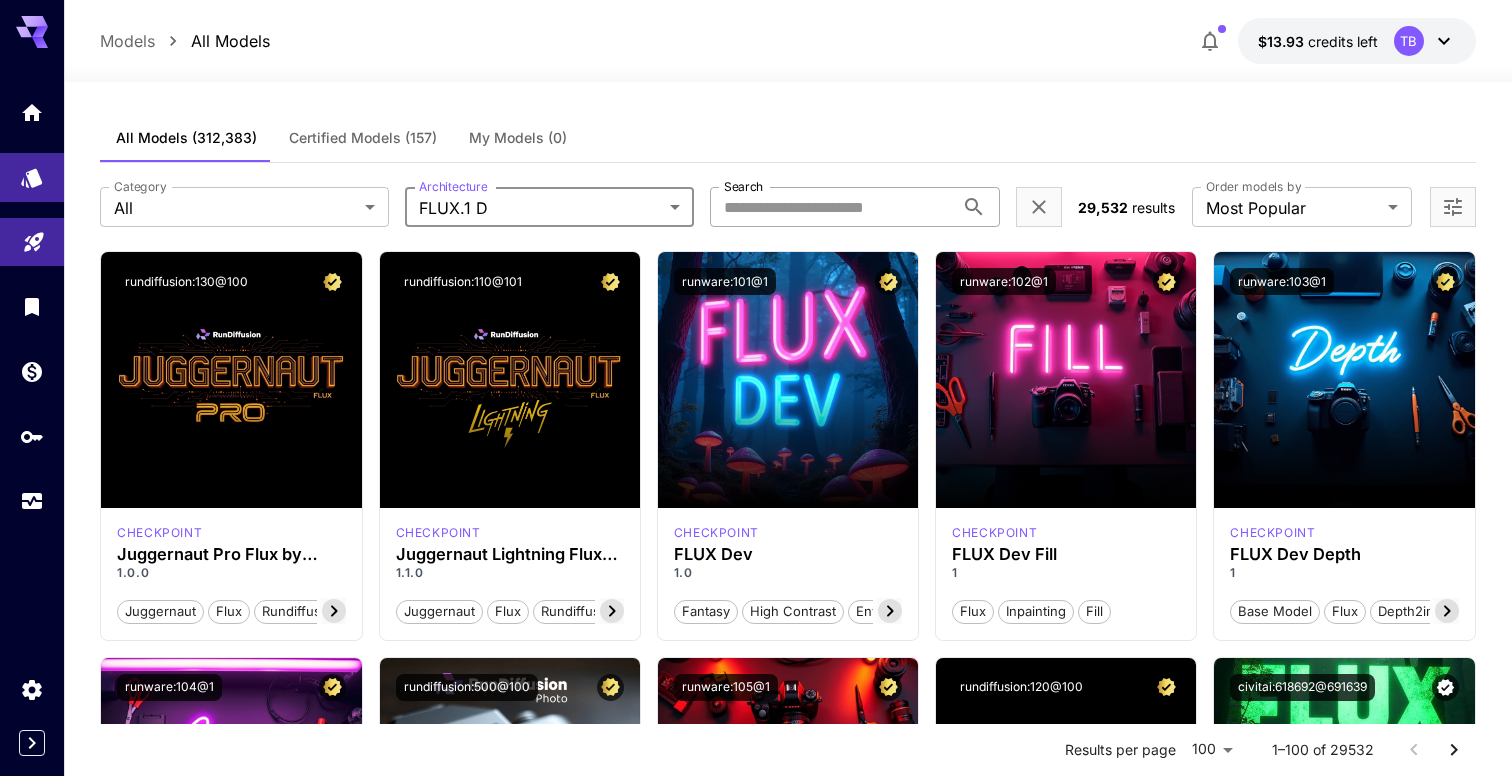 click on "Search" at bounding box center (831, 207) 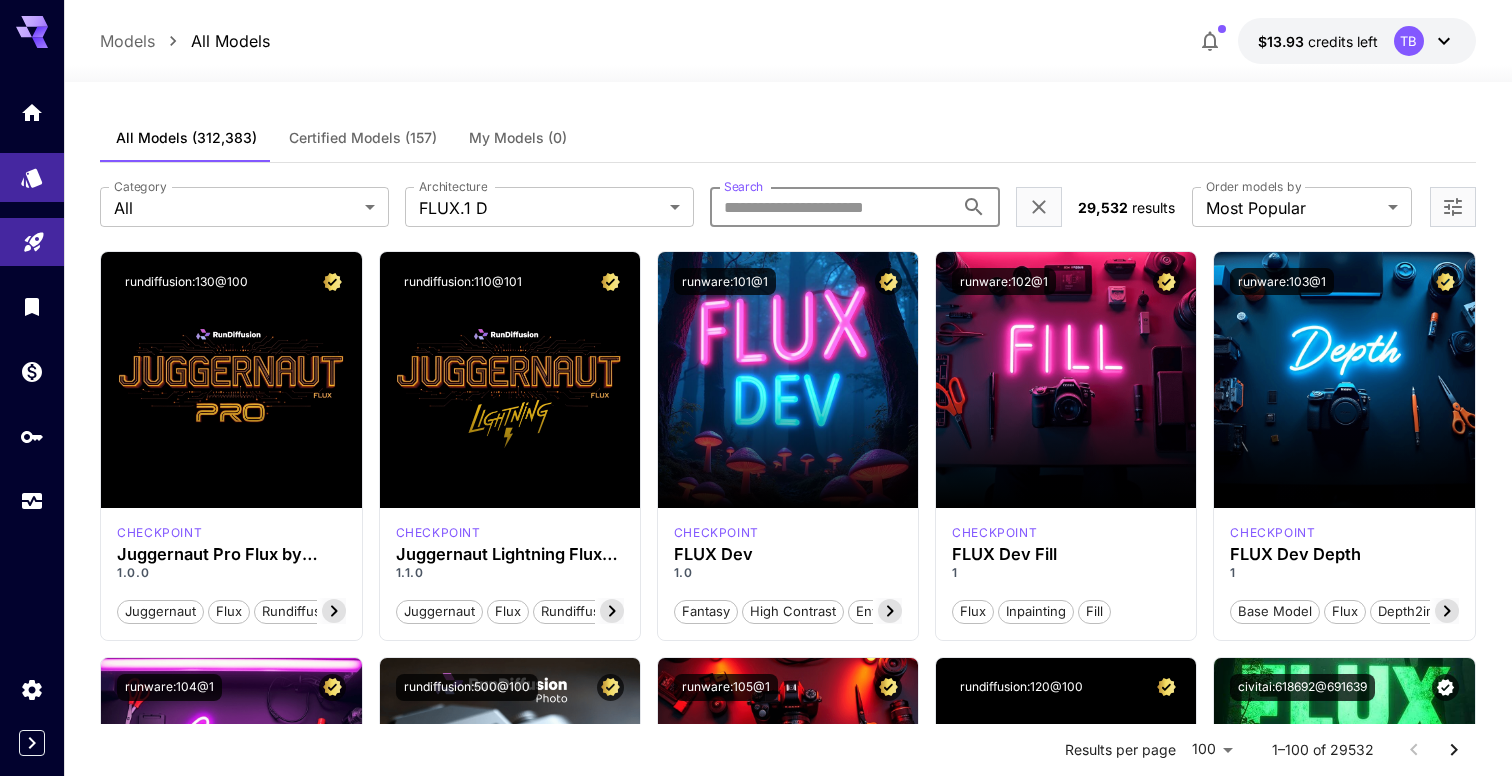 click on "**********" at bounding box center [788, 207] 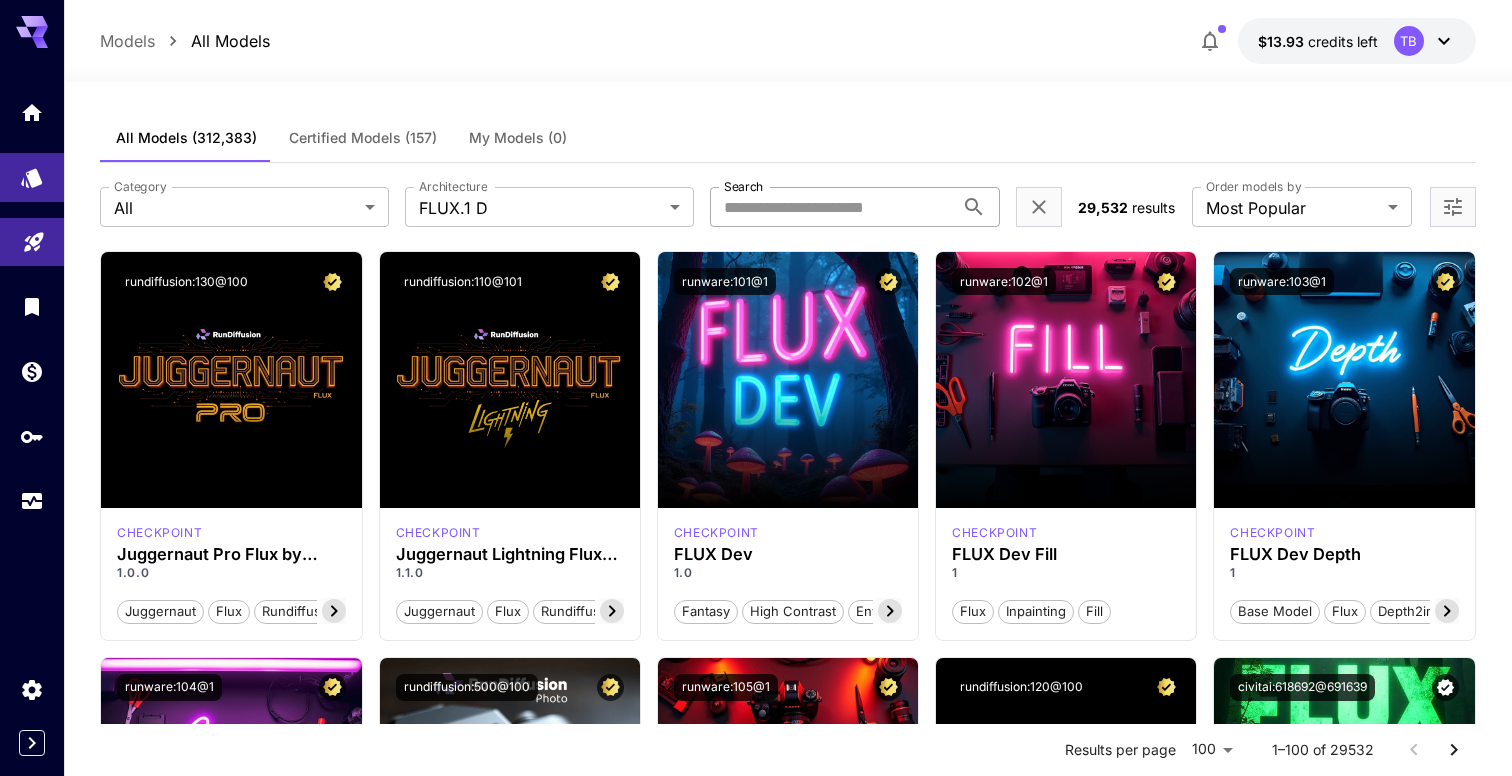 click on "Search" at bounding box center (831, 207) 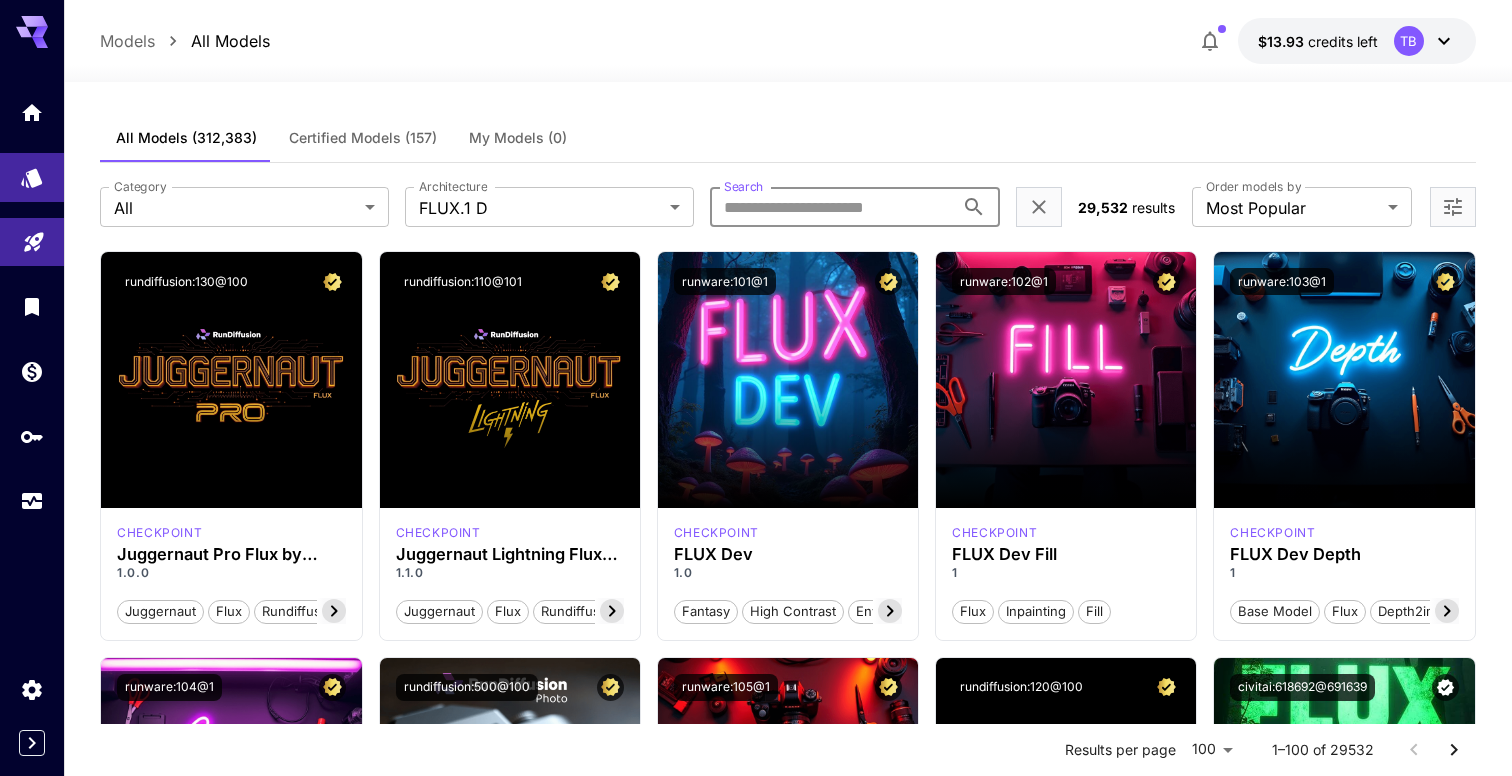 type on "****" 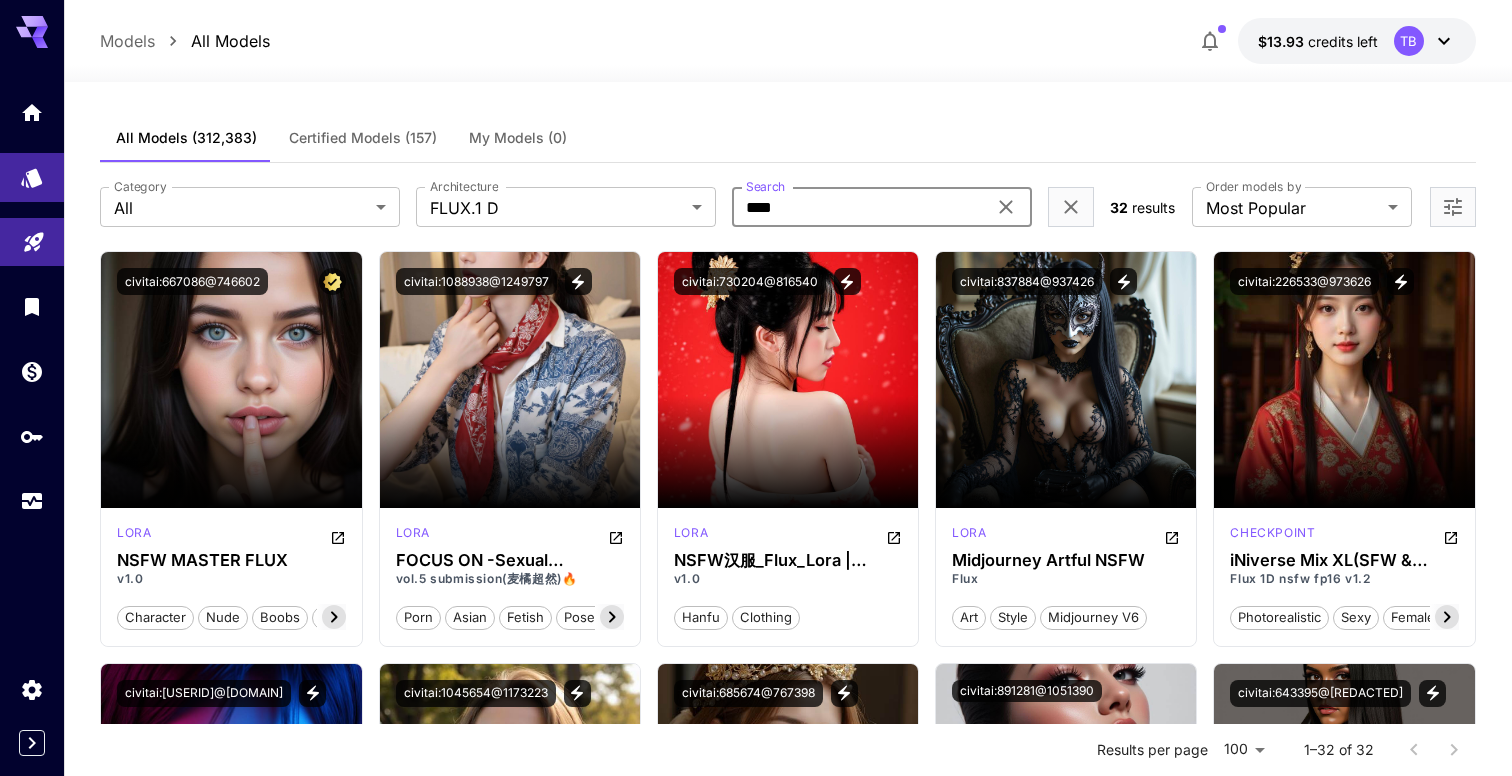click on "Launch in Playground civitai:667086@746602                             lora NSFW MASTER FLUX v1.0 character nude boobs naked vagina realistic nsfw nude girl pony flux flux.1 flux pony pony flux flux nsfw master Launch in Playground civitai:1088938@1249797 lora FOCUS ON -Sexual Innuendo 性暗示 NSFW LoRA - RedCraft | 红潮 IL PONY FLUX.1 vol.5 submission(麦橘超然)🔥 porn asian fetish poses sexual pose nsfw Launch in Playground civitai:730204@816540 lora NSFW汉服_Flux_Lora | Hanfu_NSFW_Flux_Lora v1.0 hanfu clothing Launch in Playground civitai:837884@937426 lora Midjourney Artful NSFW Flux art style midjourney v6 Launch in Playground civitai:226533@973626 checkpoint iNiverse Mix XL(SFW & NSFW) Flux 1D nsfw fp16 v1.2 photorealistic sexy female chinese base model hanfu woman girls realistic nsfw sfw Launch in Playground civitai:671247@751460 lora DucHaiten-3D-NSFW v1.0 3d sexy style woman game character girls video game lora Launch in Playground civitai:1045654@1173223 lora V1 character rick and morty" at bounding box center (788, 2291) 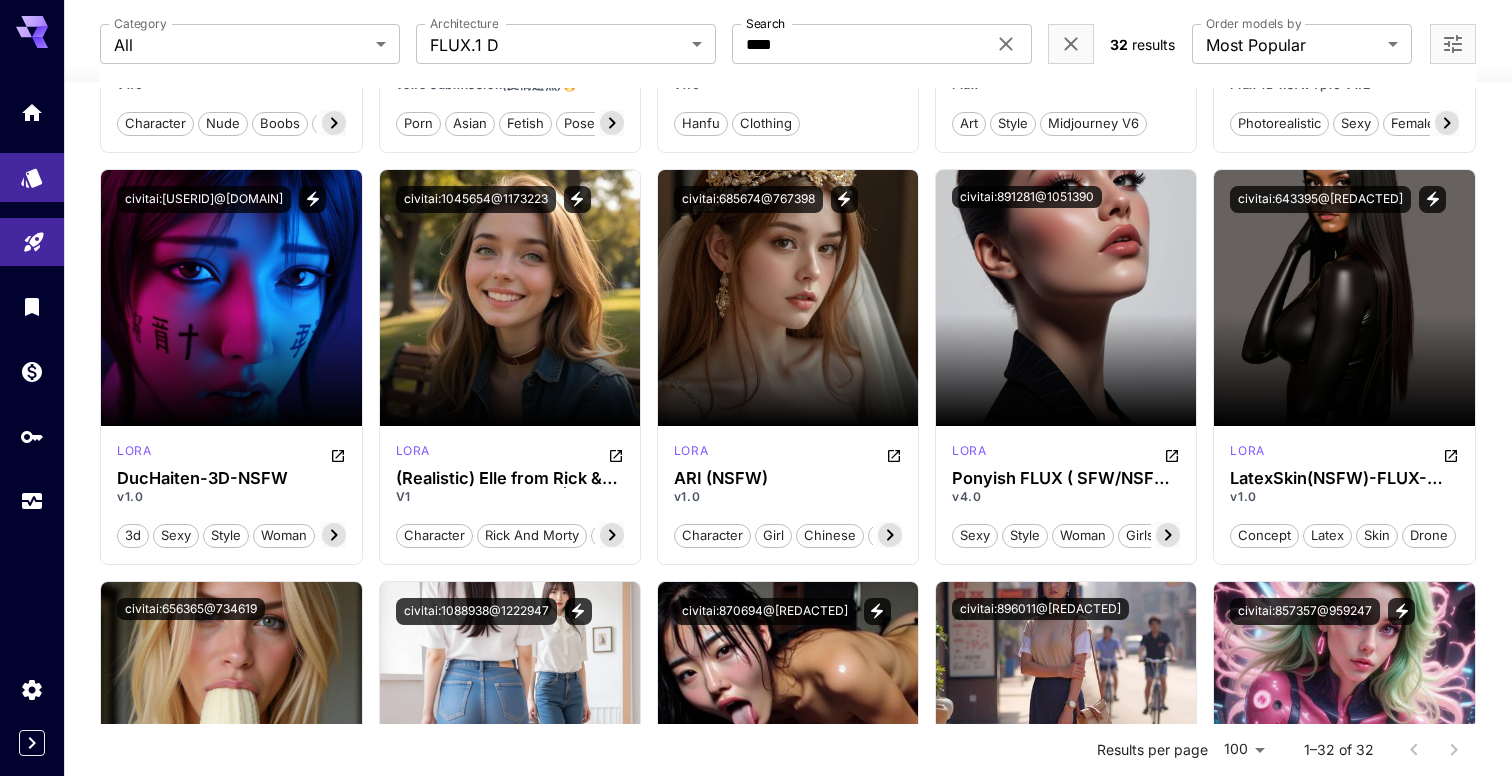scroll, scrollTop: 0, scrollLeft: 0, axis: both 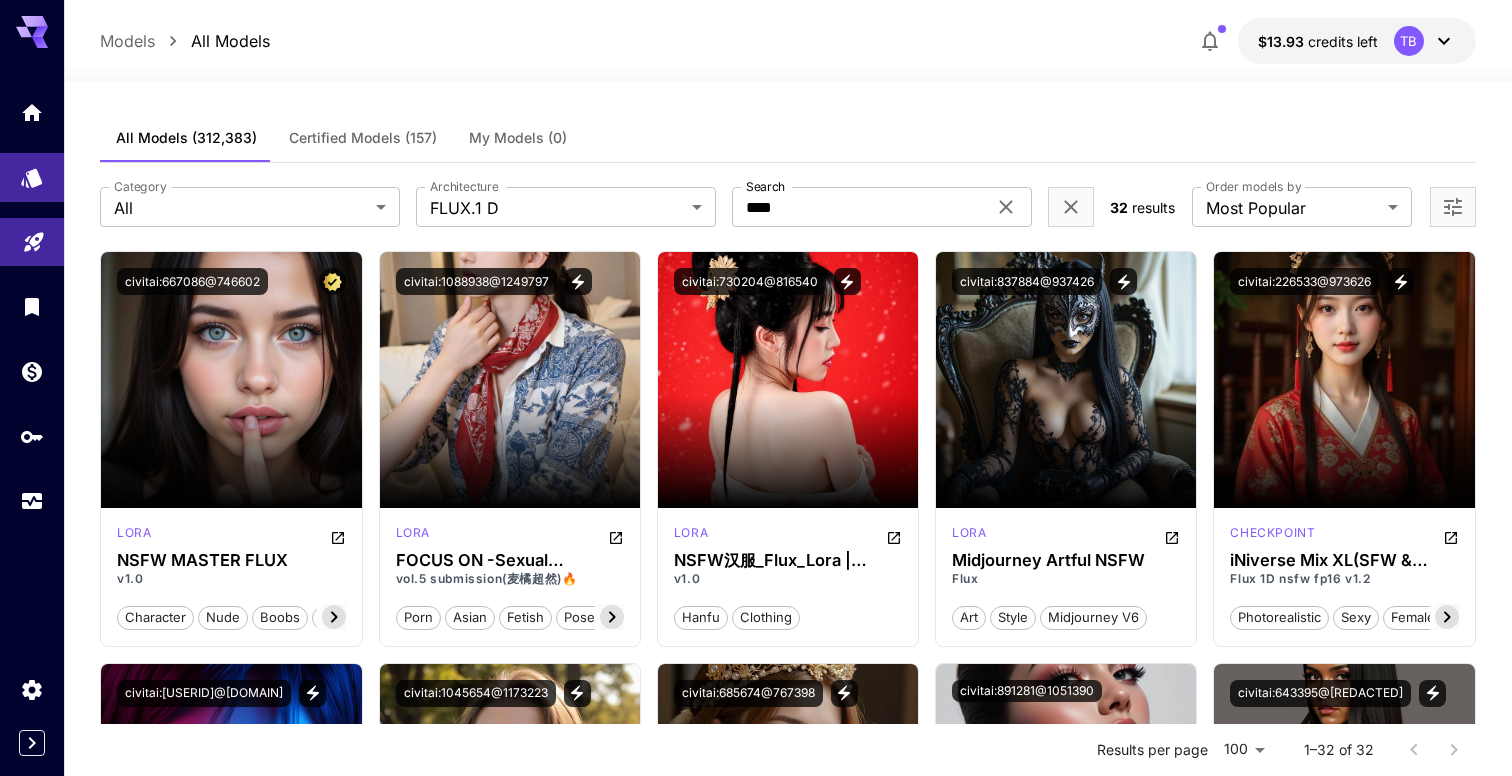 click on "Launch in Playground civitai:667086@746602                             lora NSFW MASTER FLUX v1.0 character nude boobs naked vagina realistic nsfw nude girl pony flux flux.1 flux pony pony flux flux nsfw master Launch in Playground civitai:1088938@1249797 lora FOCUS ON -Sexual Innuendo 性暗示 NSFW LoRA - RedCraft | 红潮 IL PONY FLUX.1 vol.5 submission(麦橘超然)🔥 porn asian fetish poses sexual pose nsfw Launch in Playground civitai:730204@816540 lora NSFW汉服_Flux_Lora | Hanfu_NSFW_Flux_Lora v1.0 hanfu clothing Launch in Playground civitai:837884@937426 lora Midjourney Artful NSFW Flux art style midjourney v6 Launch in Playground civitai:226533@973626 checkpoint iNiverse Mix XL(SFW & NSFW) Flux 1D nsfw fp16 v1.2 photorealistic sexy female chinese base model hanfu woman girls realistic nsfw sfw Launch in Playground civitai:671247@751460 lora DucHaiten-3D-NSFW v1.0 3d sexy style woman game character girls video game lora Launch in Playground civitai:1045654@1173223 lora V1 character rick and morty" at bounding box center (788, 1680) 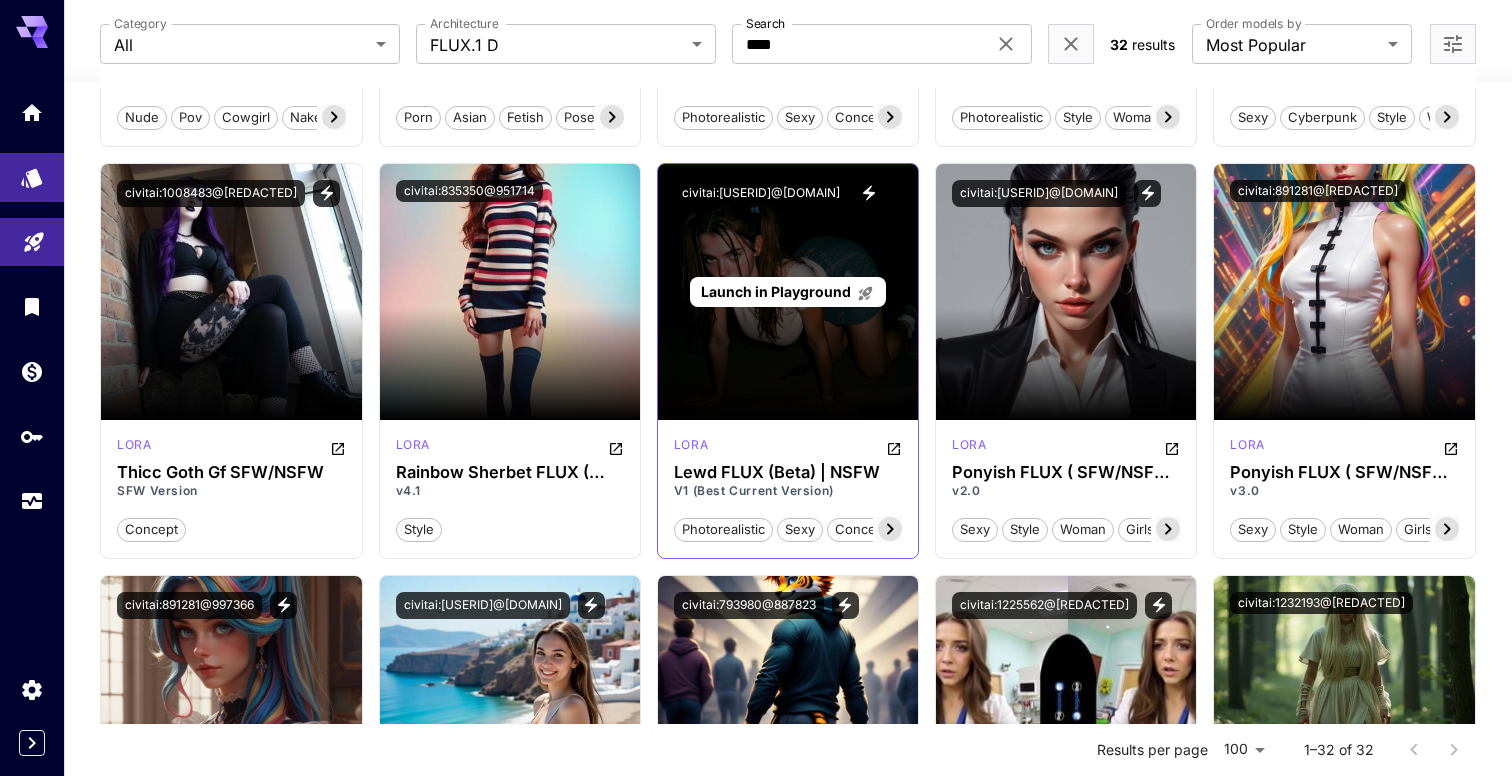 scroll, scrollTop: 1252, scrollLeft: 0, axis: vertical 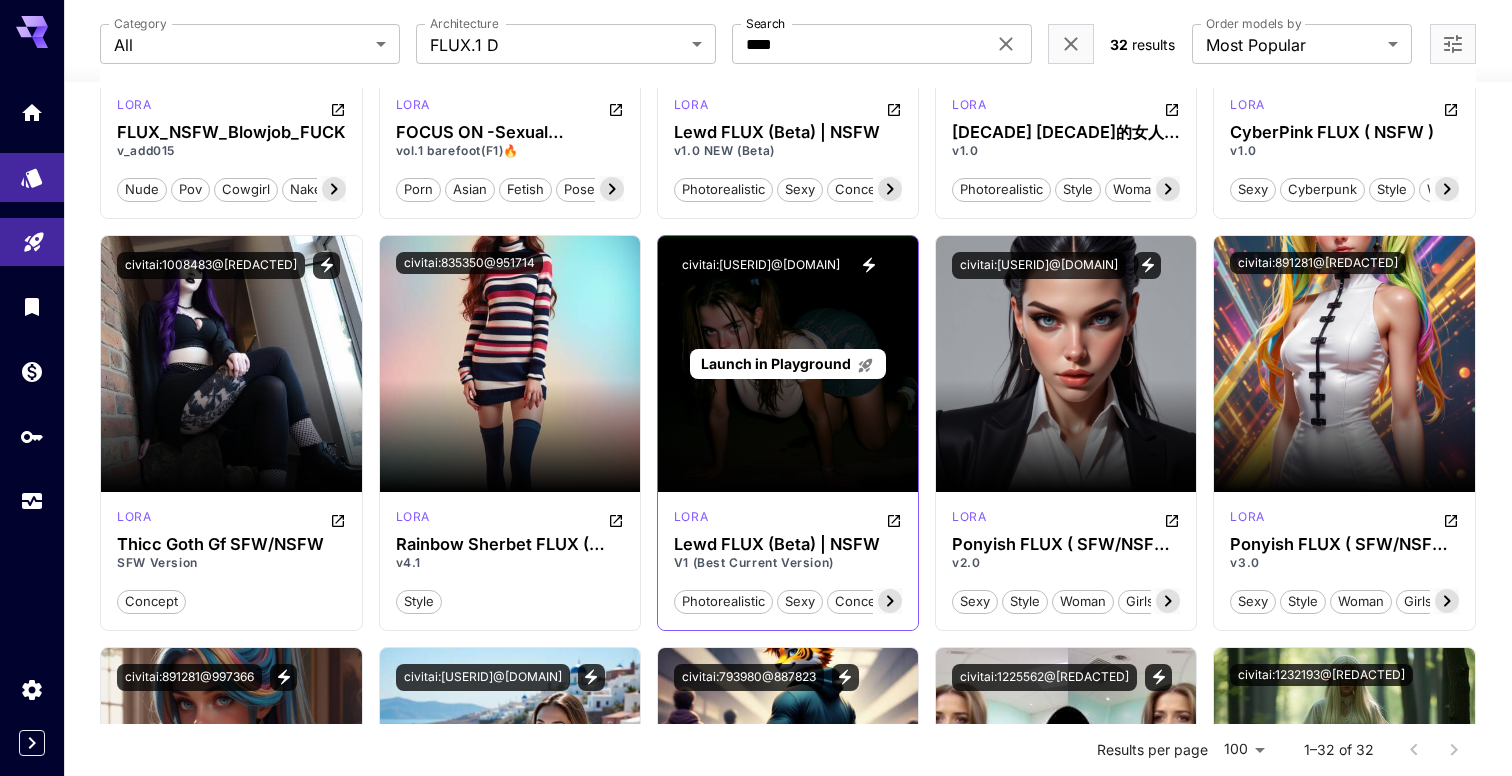 click on "Launch in Playground" at bounding box center [776, 363] 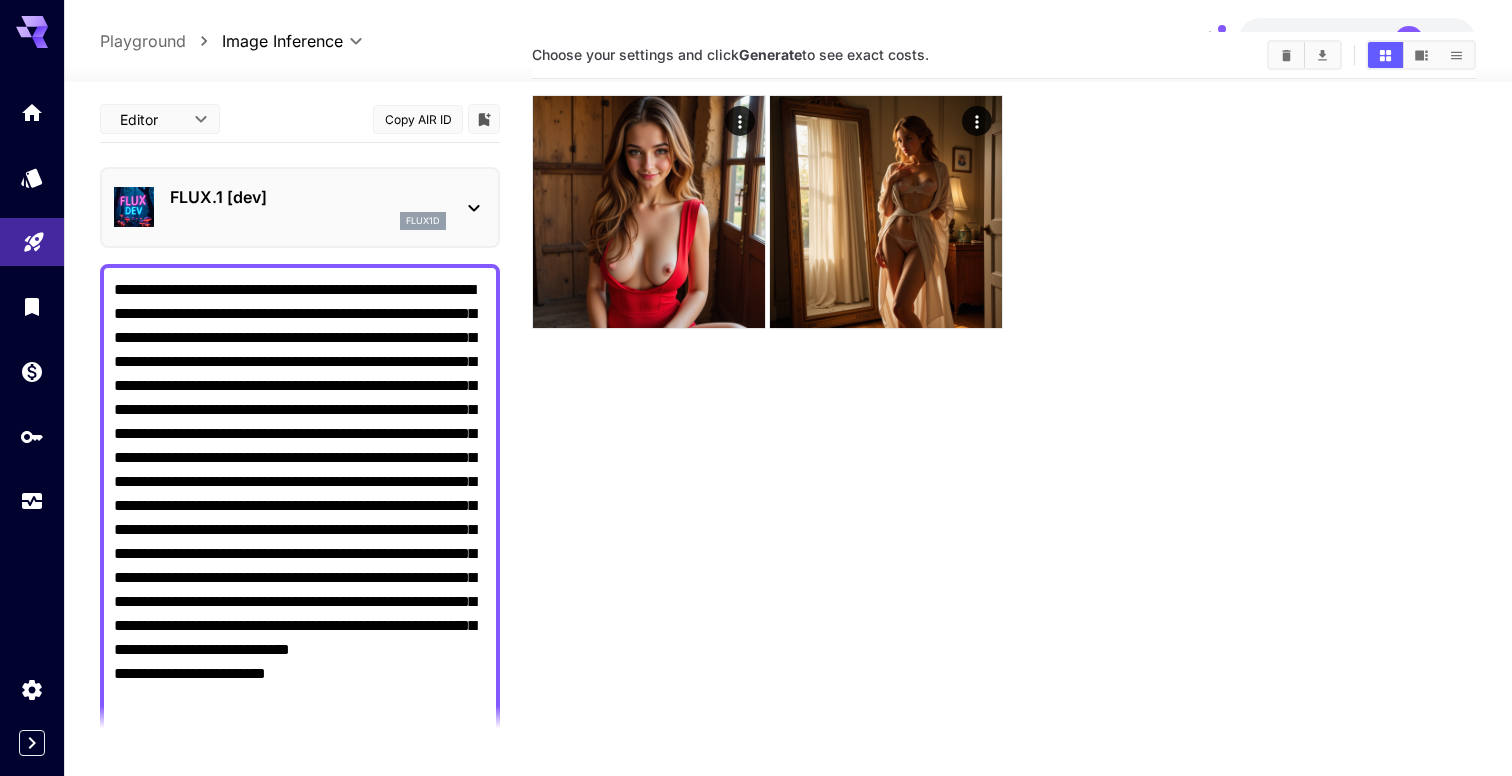 scroll, scrollTop: 40, scrollLeft: 0, axis: vertical 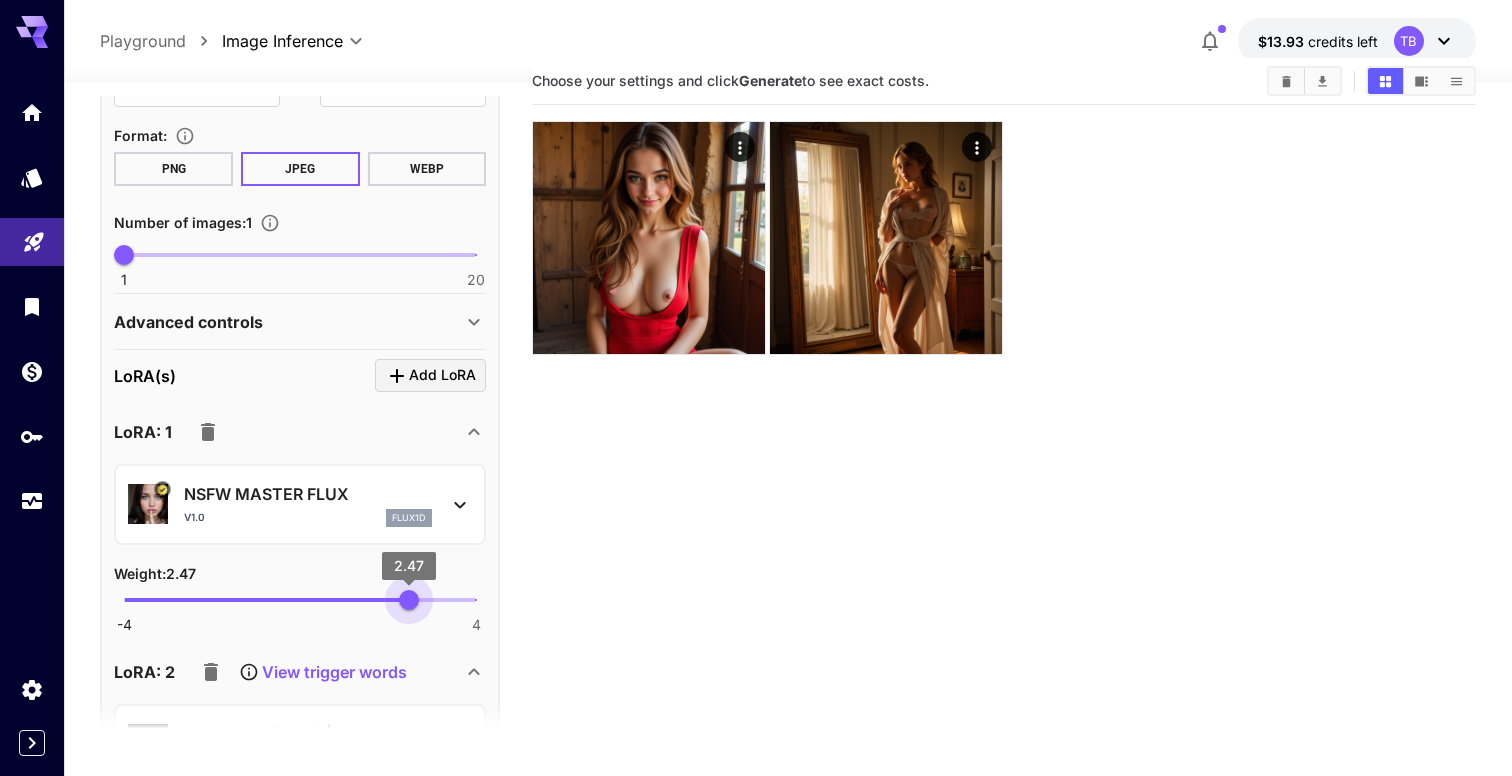 drag, startPoint x: 350, startPoint y: 605, endPoint x: 409, endPoint y: 600, distance: 59.211487 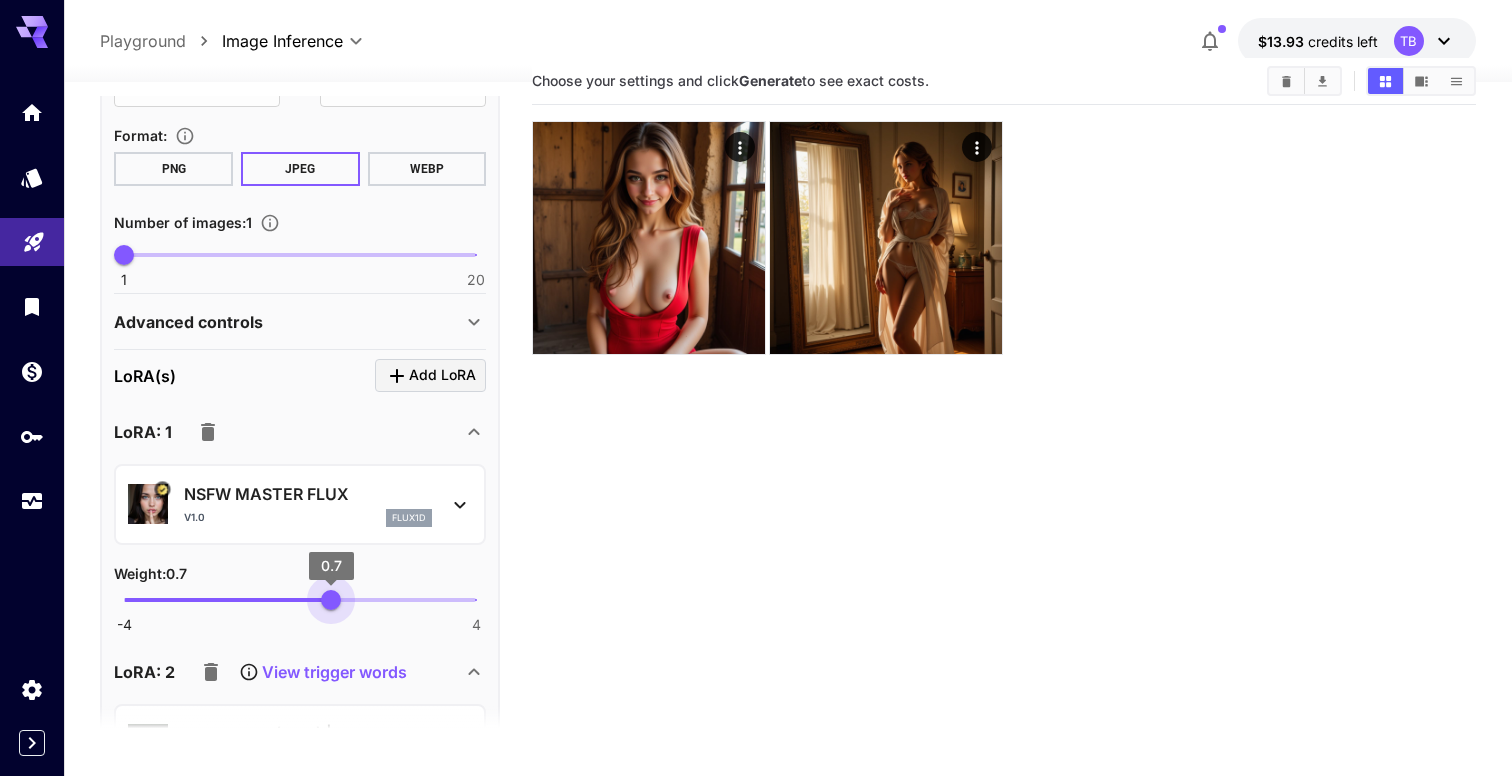 type on "***" 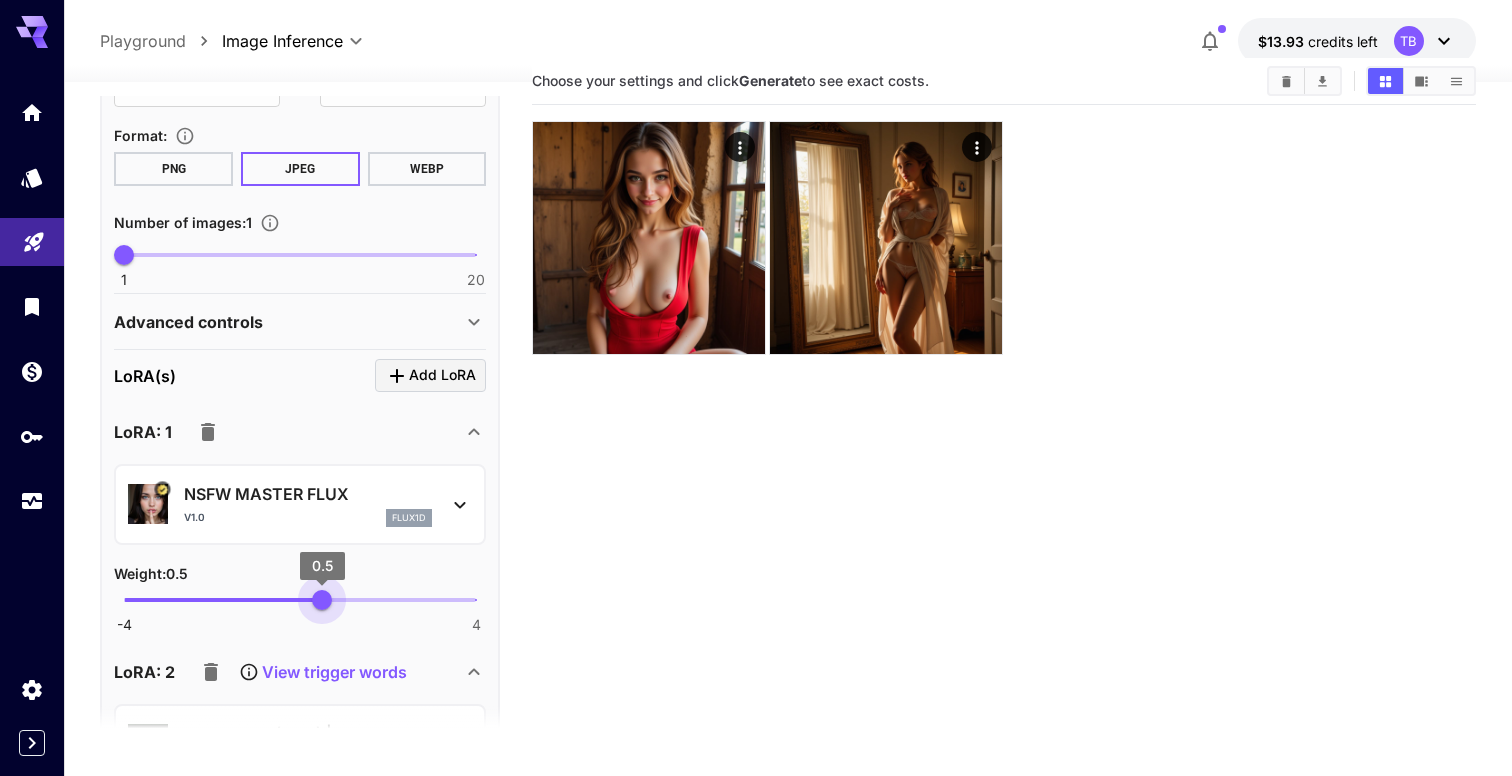 drag, startPoint x: 399, startPoint y: 601, endPoint x: 322, endPoint y: 600, distance: 77.00649 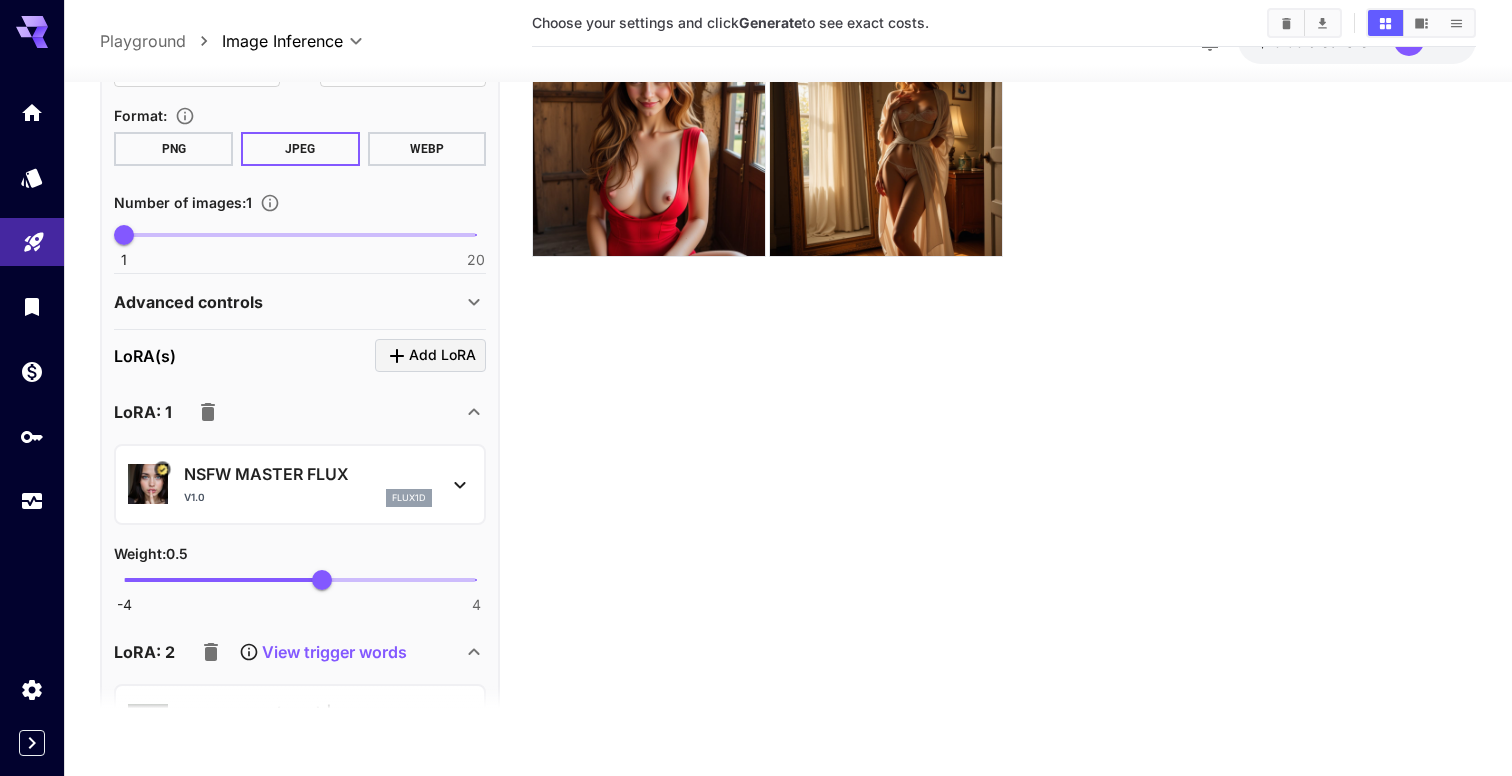 scroll, scrollTop: 158, scrollLeft: 0, axis: vertical 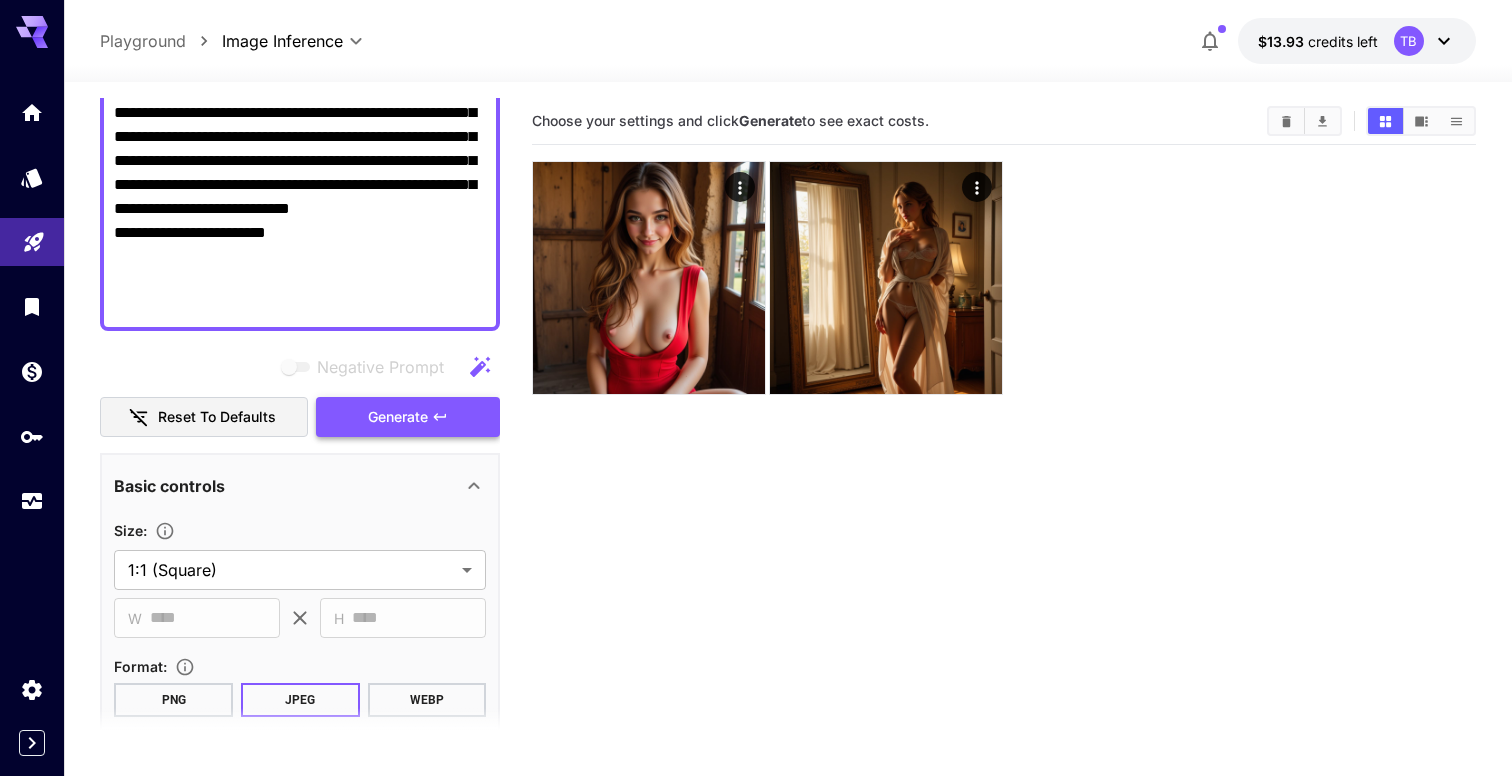 click 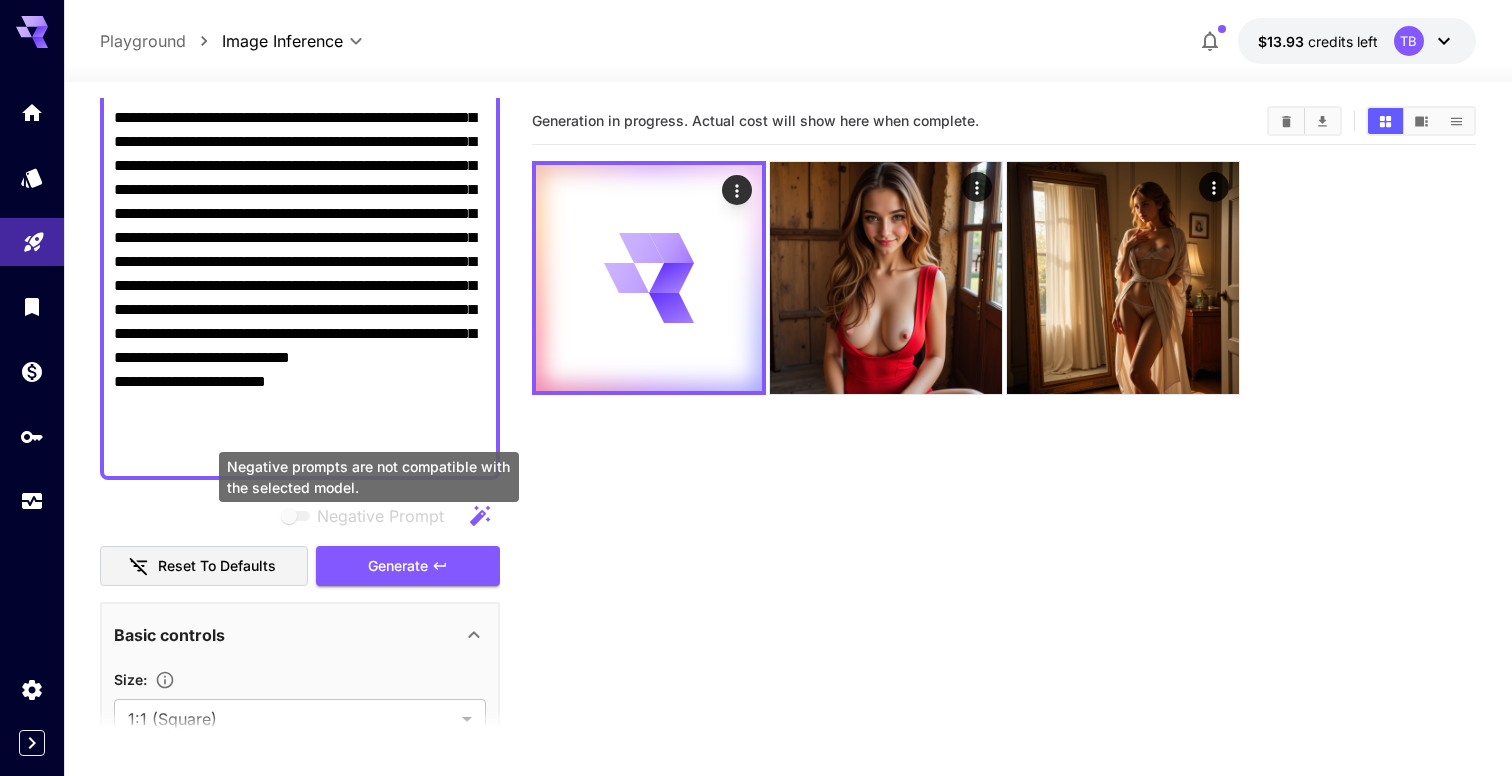 scroll, scrollTop: 244, scrollLeft: 0, axis: vertical 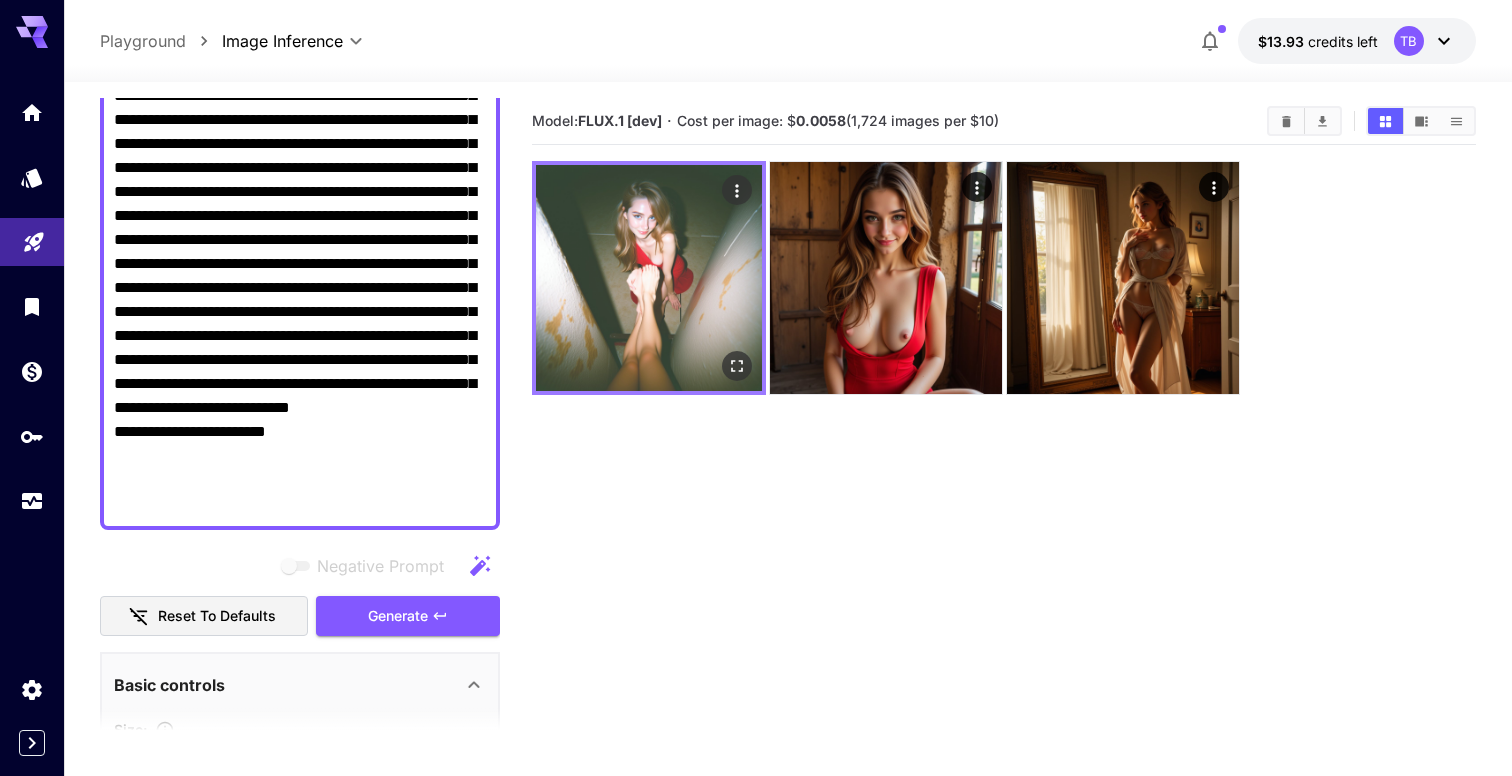 click 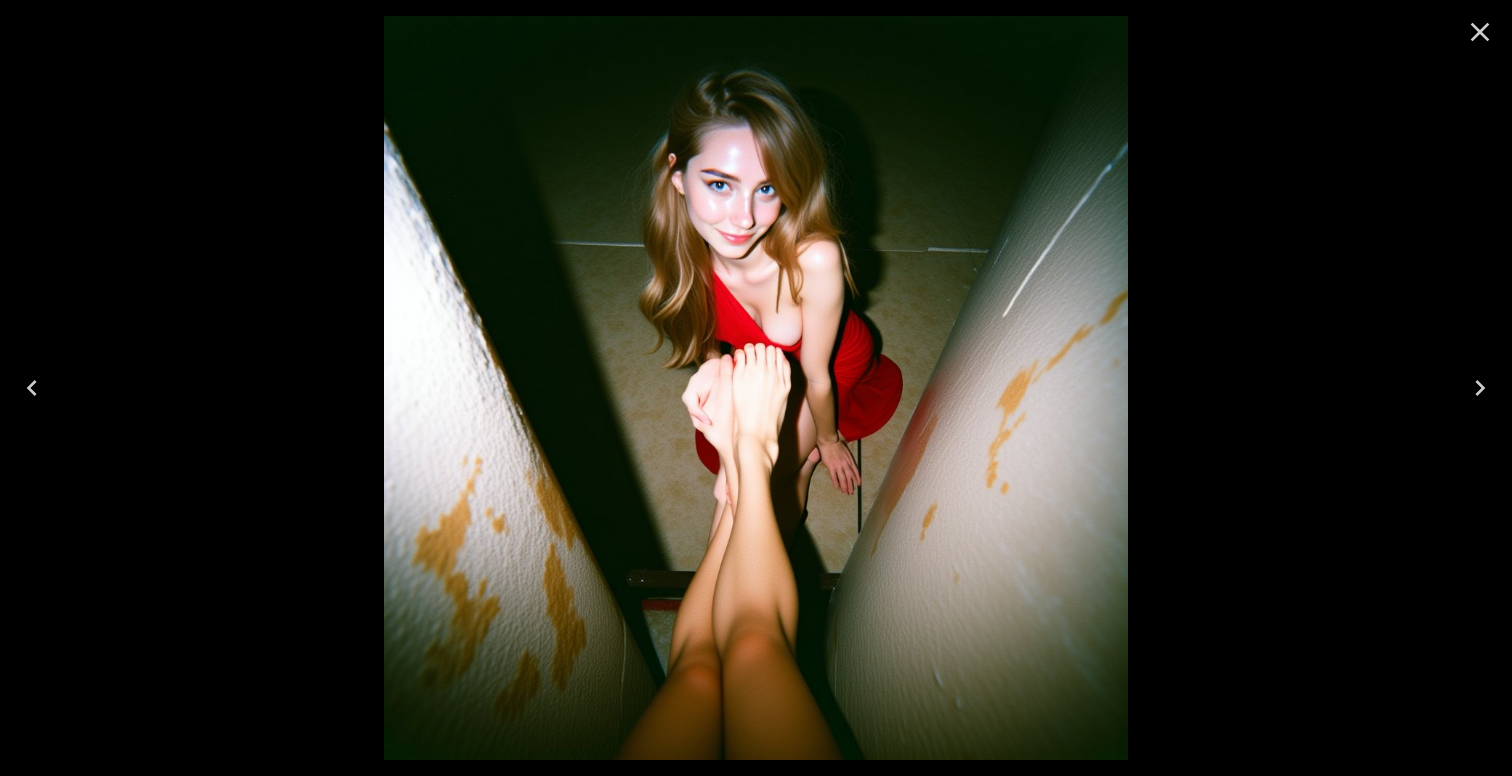 click 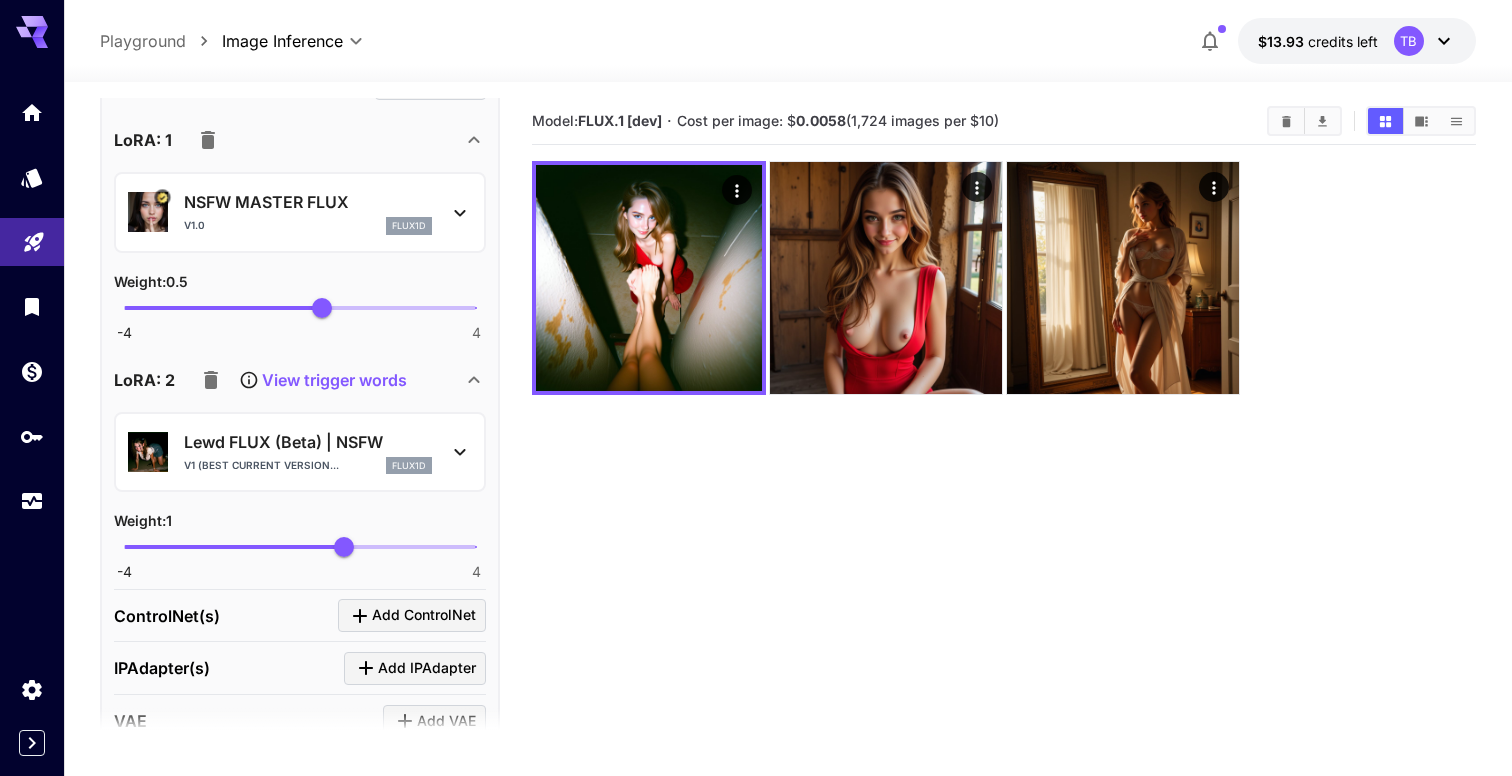 scroll, scrollTop: 1194, scrollLeft: 0, axis: vertical 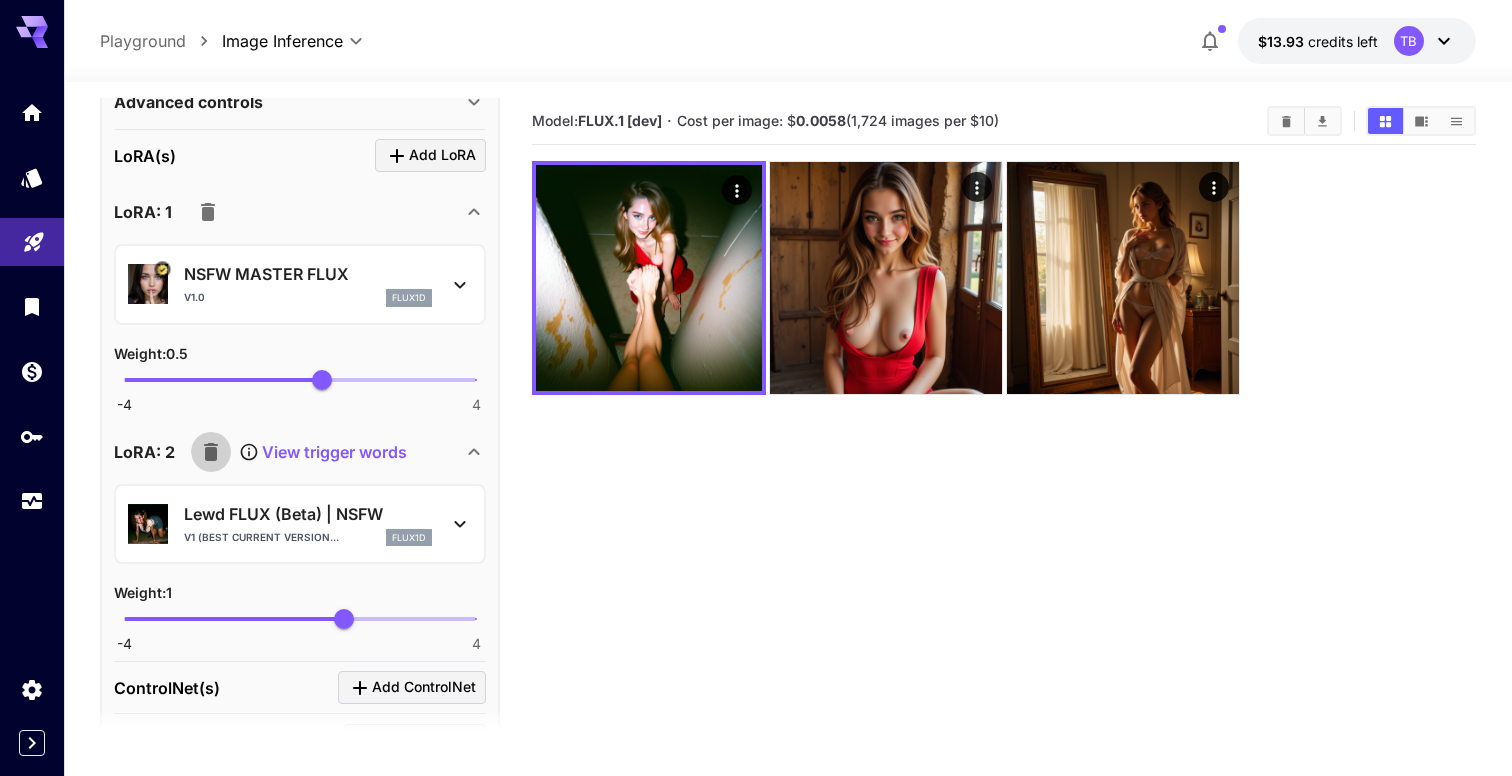 click 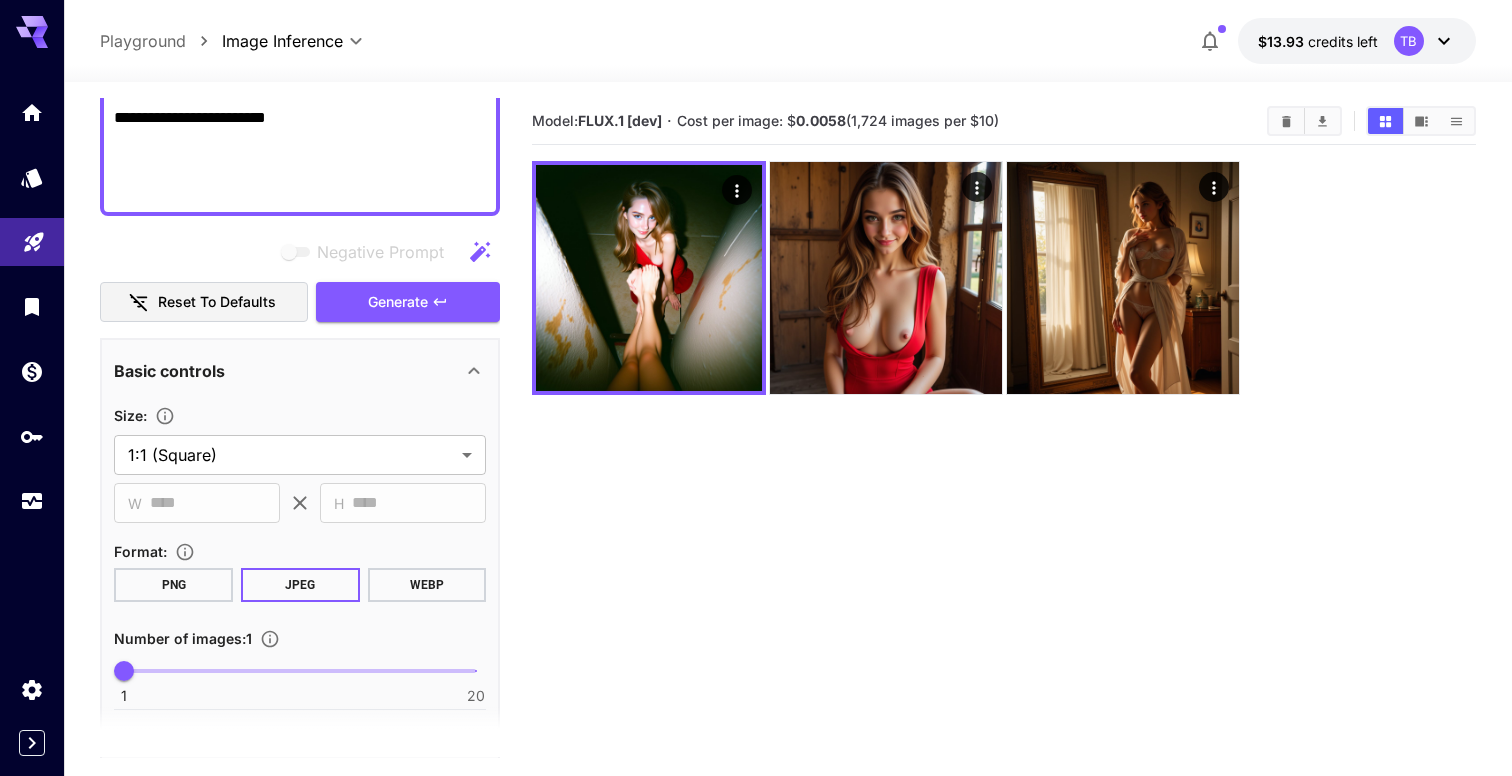 scroll, scrollTop: 426, scrollLeft: 0, axis: vertical 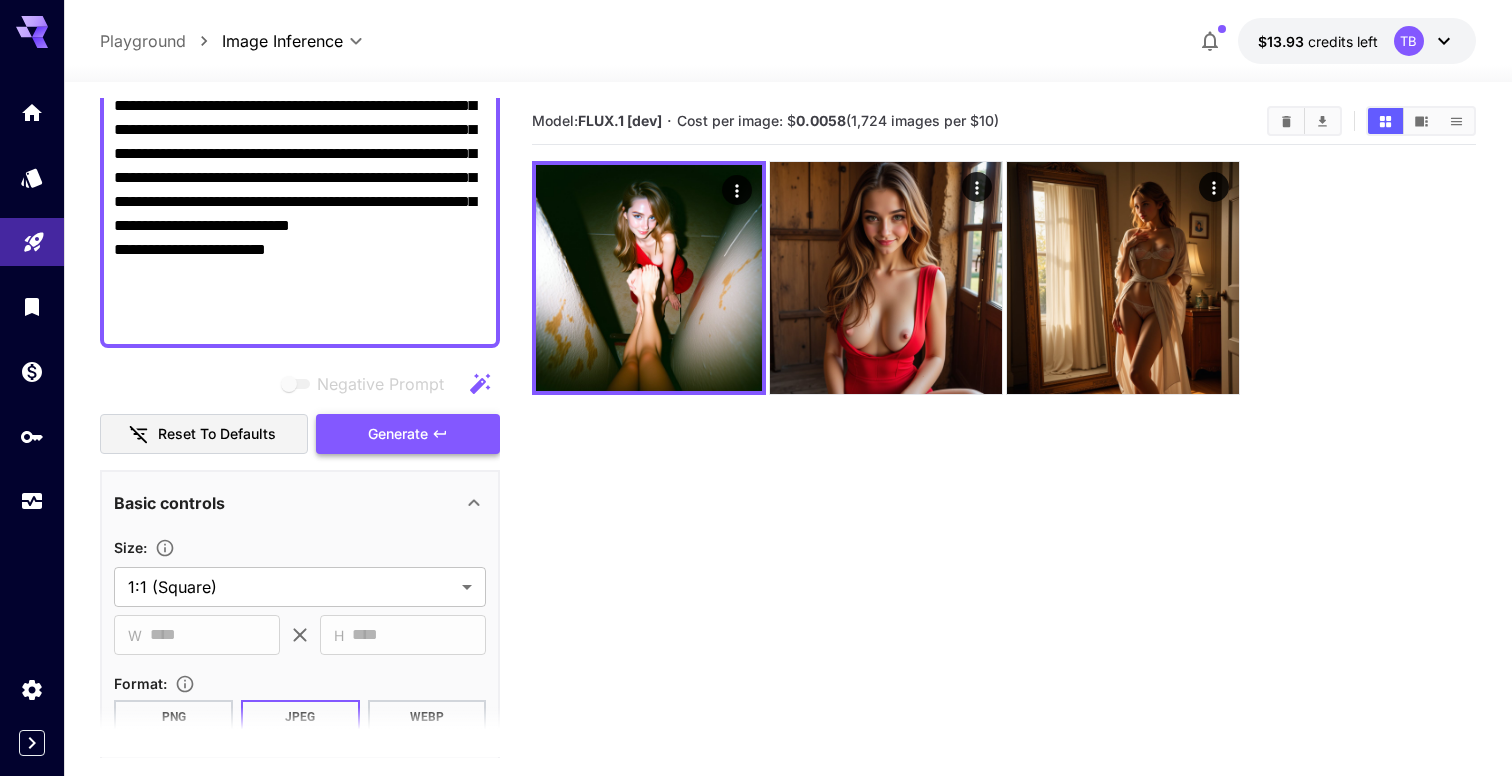 click on "Generate" at bounding box center (408, 434) 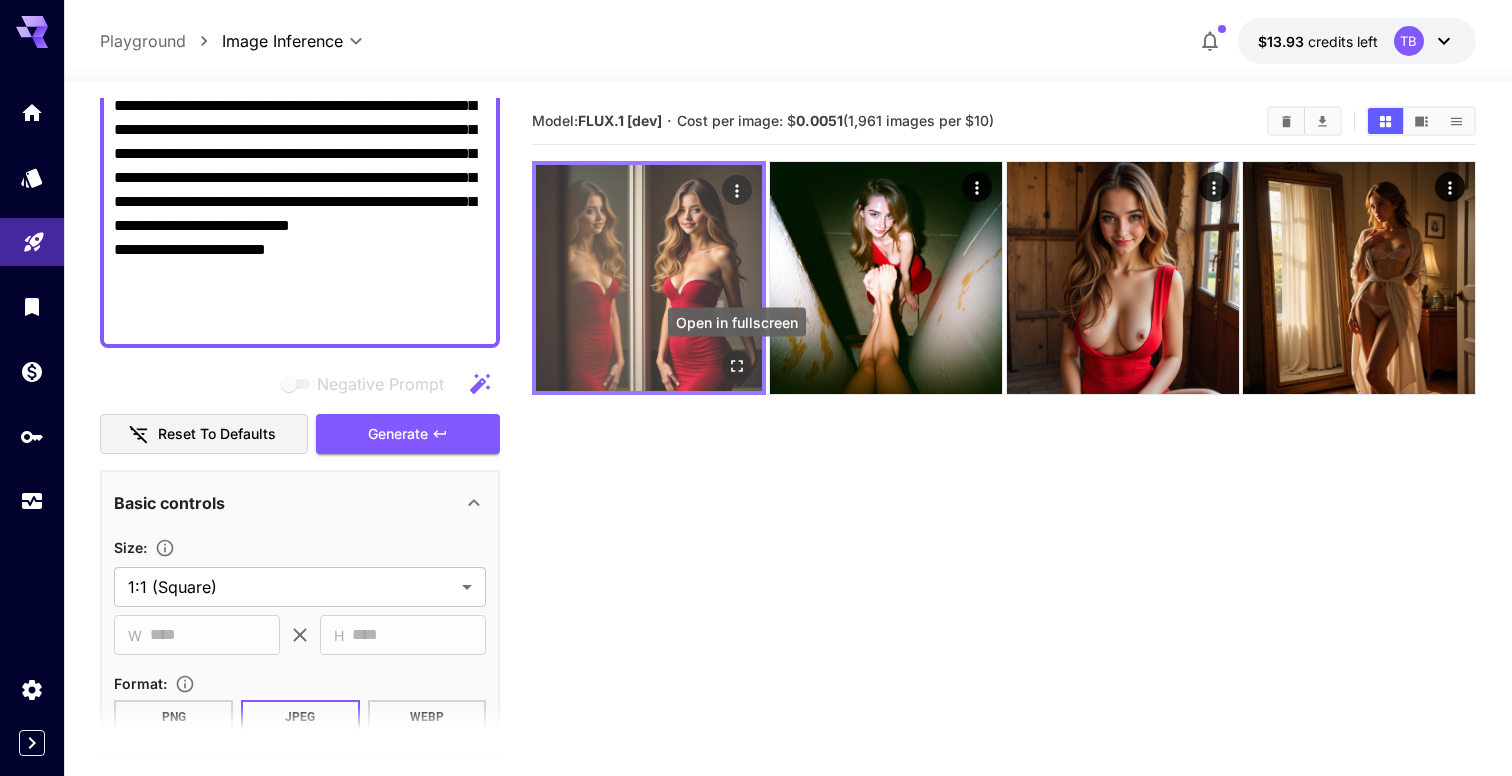 click 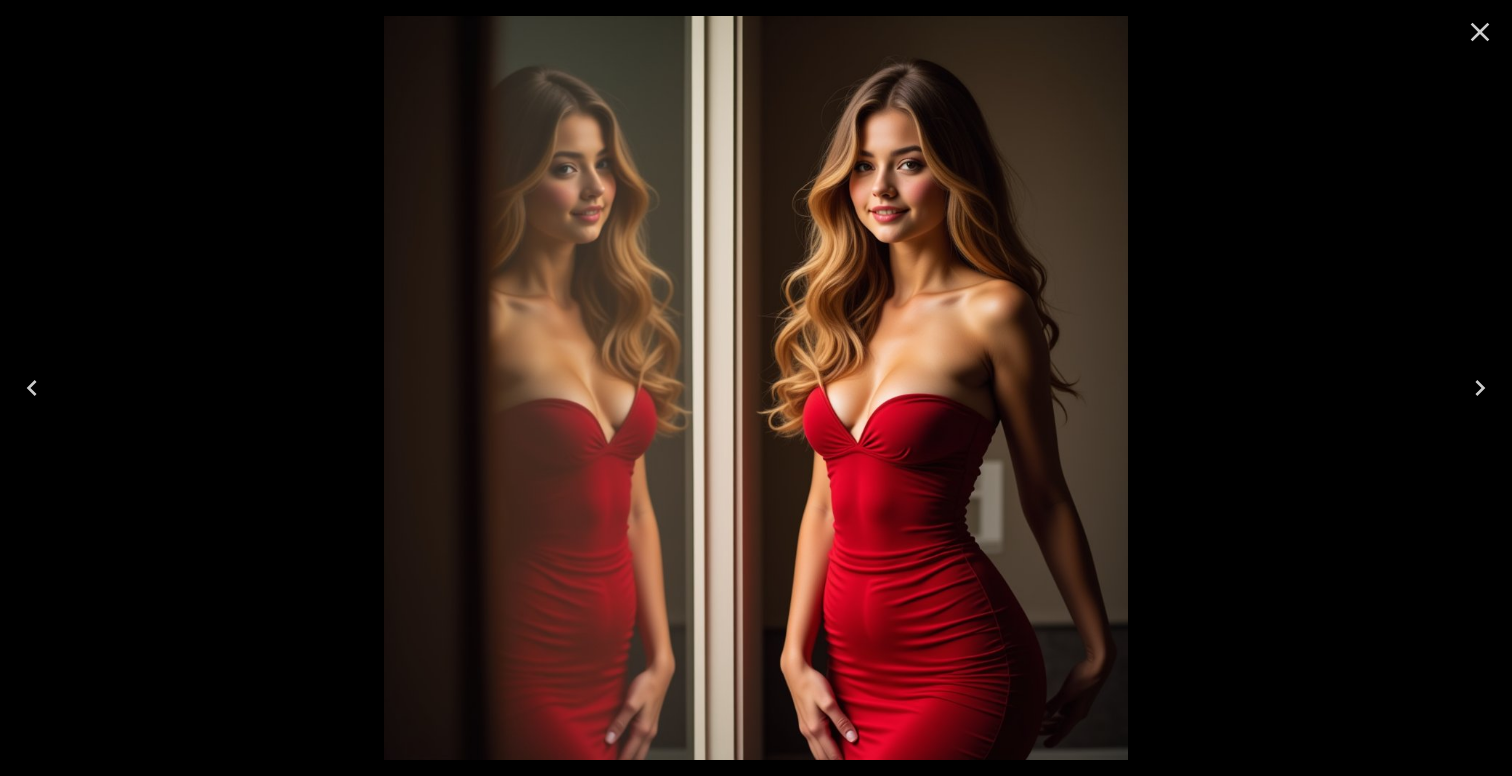 click 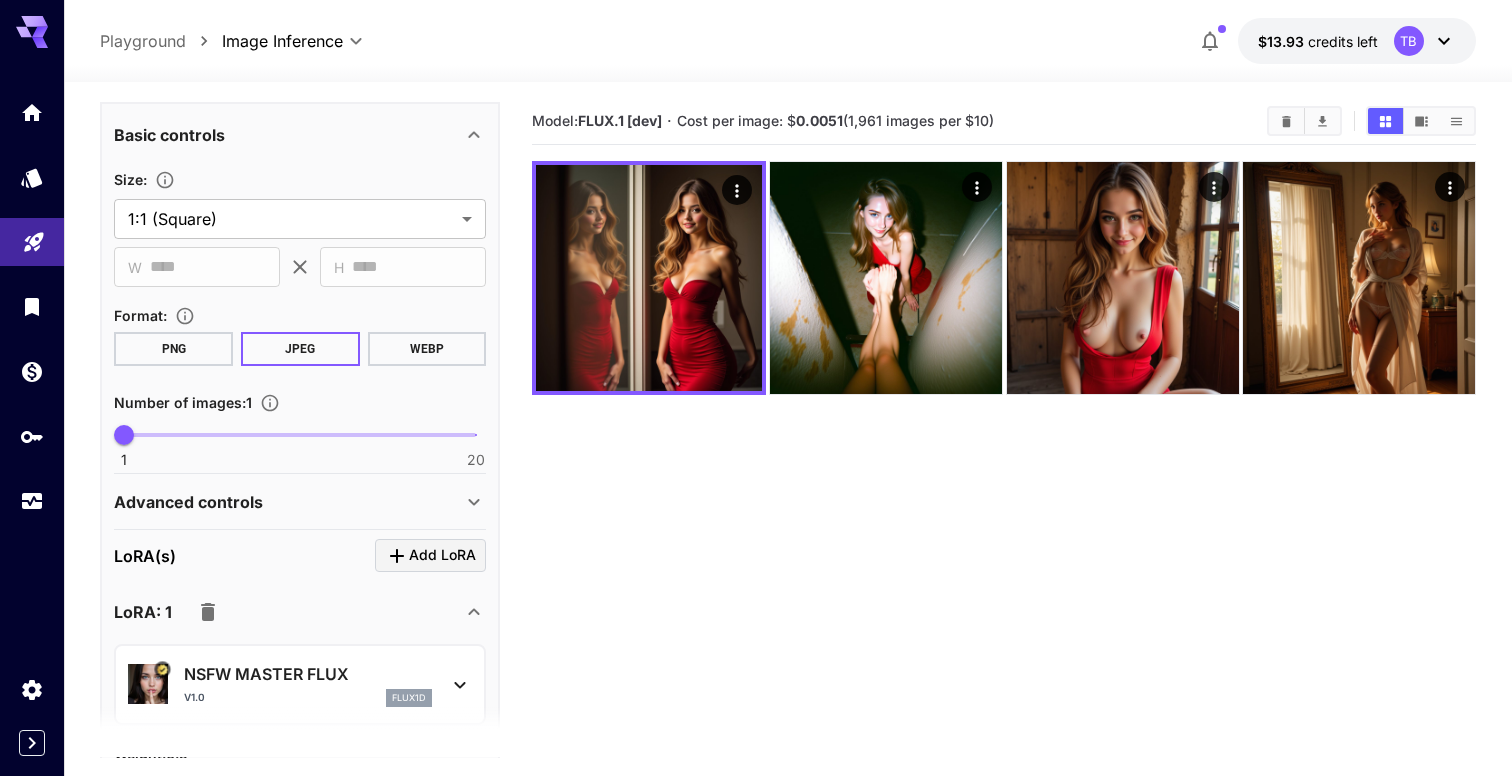 scroll, scrollTop: 802, scrollLeft: 0, axis: vertical 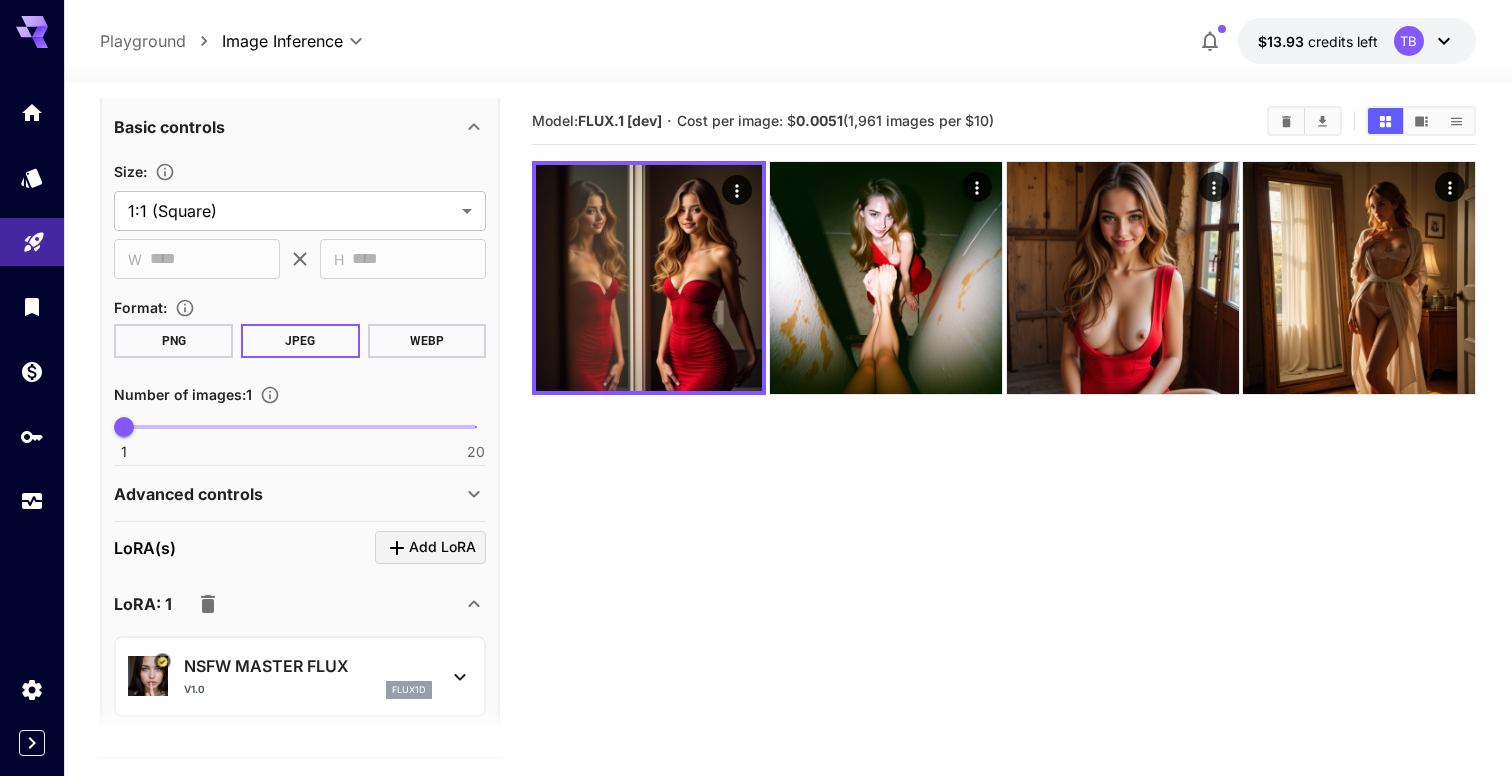 click on "Advanced controls" at bounding box center (288, 494) 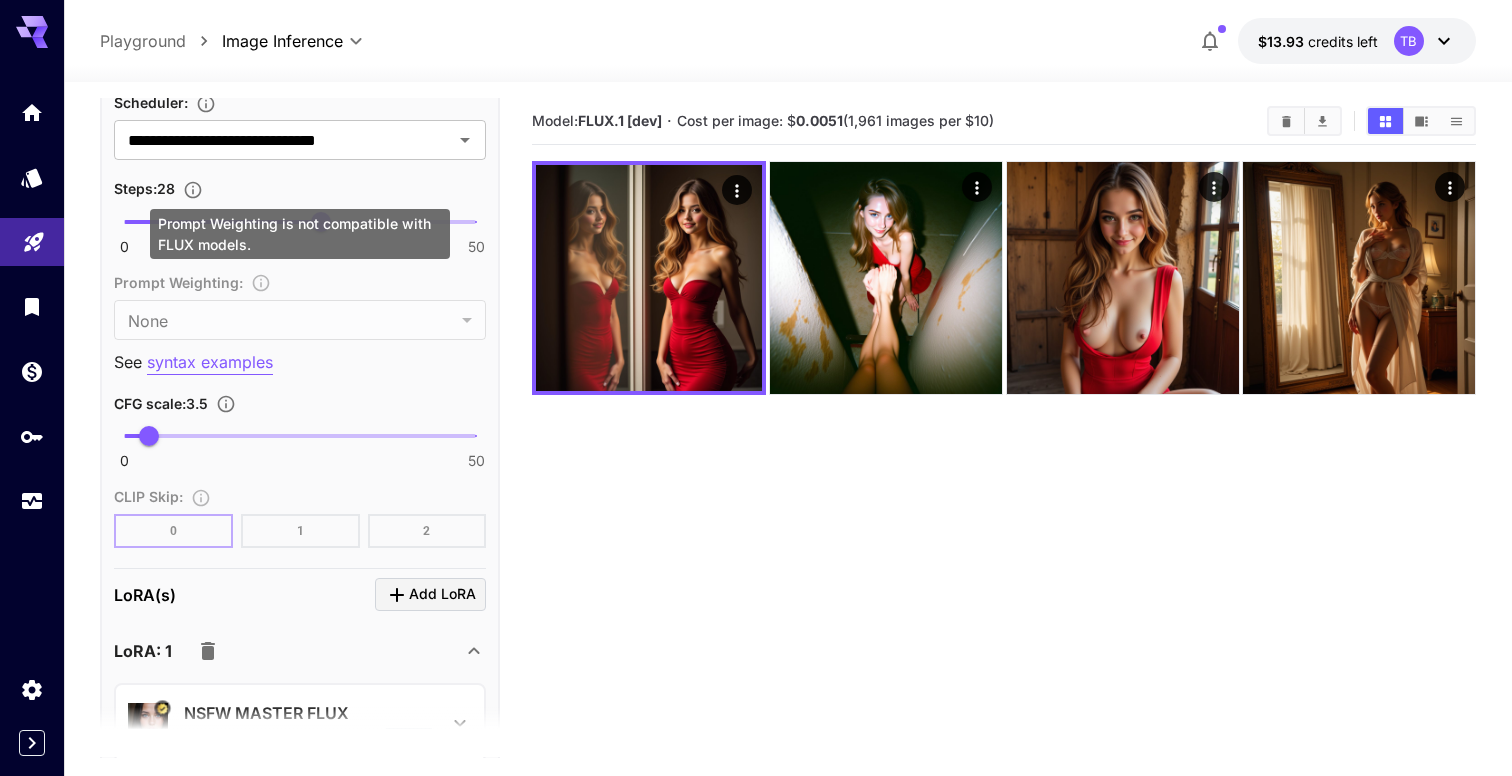 scroll, scrollTop: 1743, scrollLeft: 0, axis: vertical 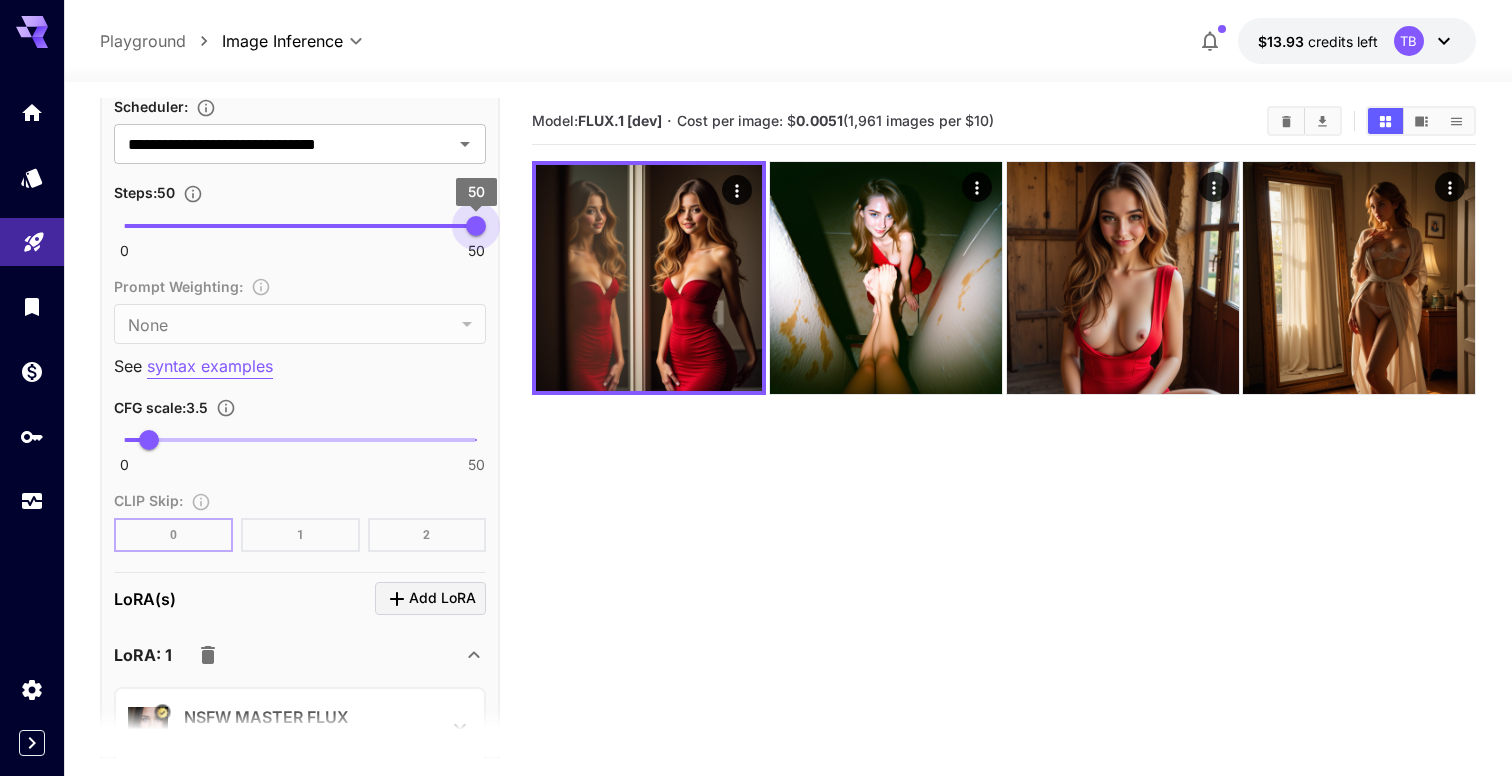 type on "**" 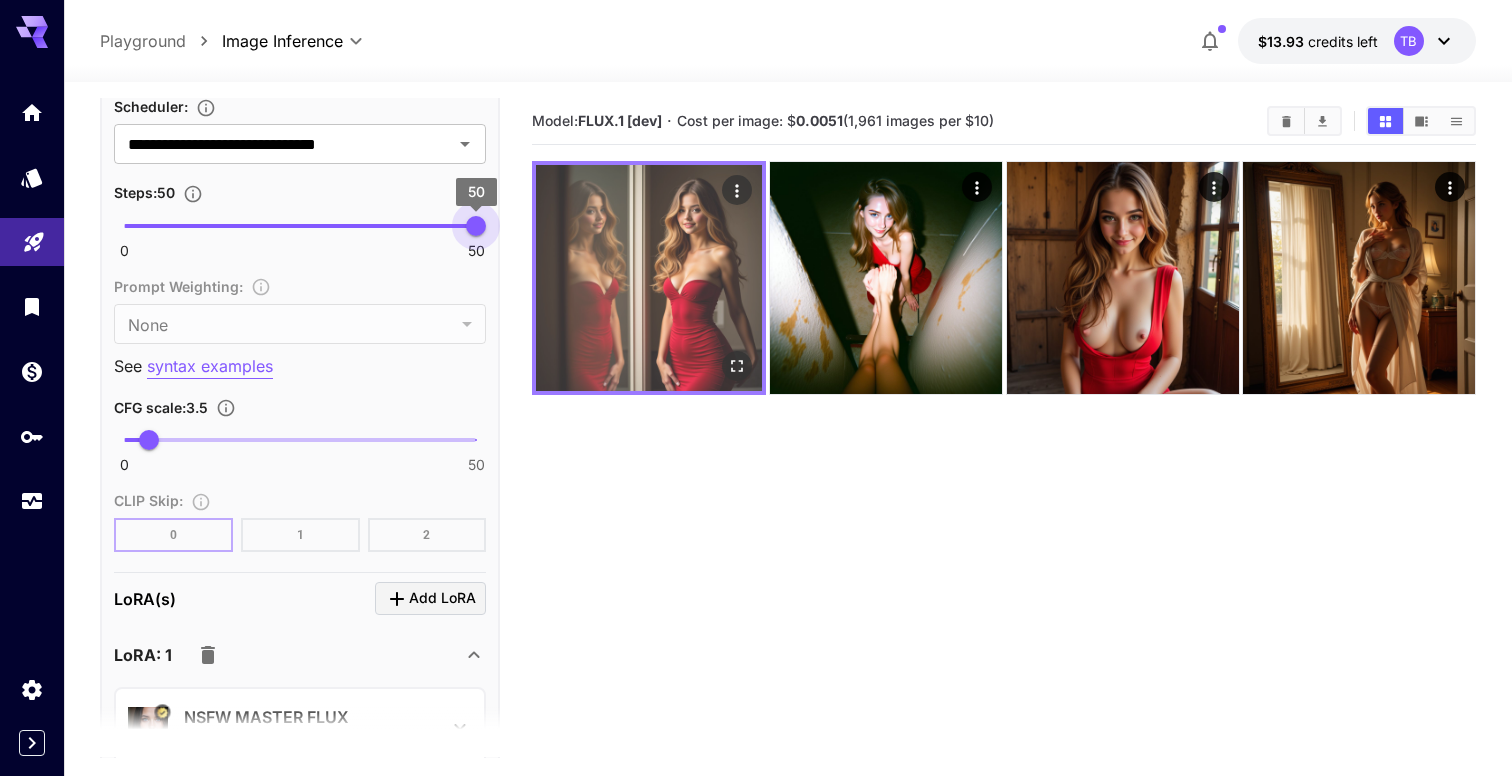 drag, startPoint x: 320, startPoint y: 220, endPoint x: 553, endPoint y: 226, distance: 233.07724 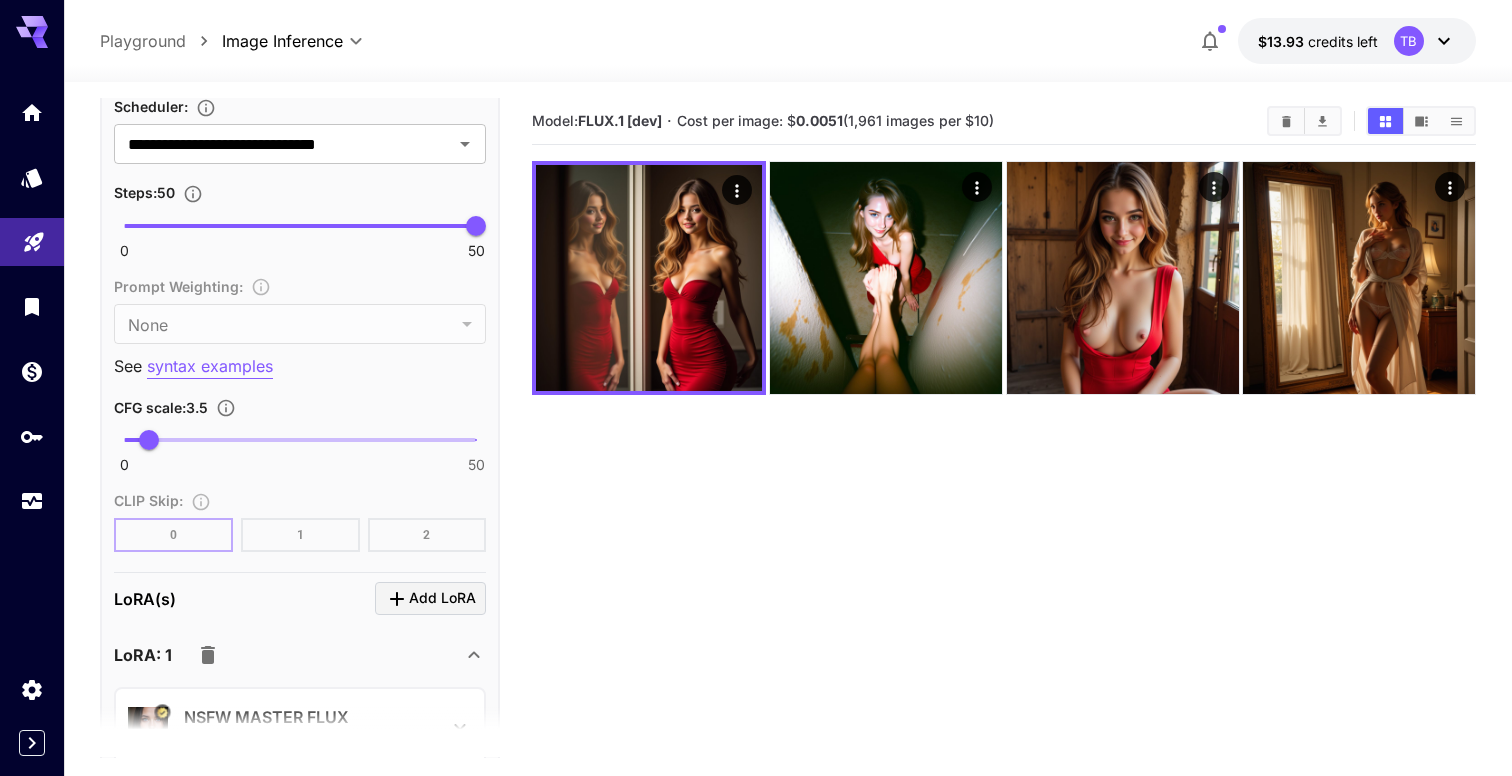 click on "Model:  FLUX.1 [dev] · Cost per image: $ 0.0051  (1,961 images per $10)" at bounding box center (1004, 486) 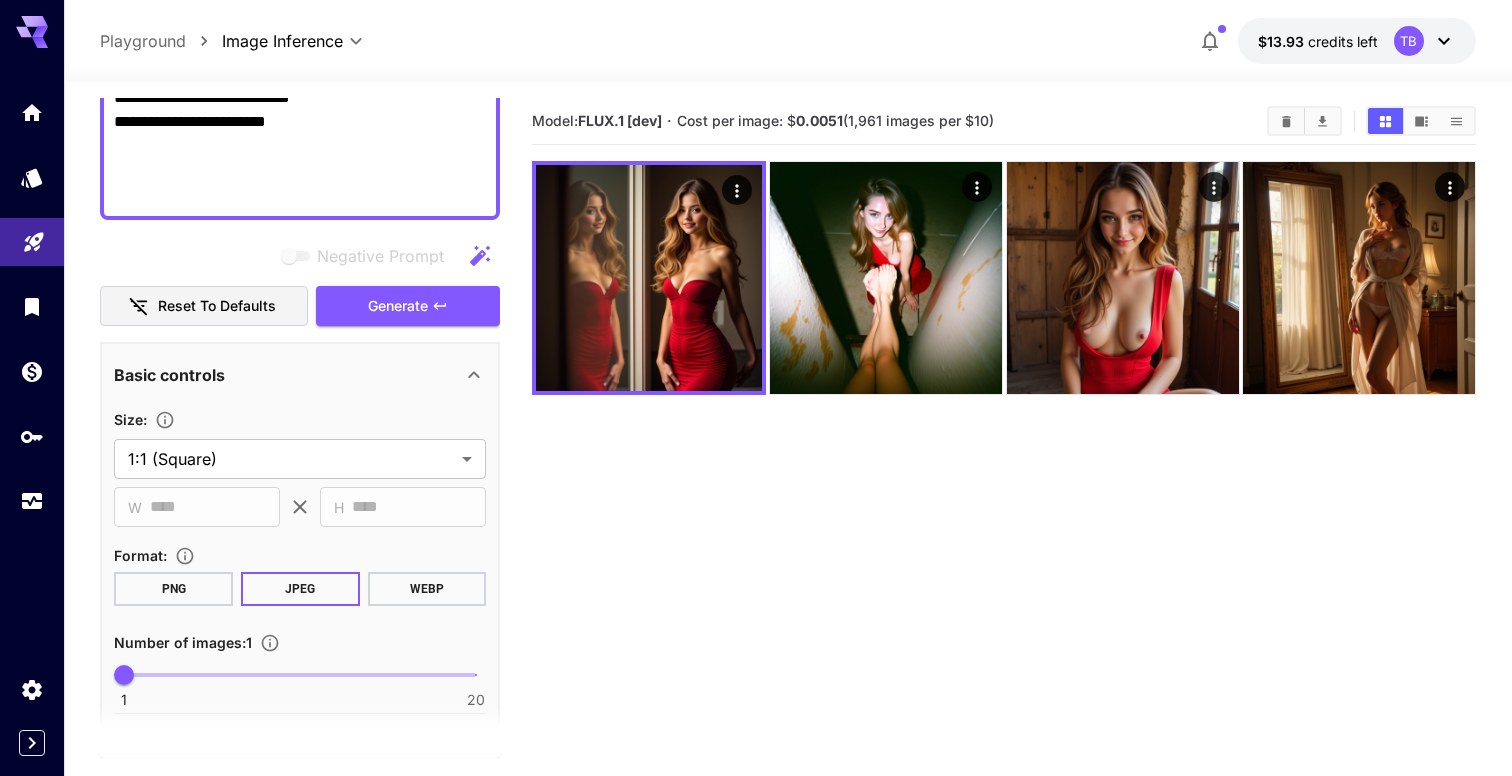 scroll, scrollTop: 494, scrollLeft: 0, axis: vertical 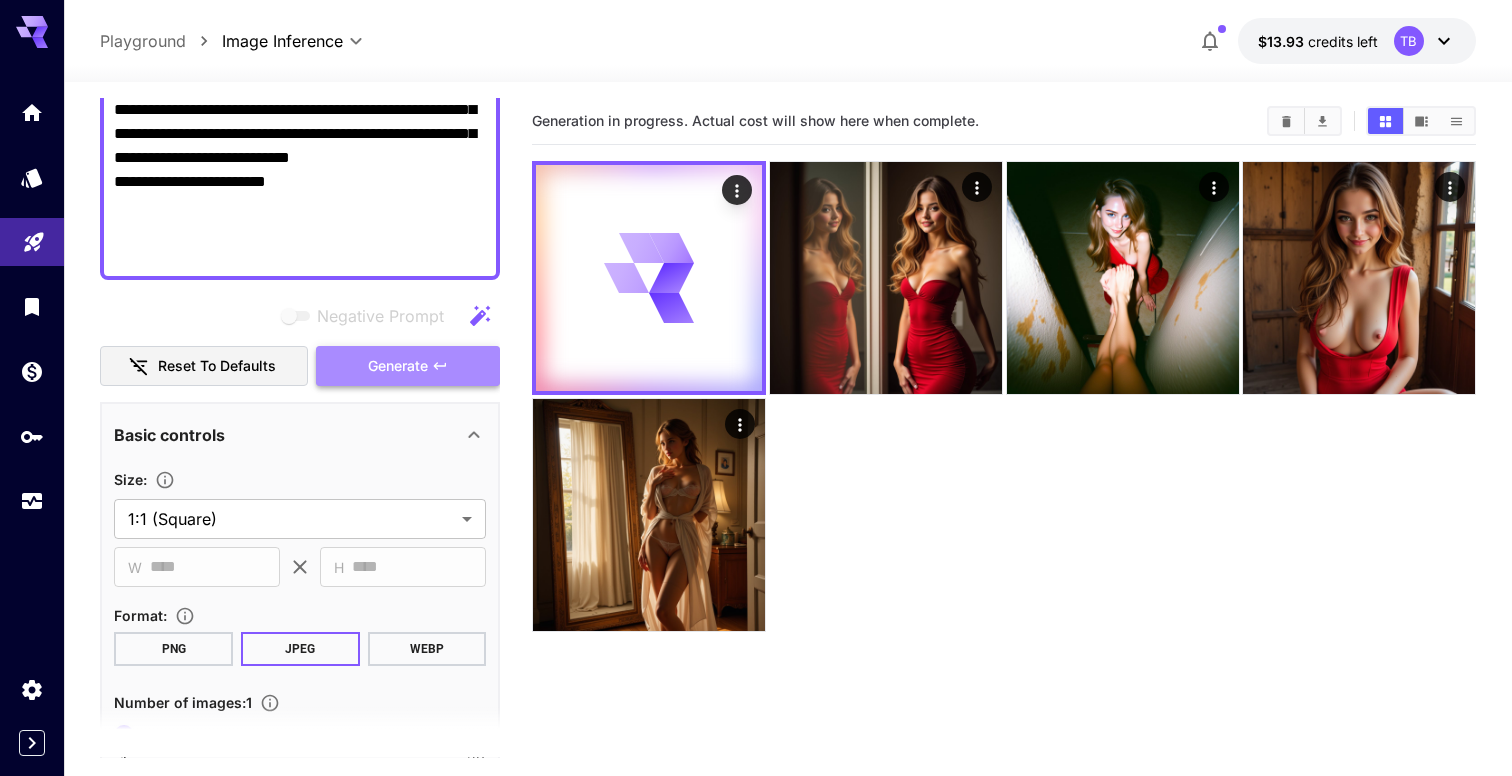click on "Generate" at bounding box center (408, 366) 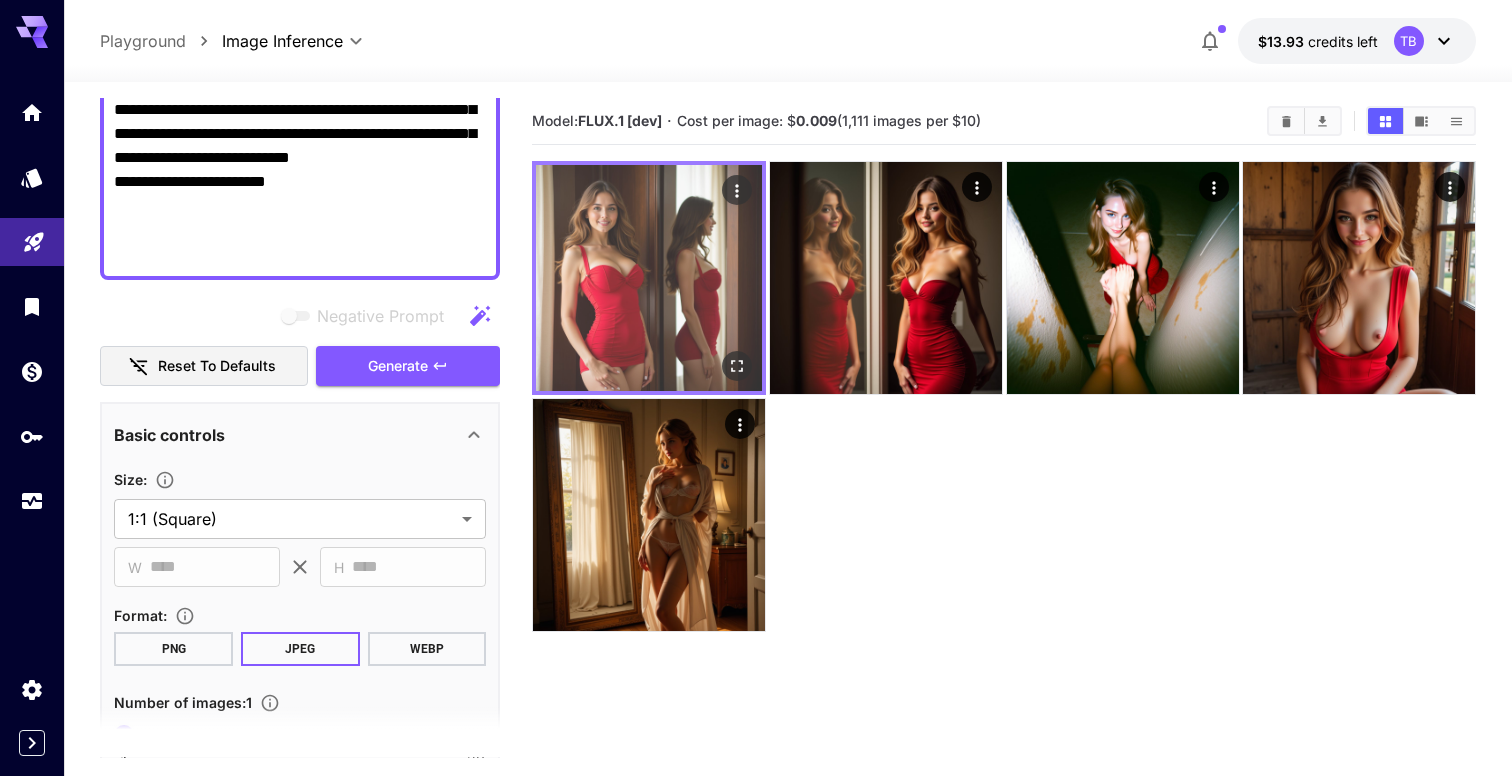 click at bounding box center (649, 278) 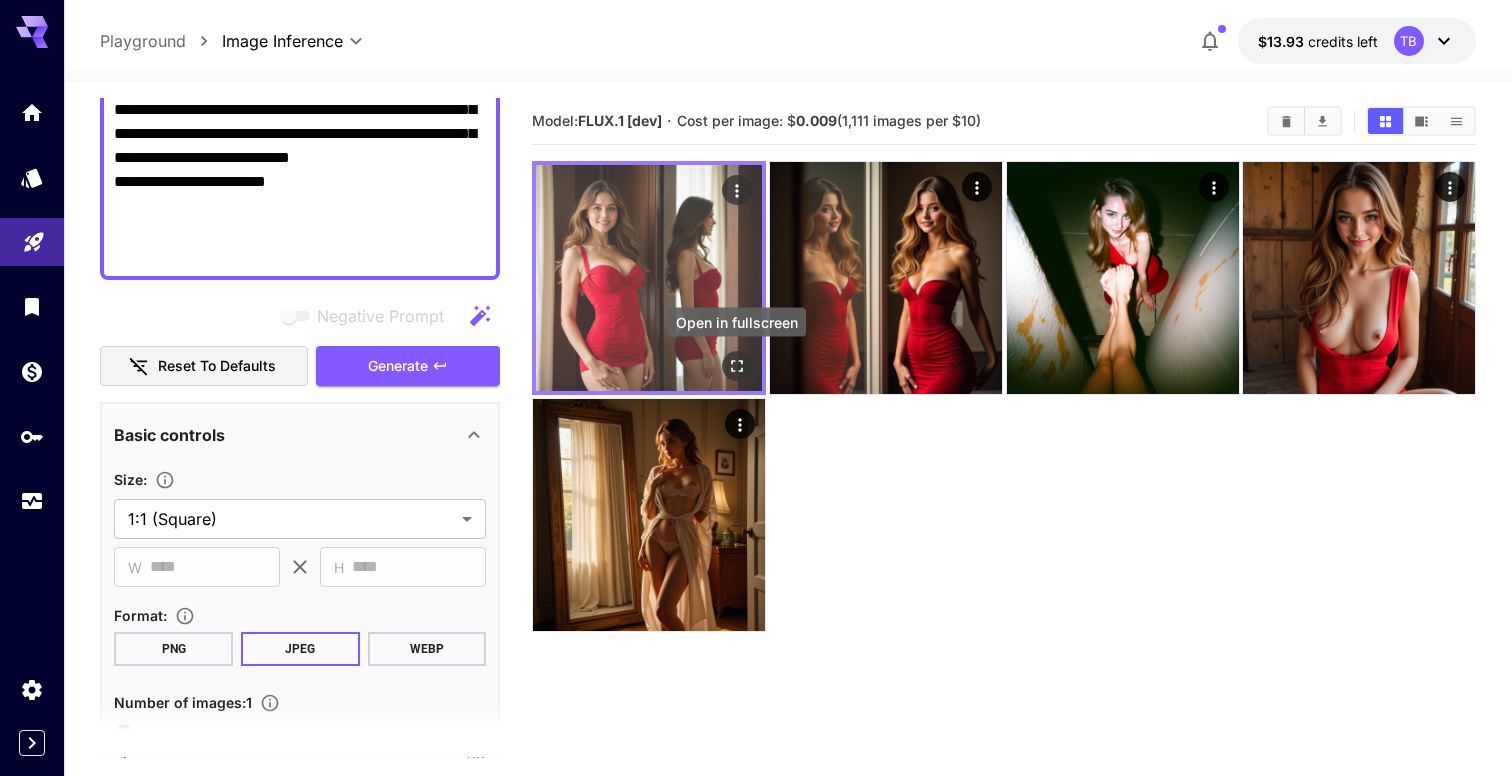 click 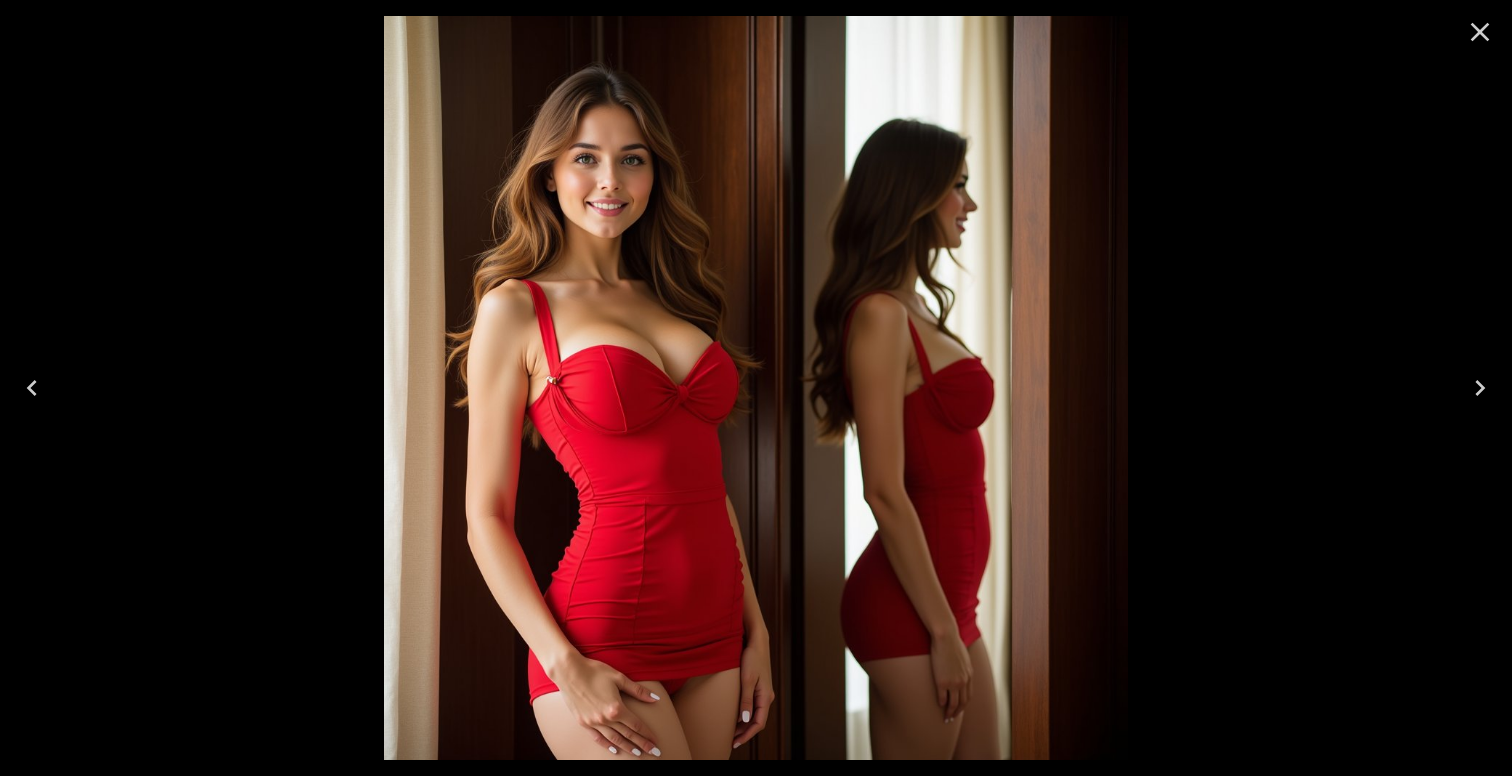 click 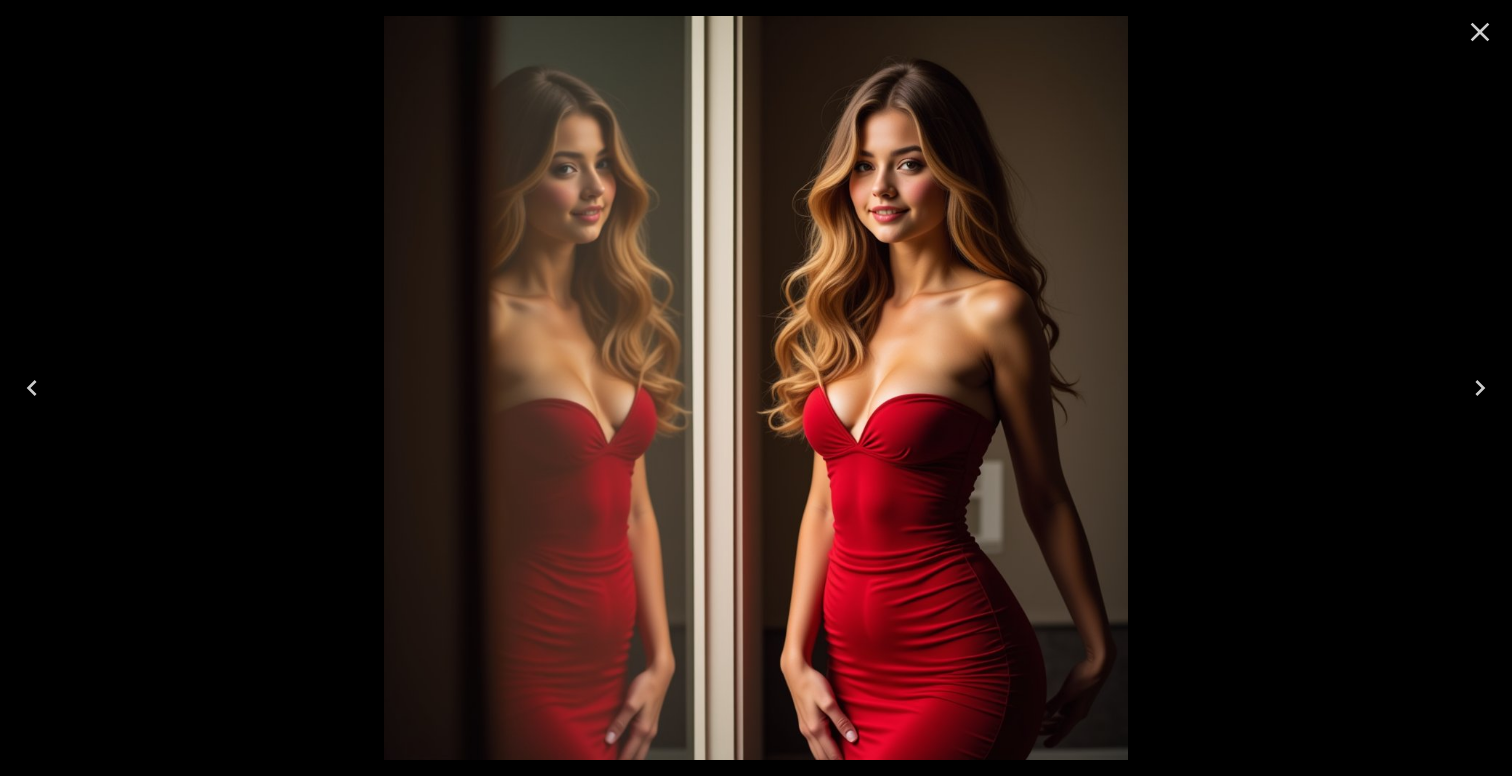 click 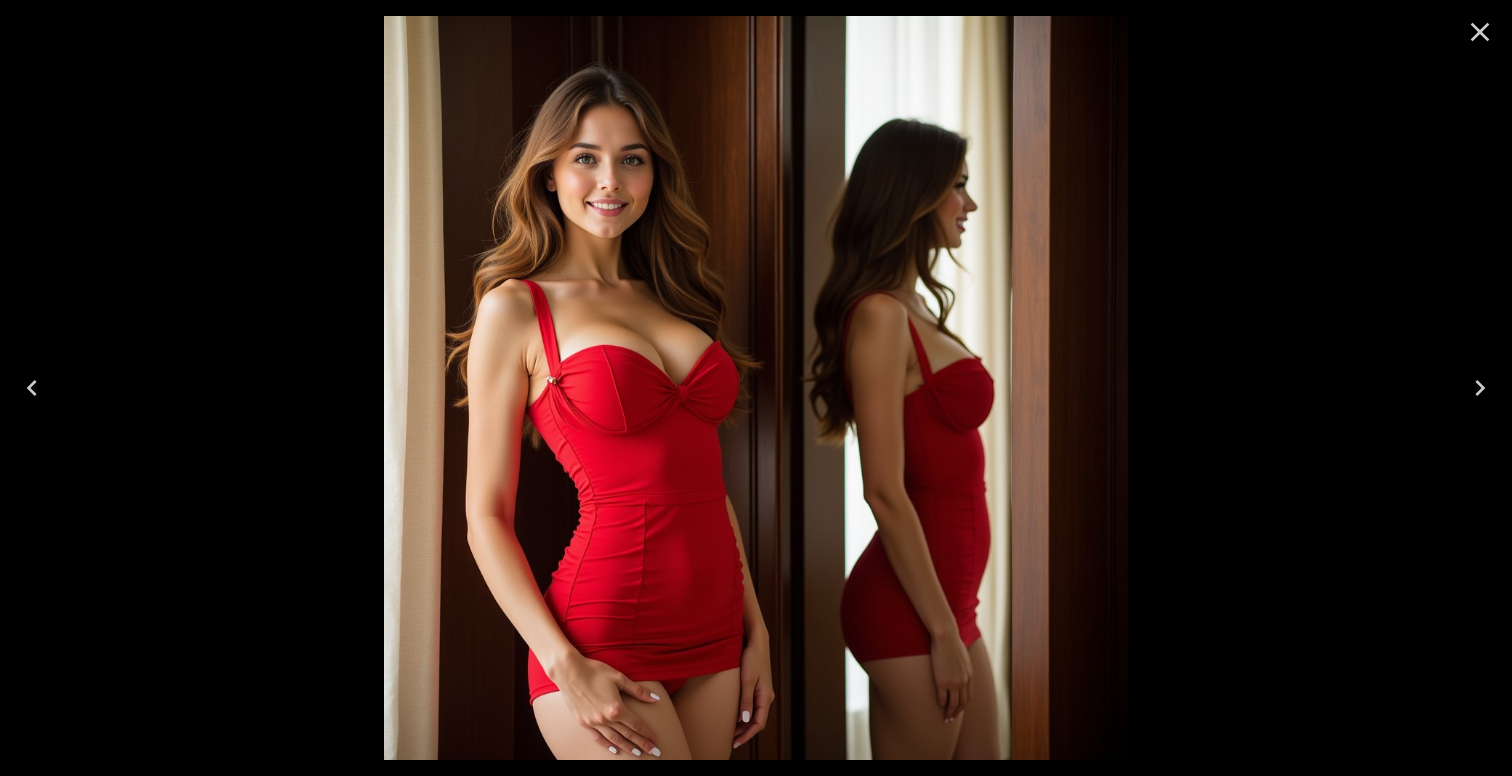 click at bounding box center [1480, 388] 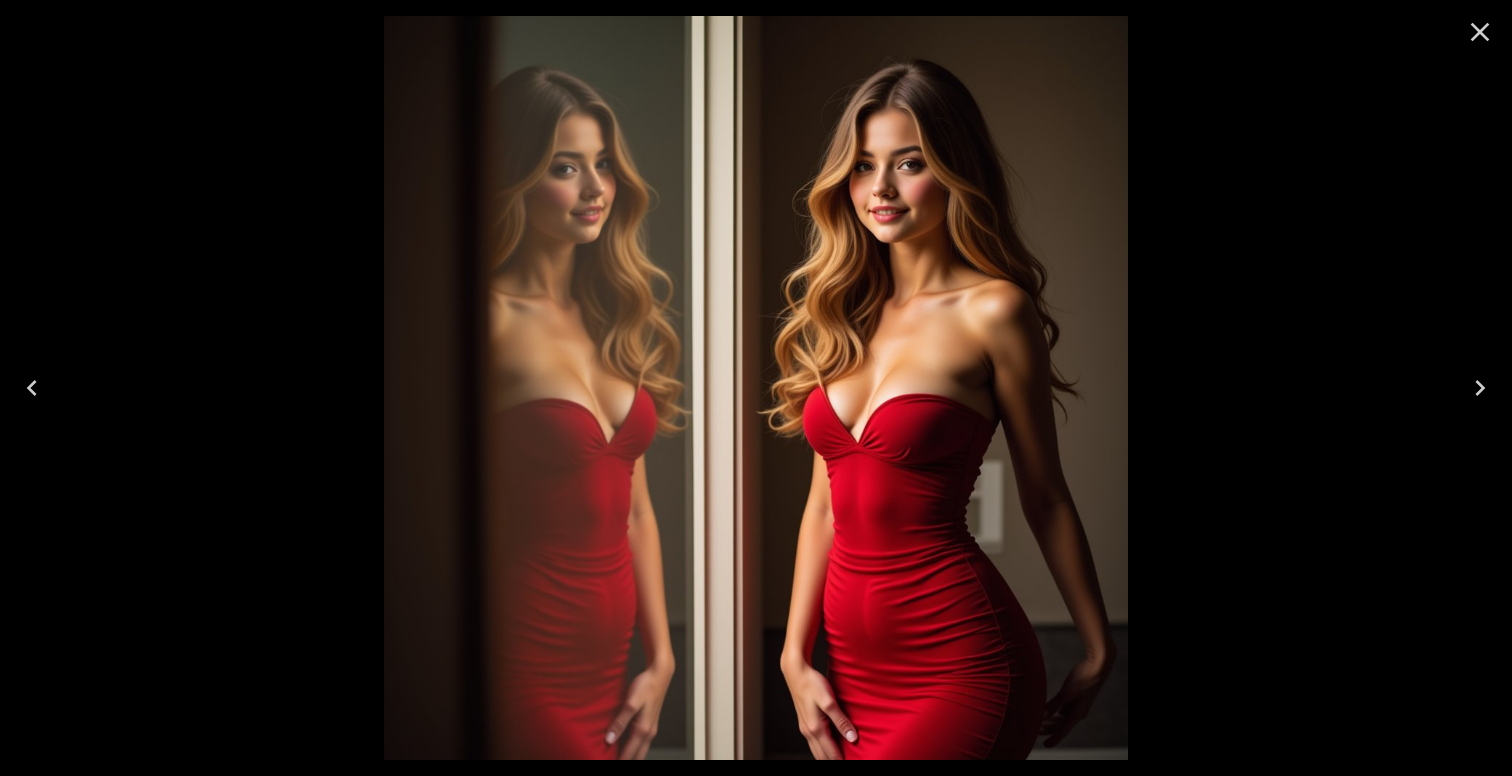 click 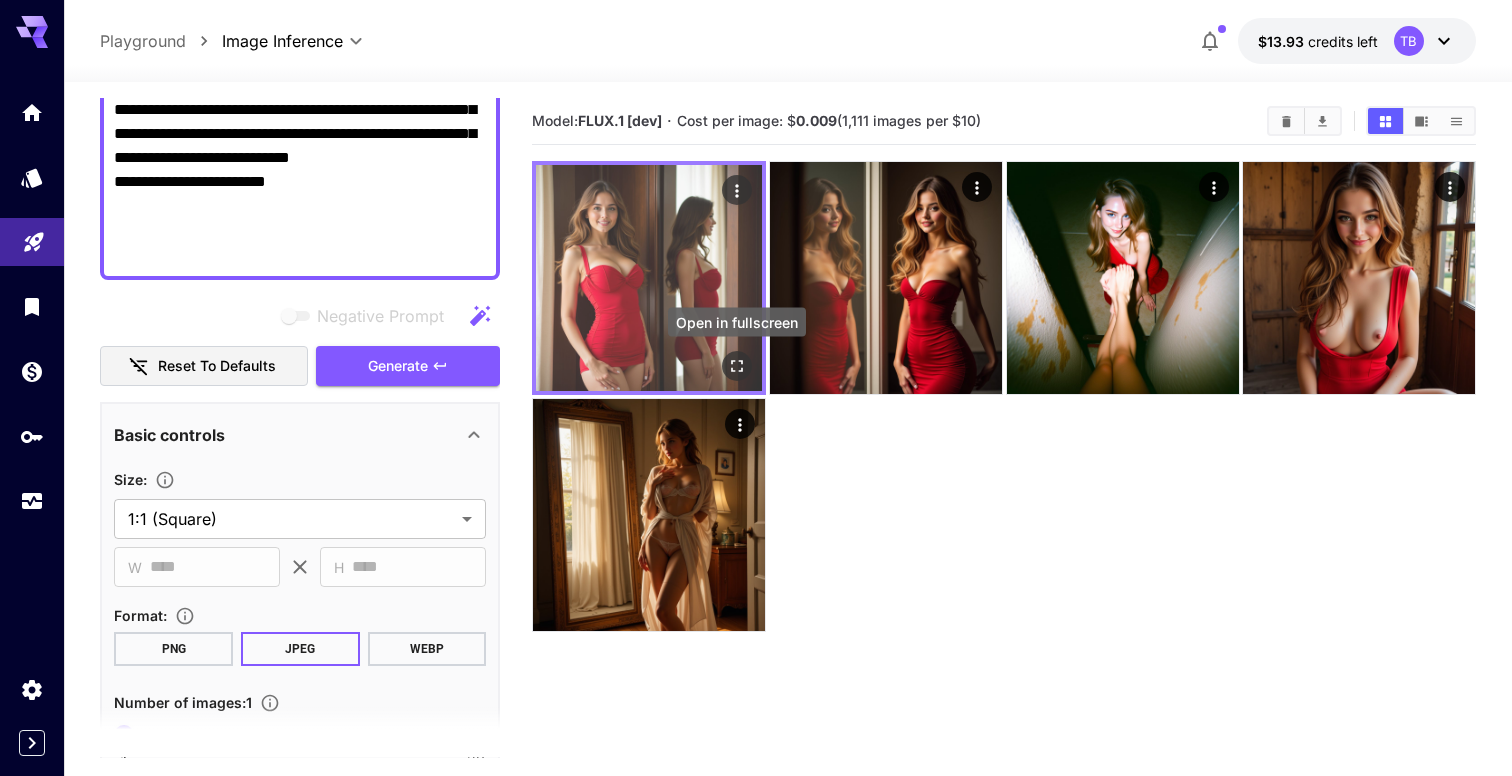 click 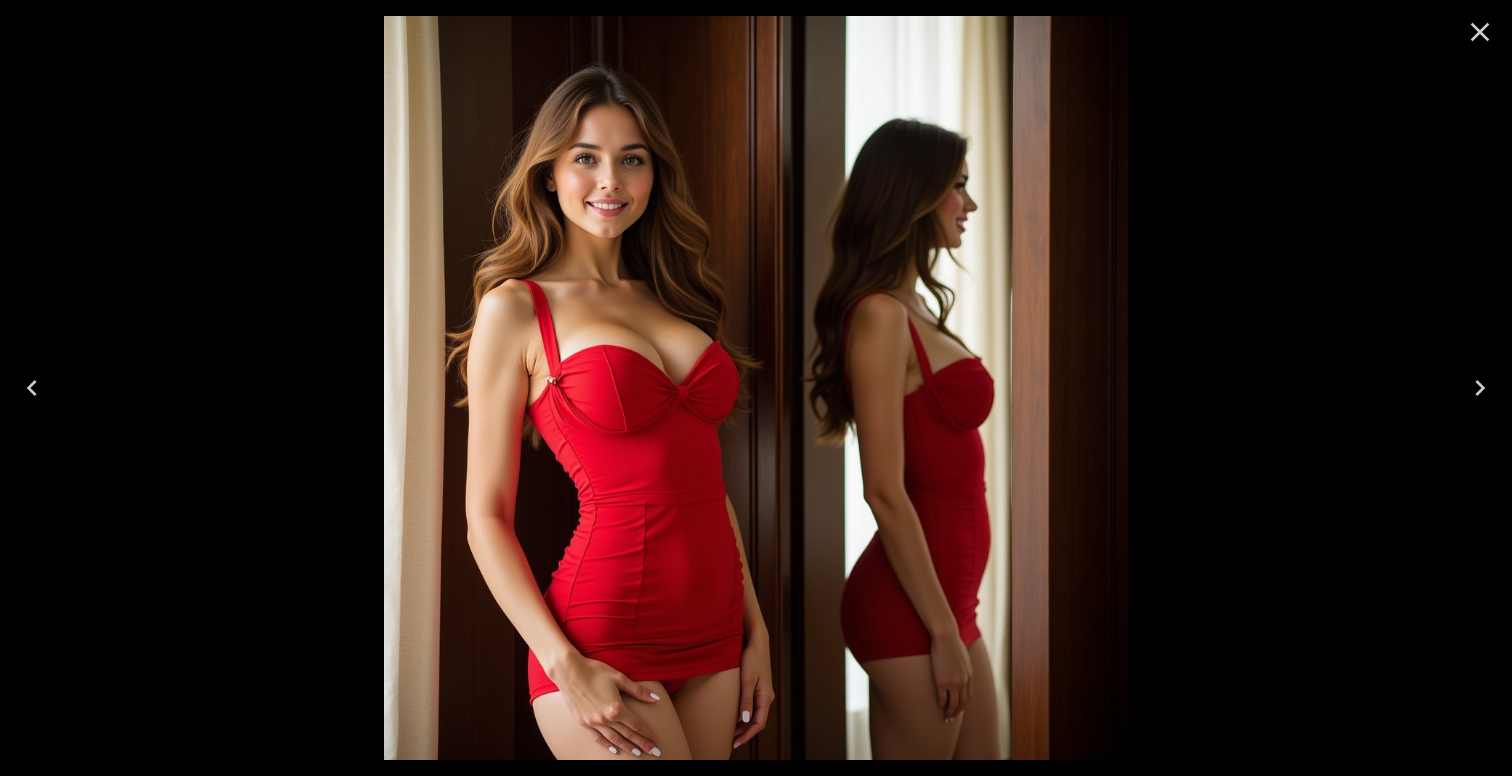 click at bounding box center (756, 388) 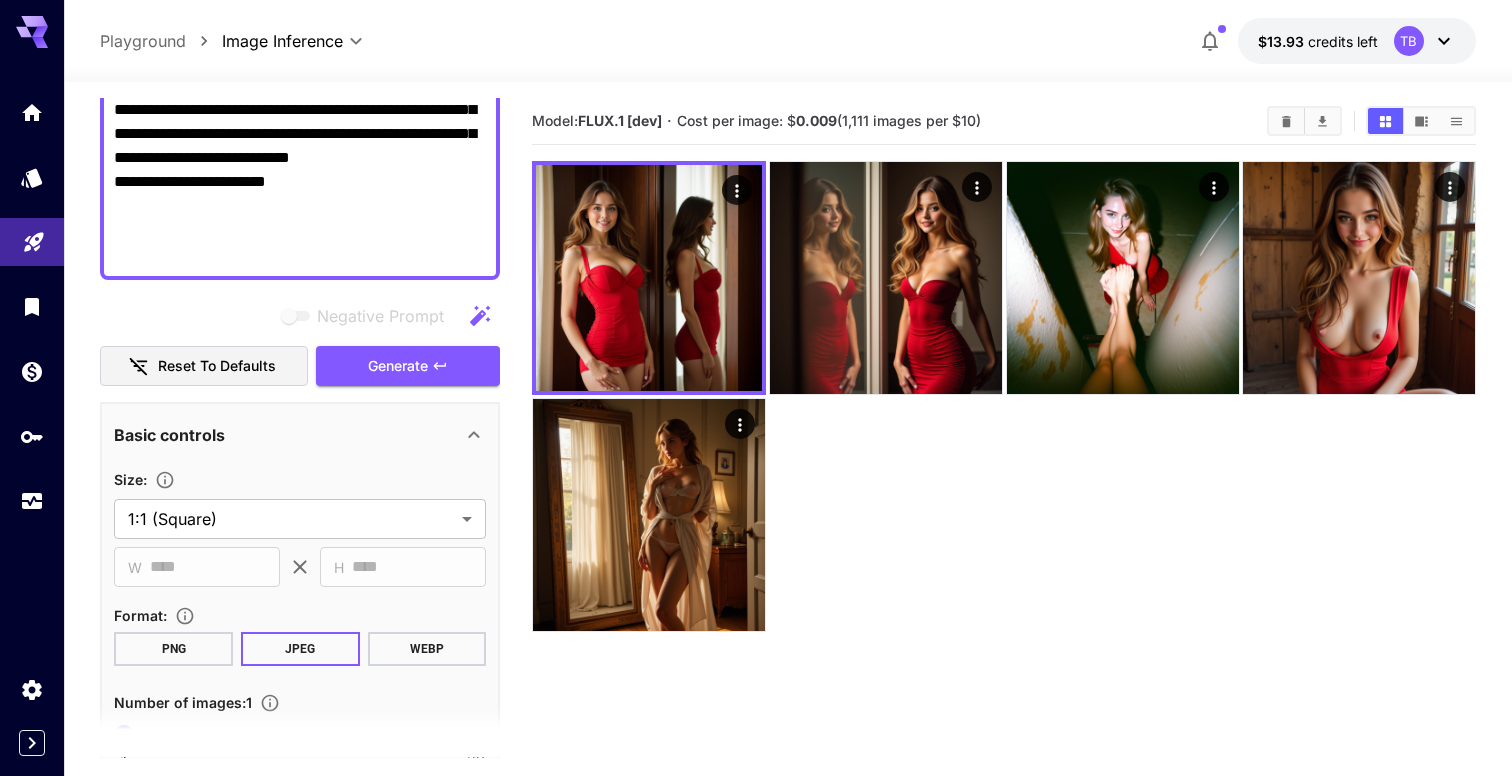 click at bounding box center (1004, 396) 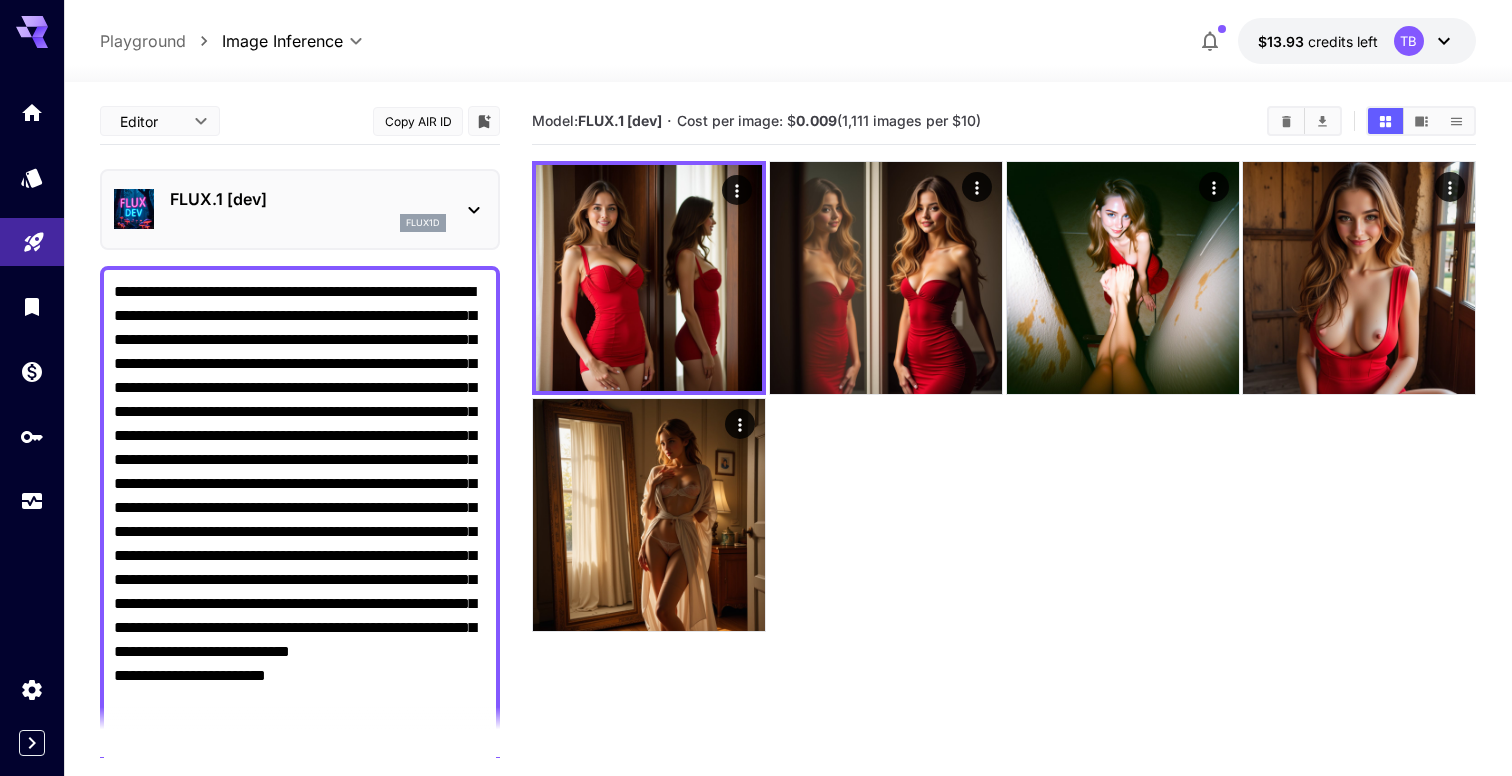 scroll, scrollTop: 28, scrollLeft: 0, axis: vertical 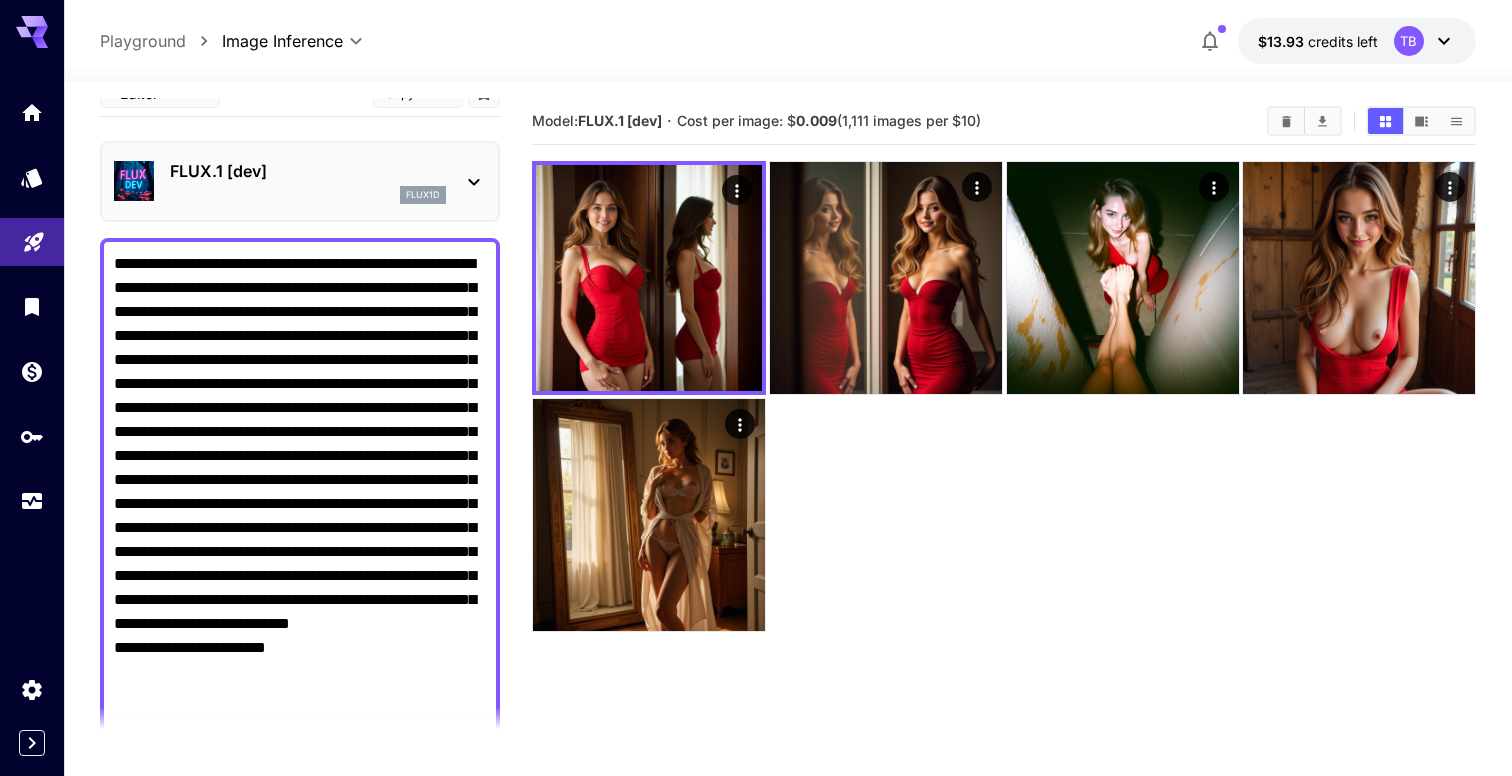 click 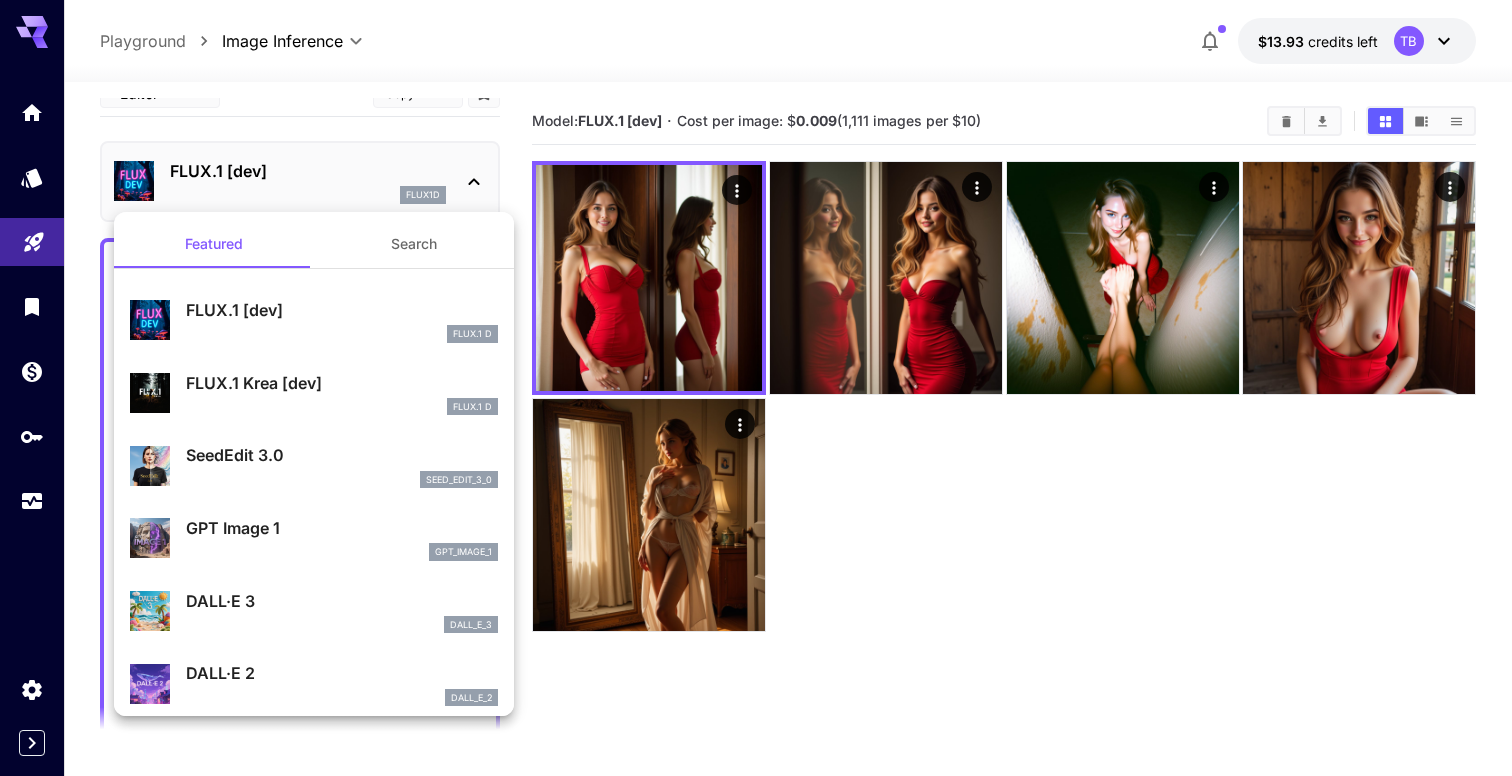 click at bounding box center (756, 388) 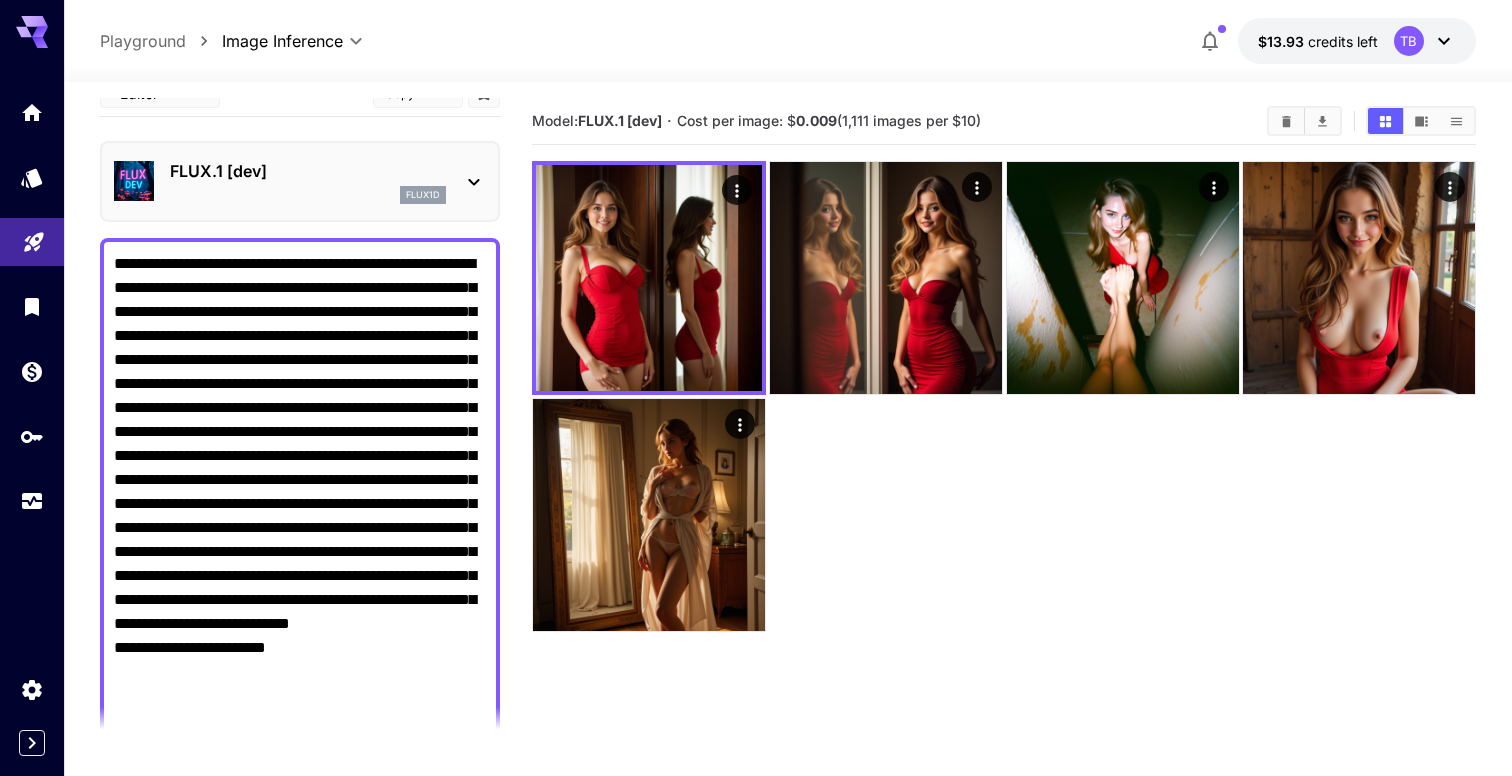 scroll, scrollTop: 42, scrollLeft: 0, axis: vertical 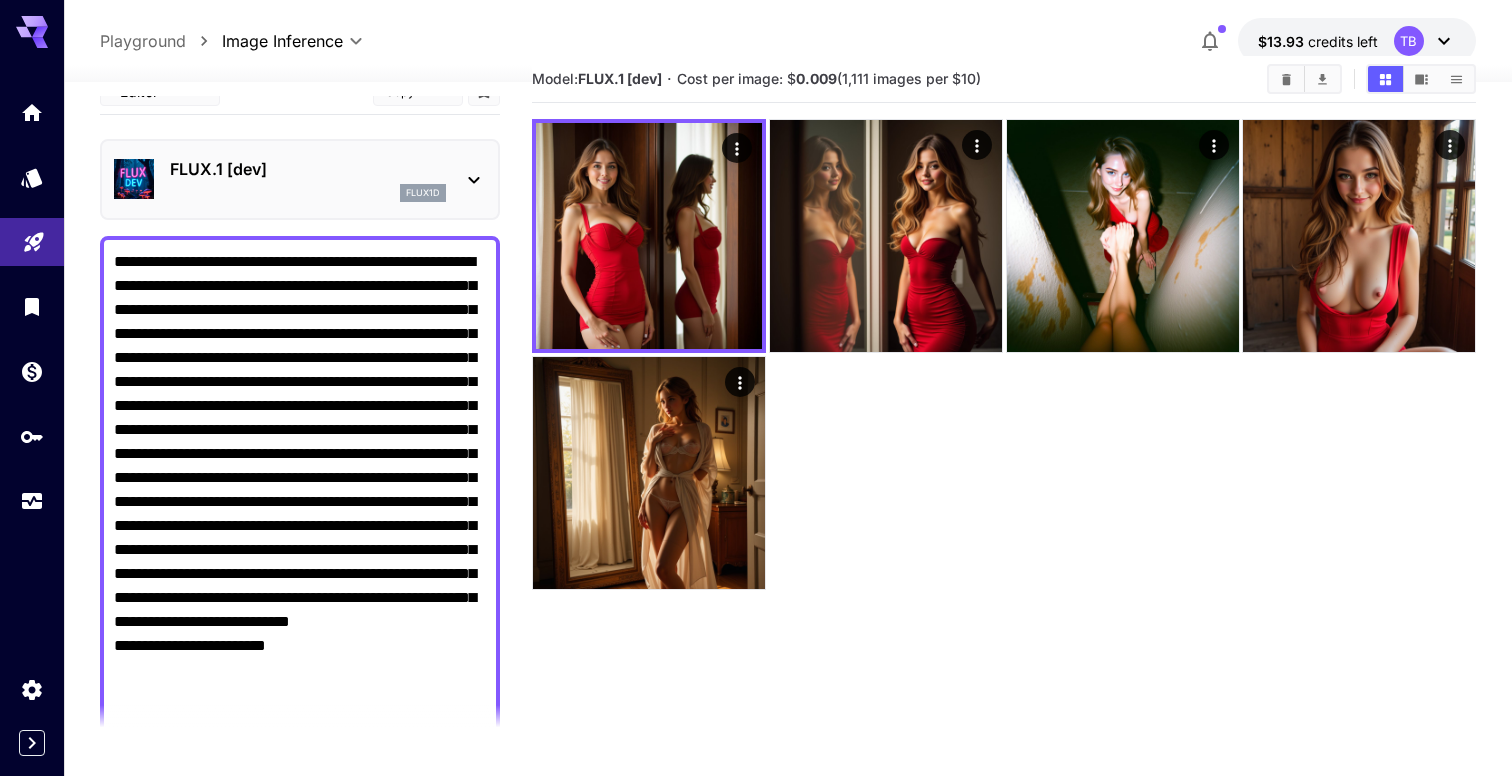 click on "**********" at bounding box center [300, 490] 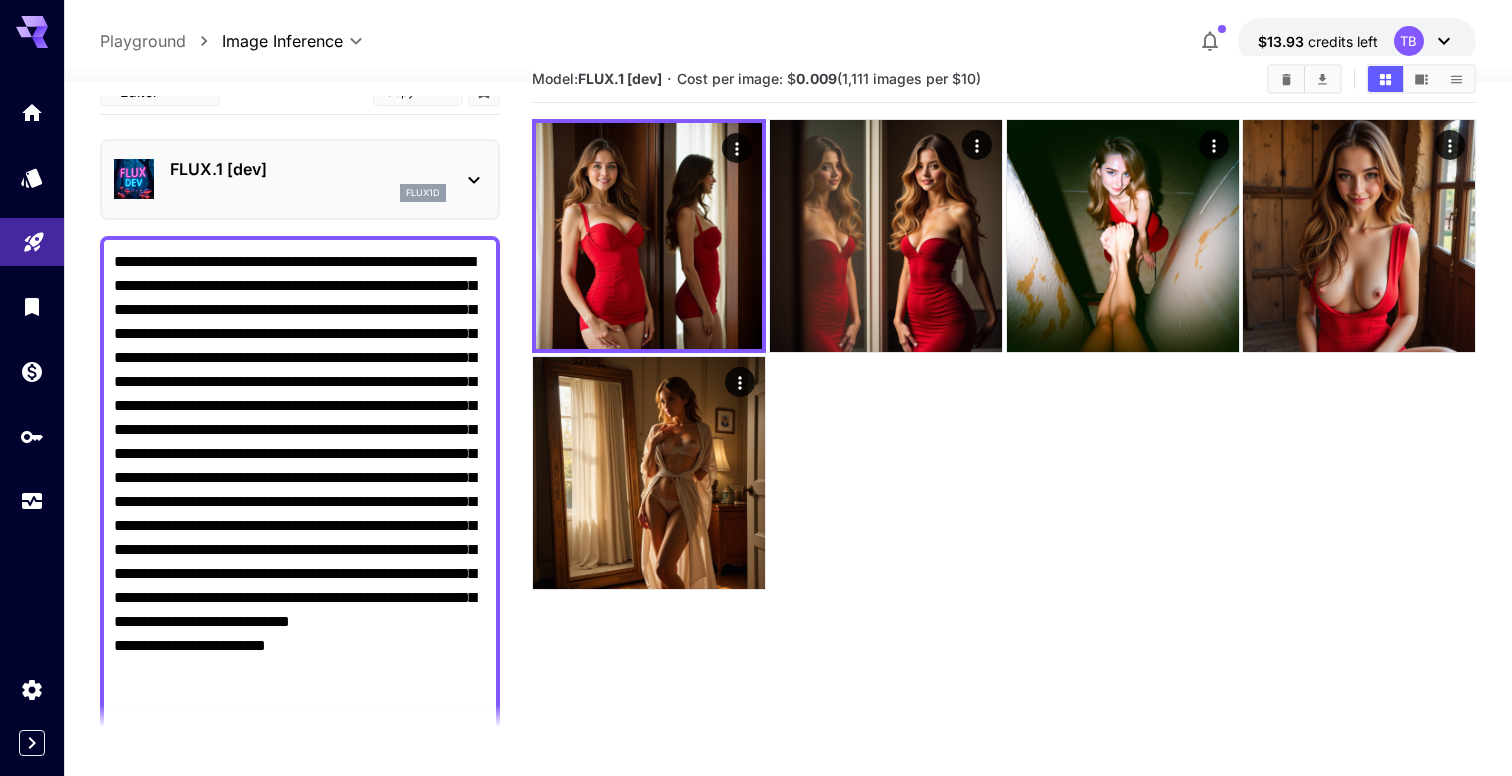 scroll, scrollTop: 0, scrollLeft: 0, axis: both 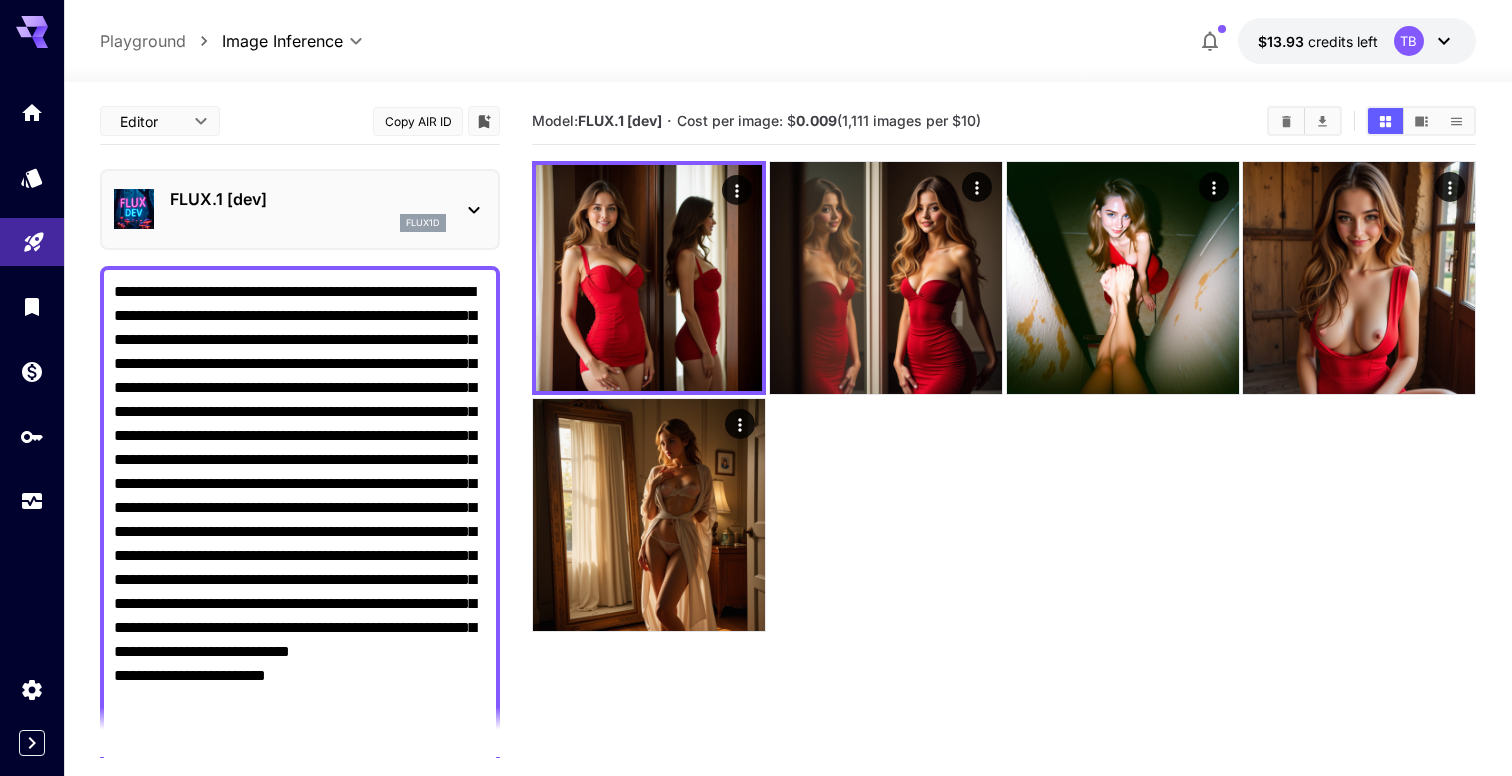 click on "**********" at bounding box center [300, 520] 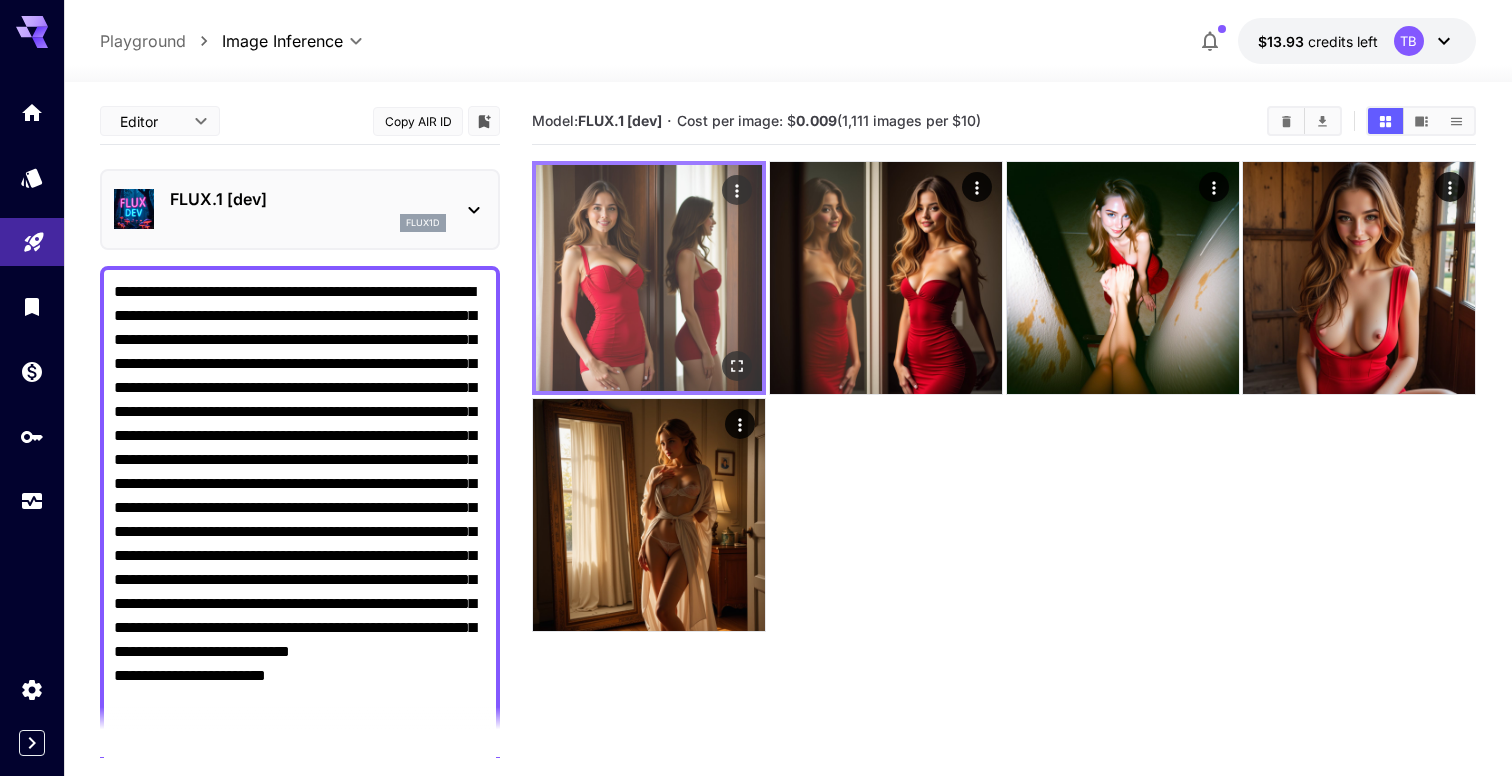 click at bounding box center [649, 278] 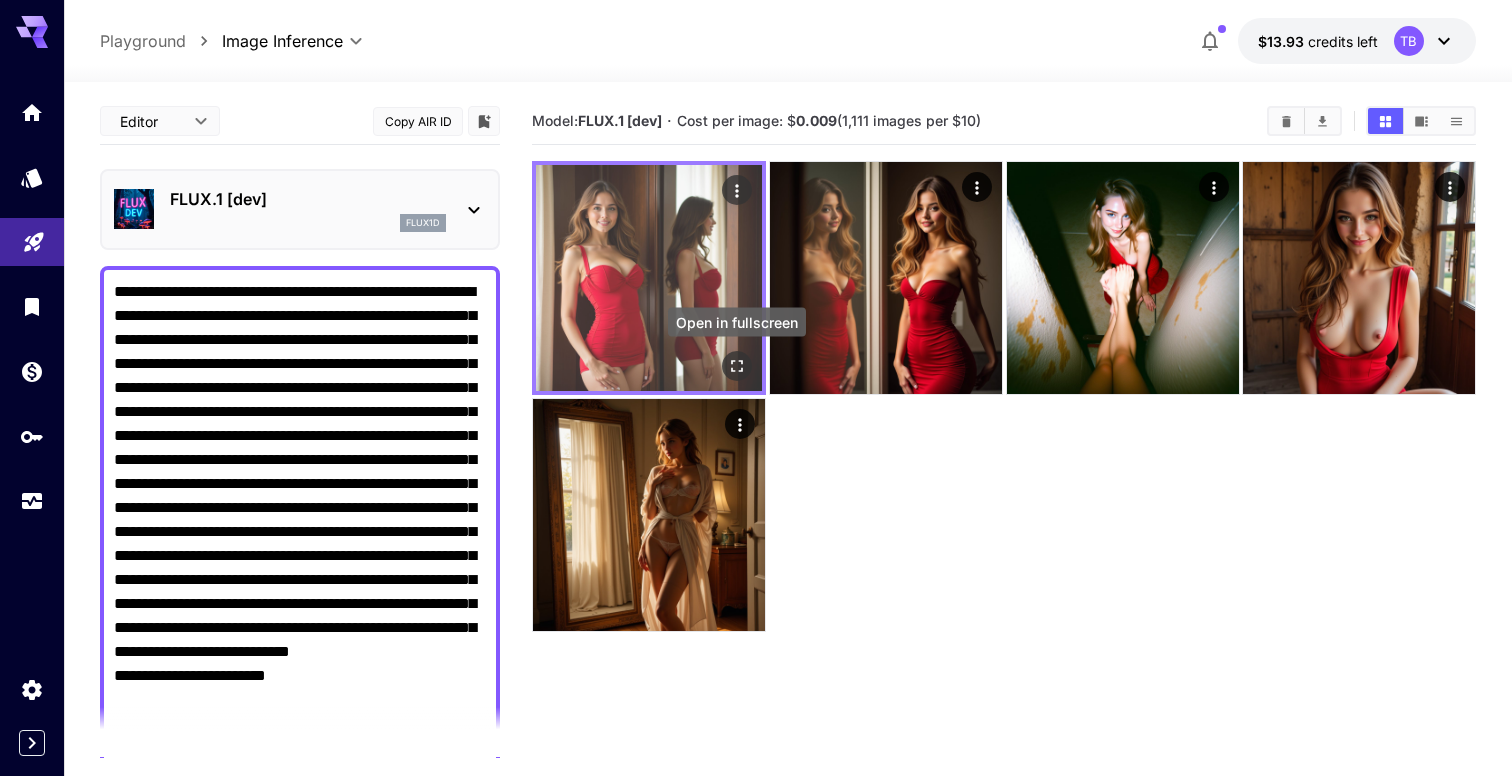 click 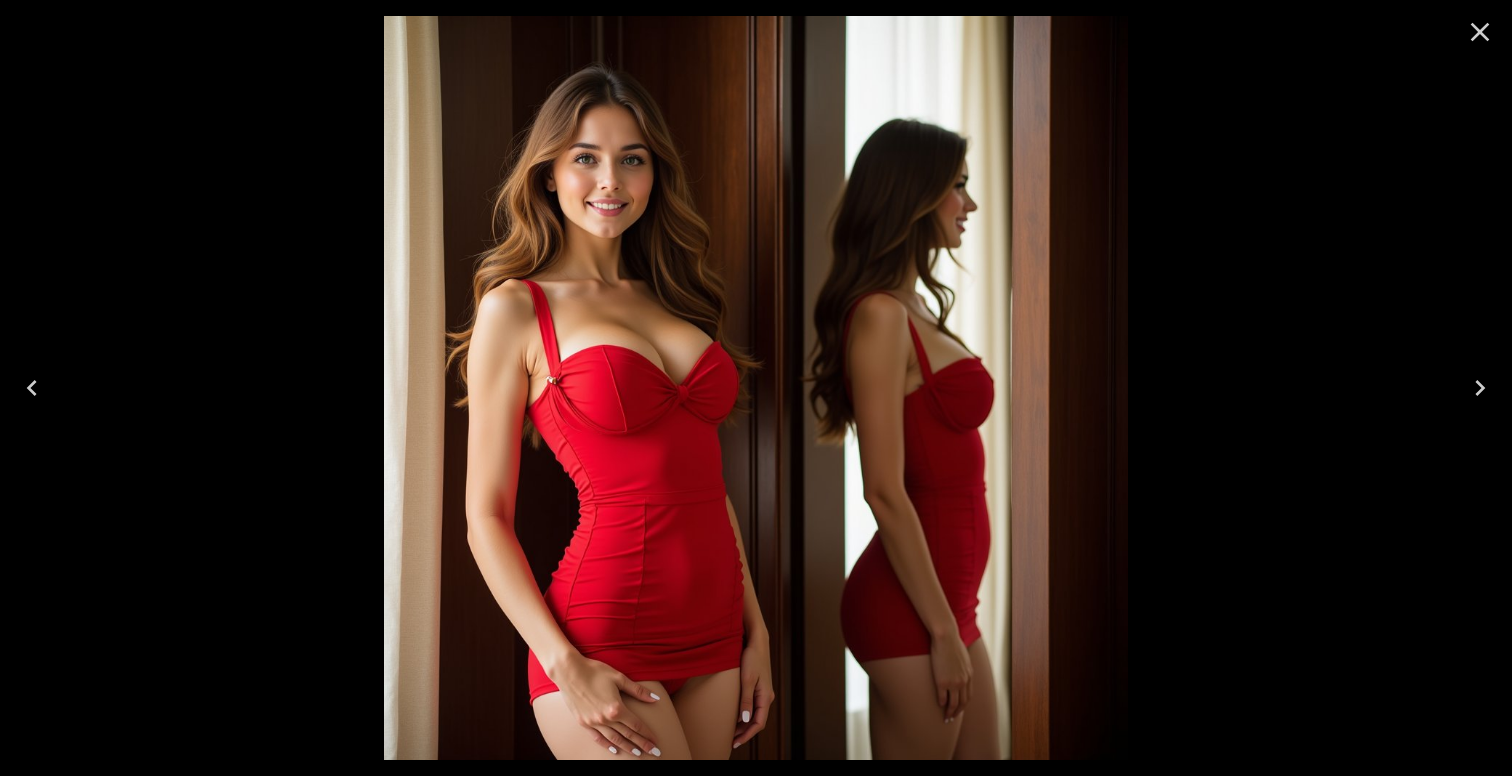 click at bounding box center (756, 388) 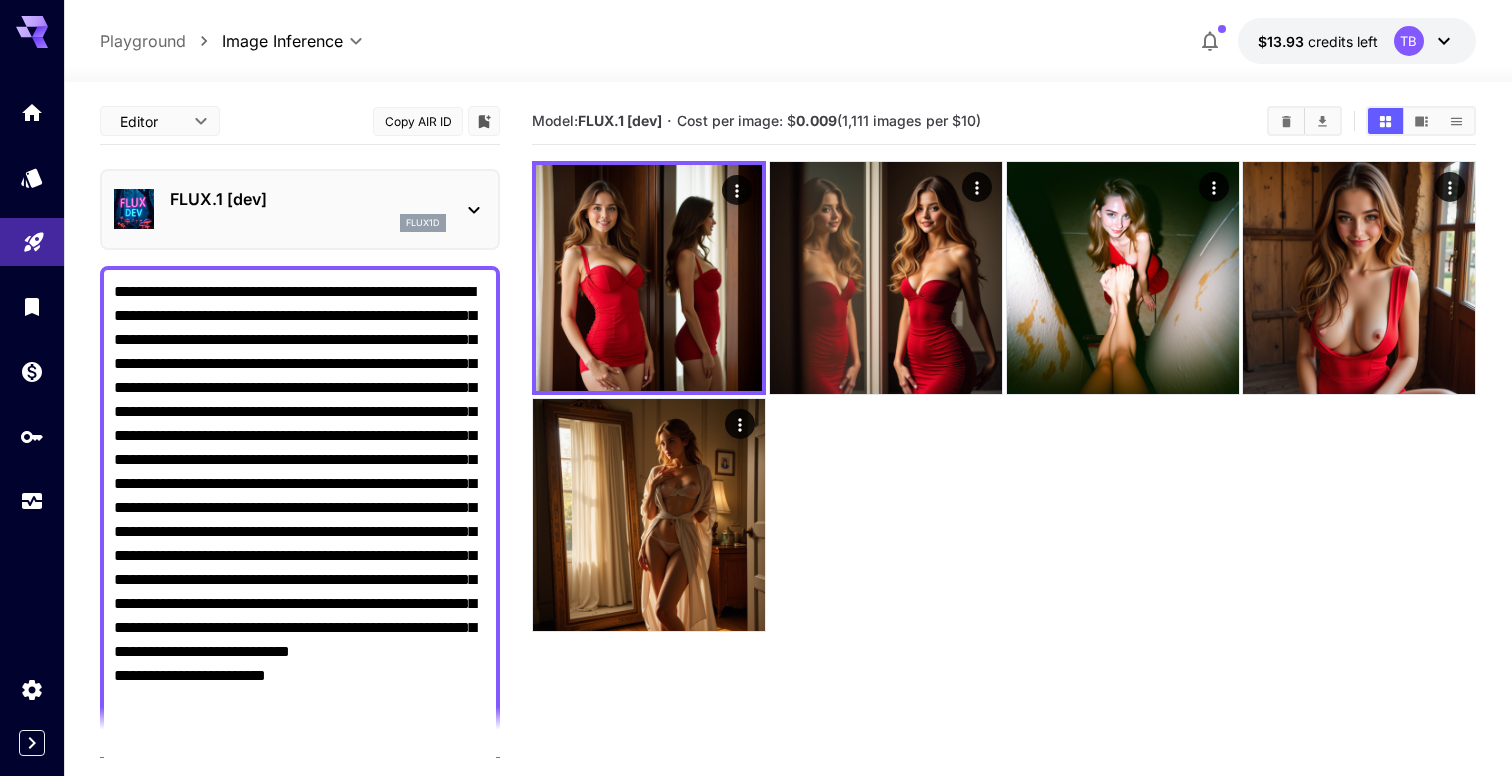click at bounding box center [1004, 396] 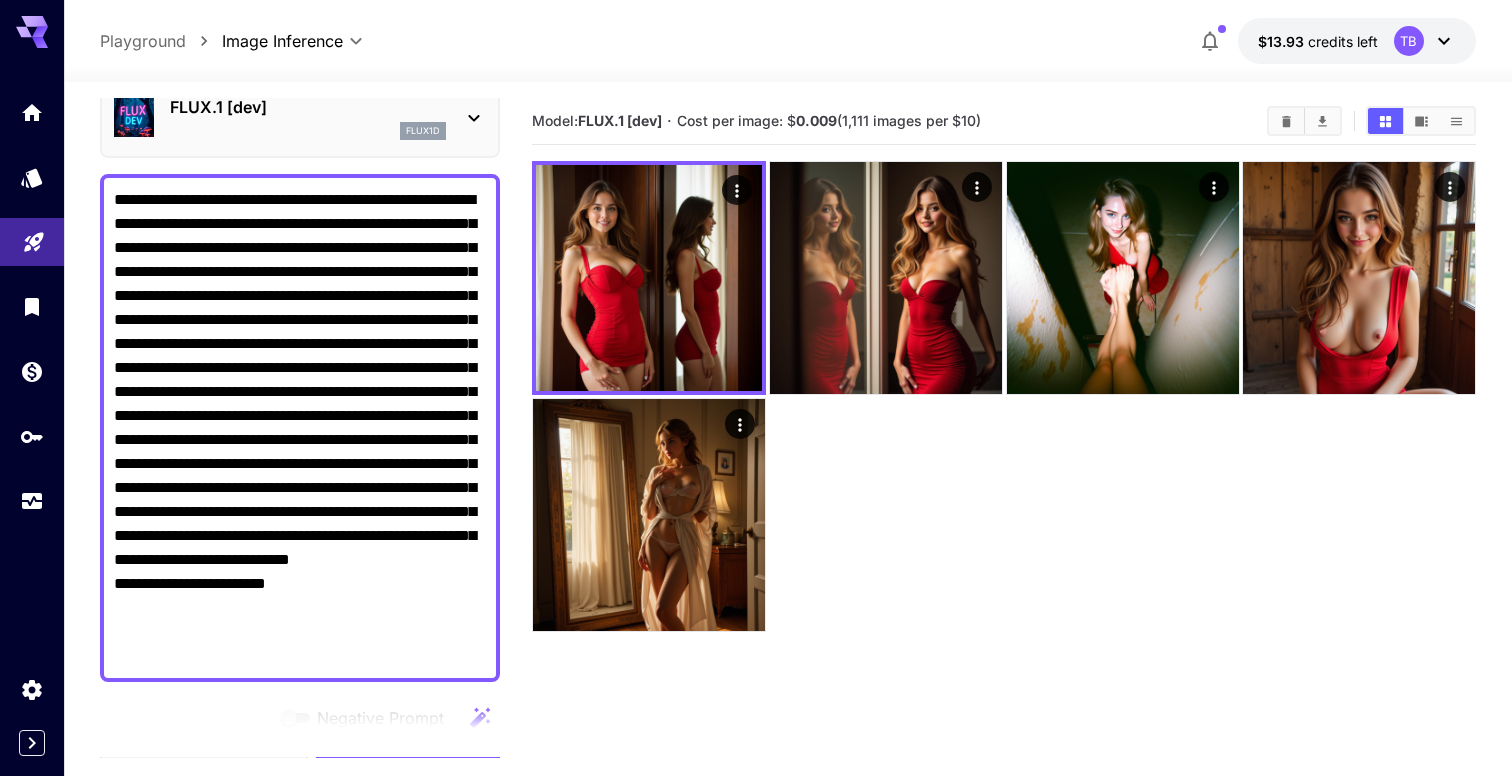 scroll, scrollTop: 62, scrollLeft: 0, axis: vertical 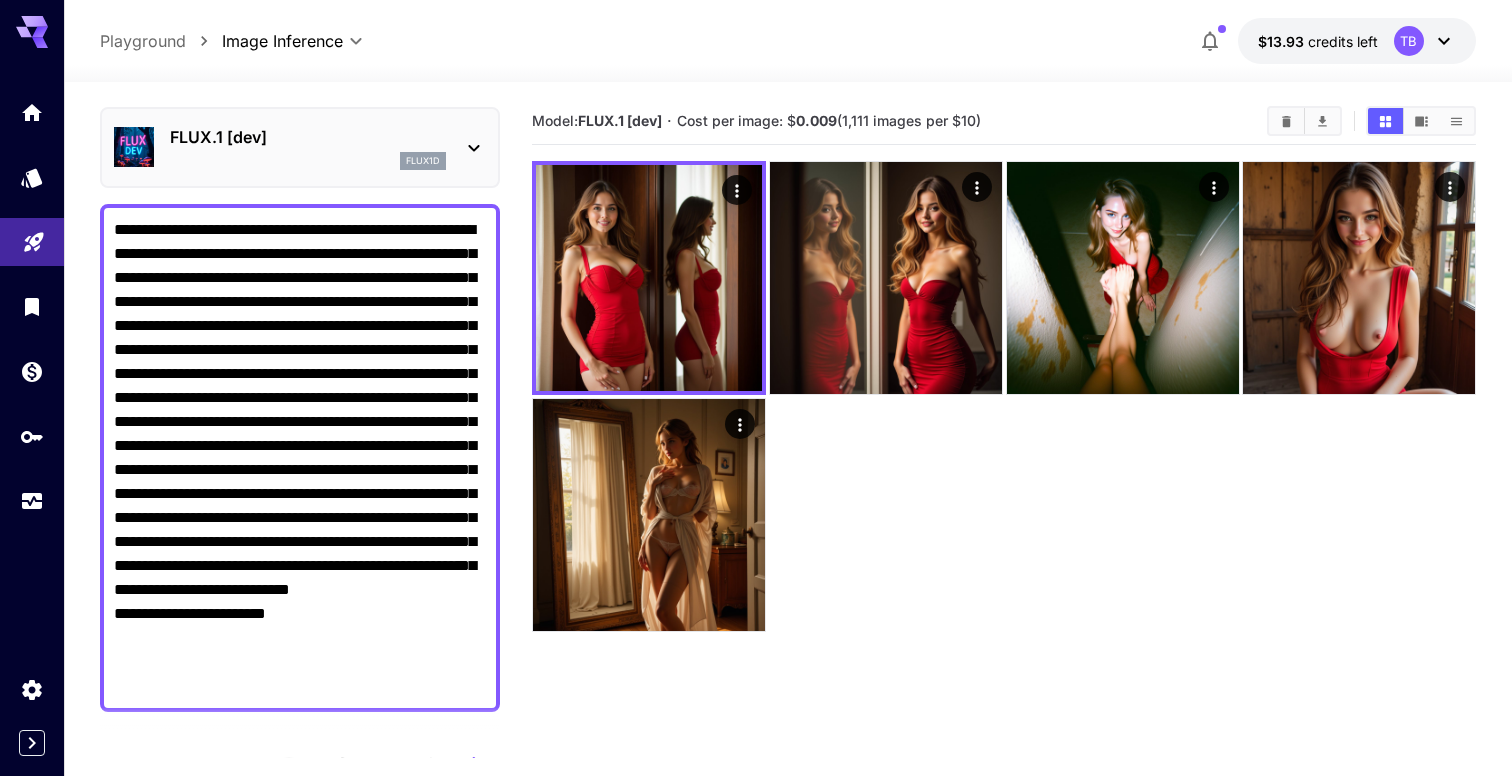 drag, startPoint x: 460, startPoint y: 665, endPoint x: 107, endPoint y: 175, distance: 603.91144 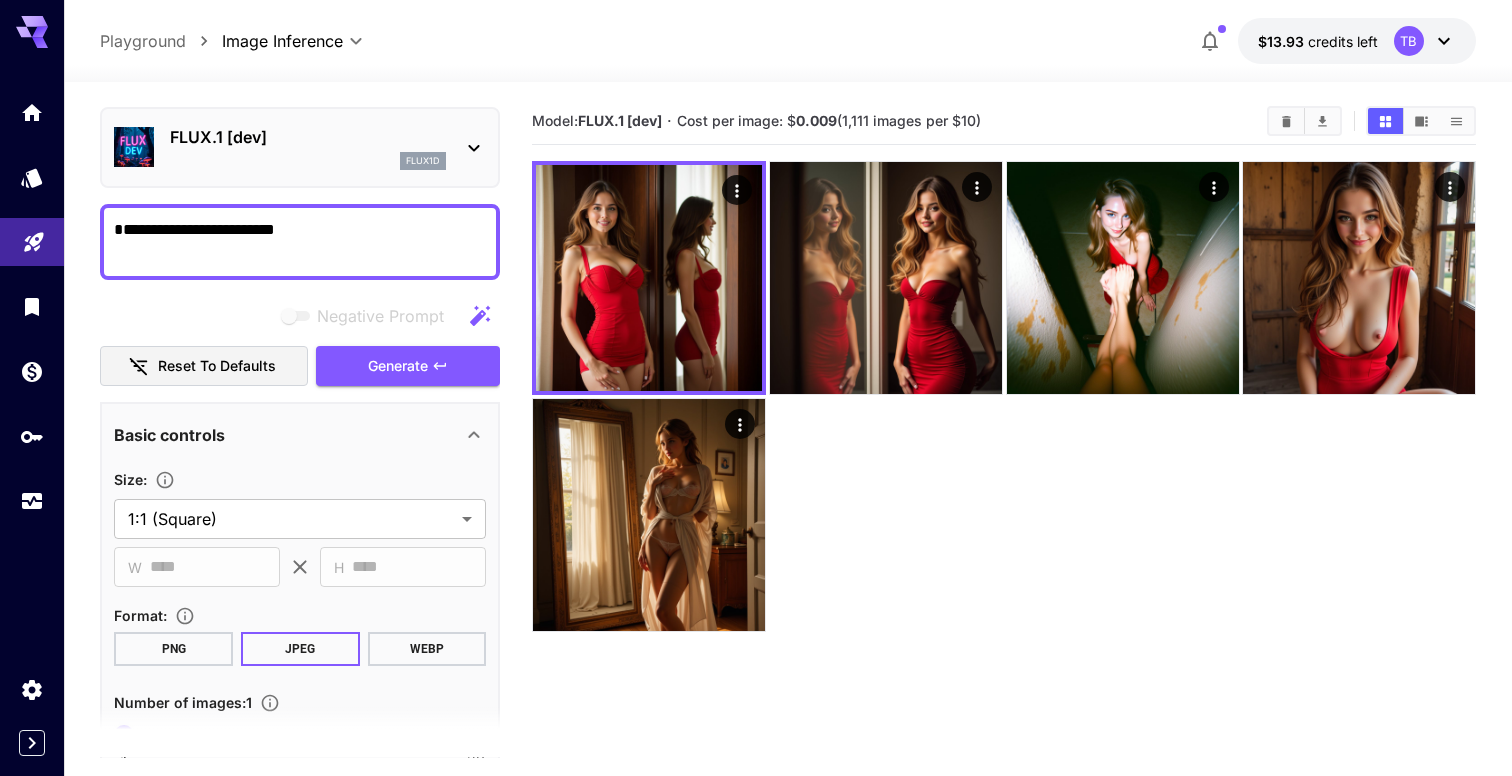 type on "**********" 